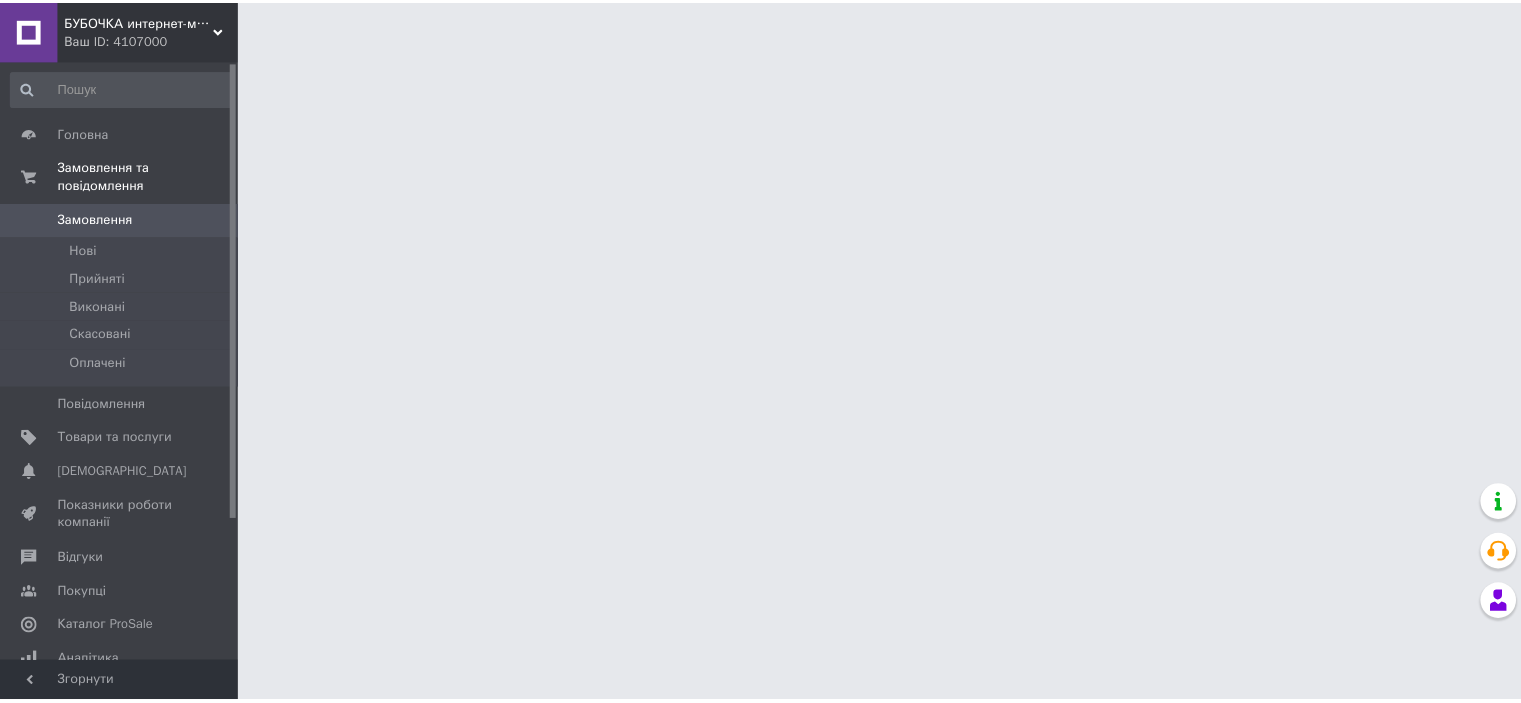 scroll, scrollTop: 0, scrollLeft: 0, axis: both 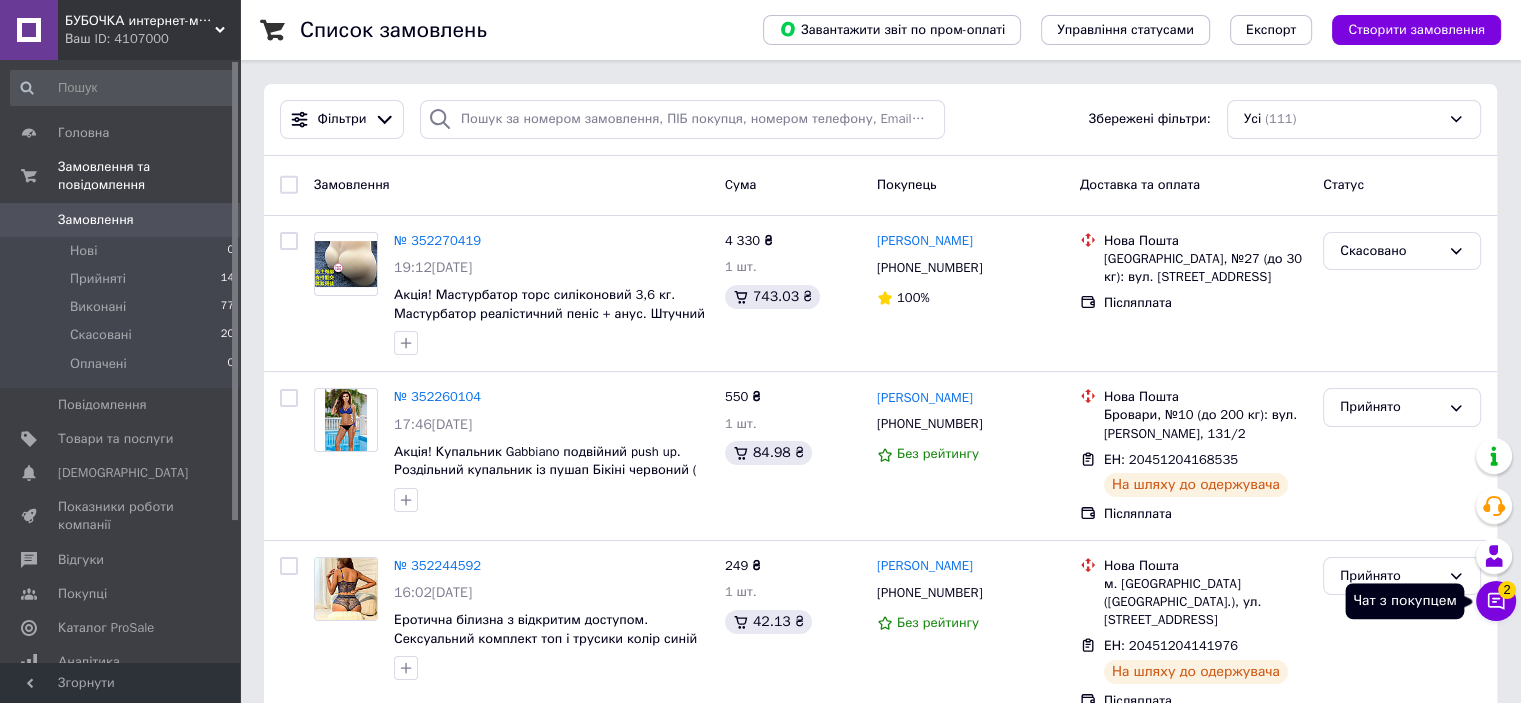 click on "2" at bounding box center [1507, 590] 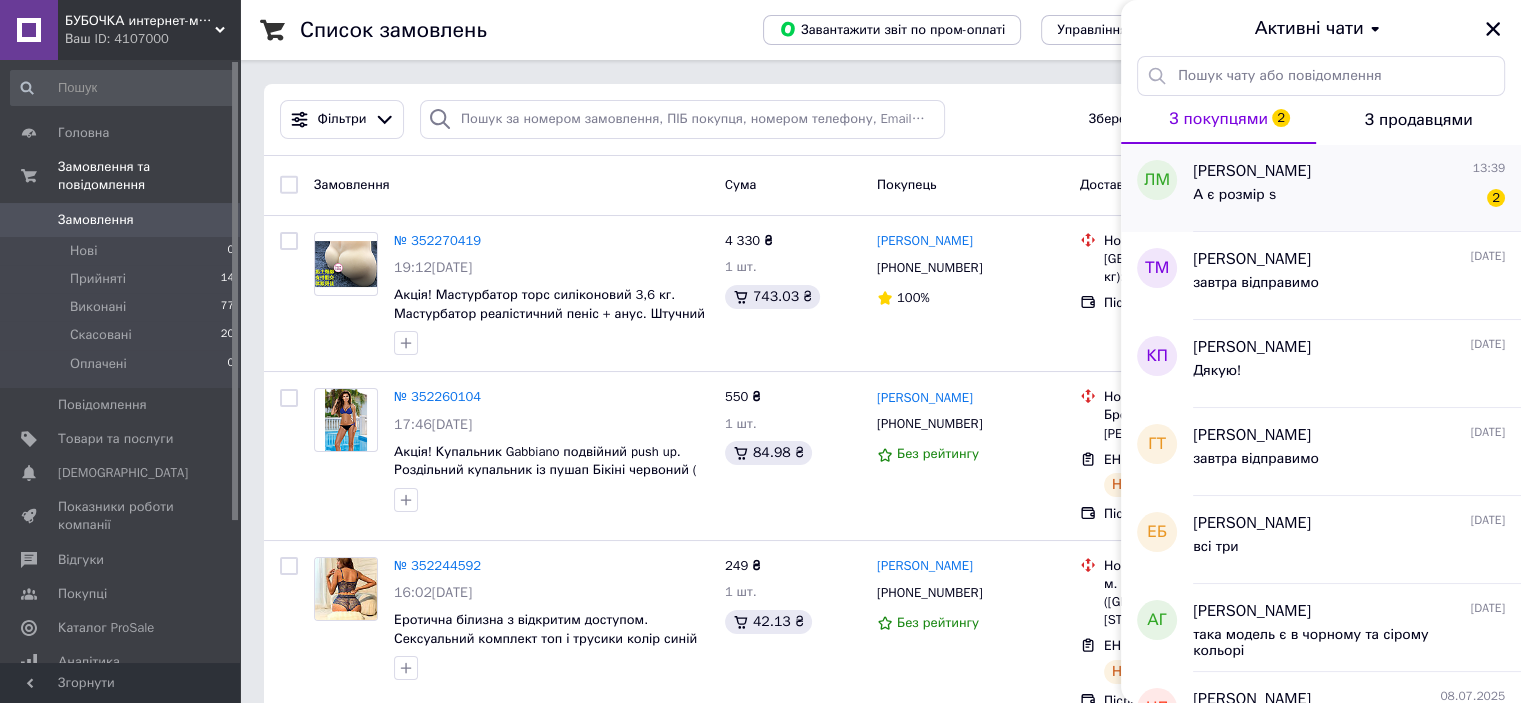 click on "Лена Марин 13:39" at bounding box center (1349, 171) 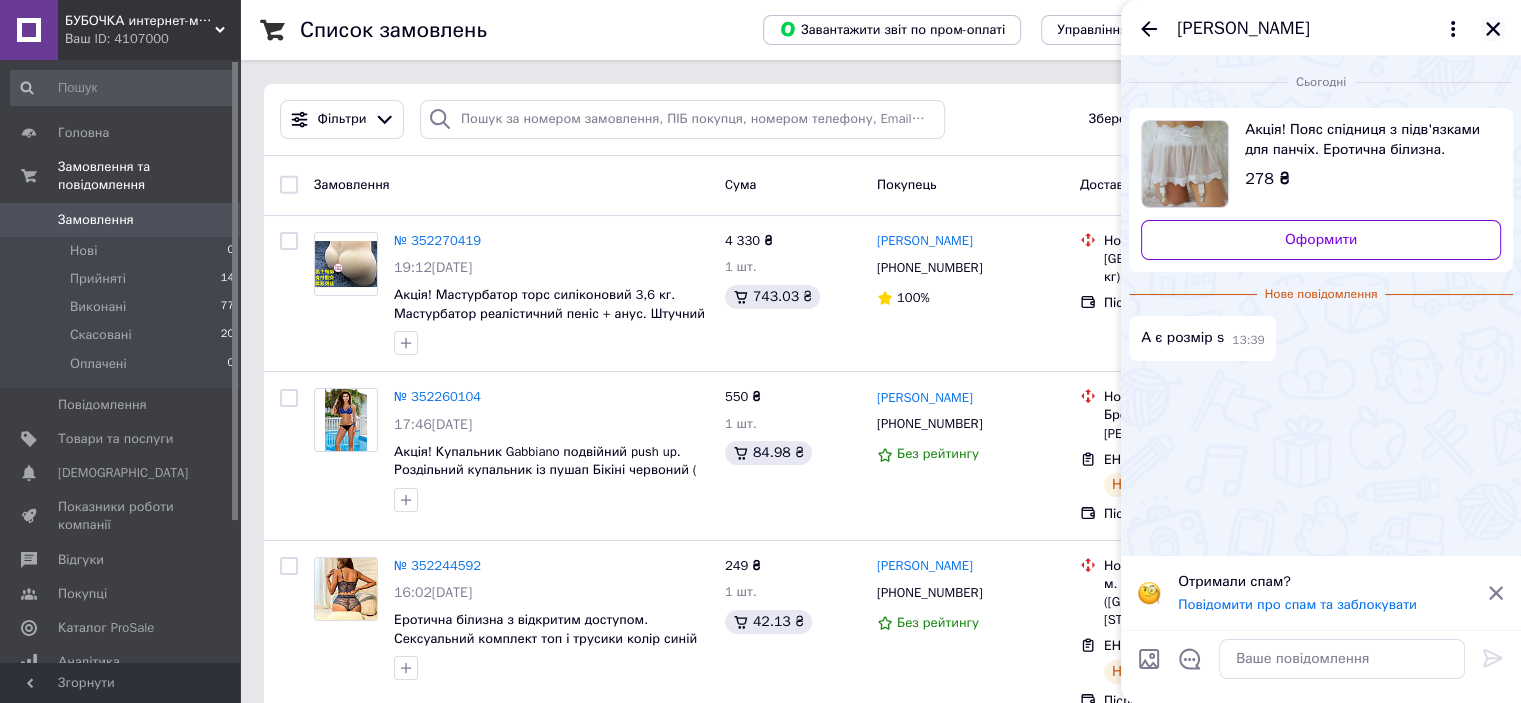 click 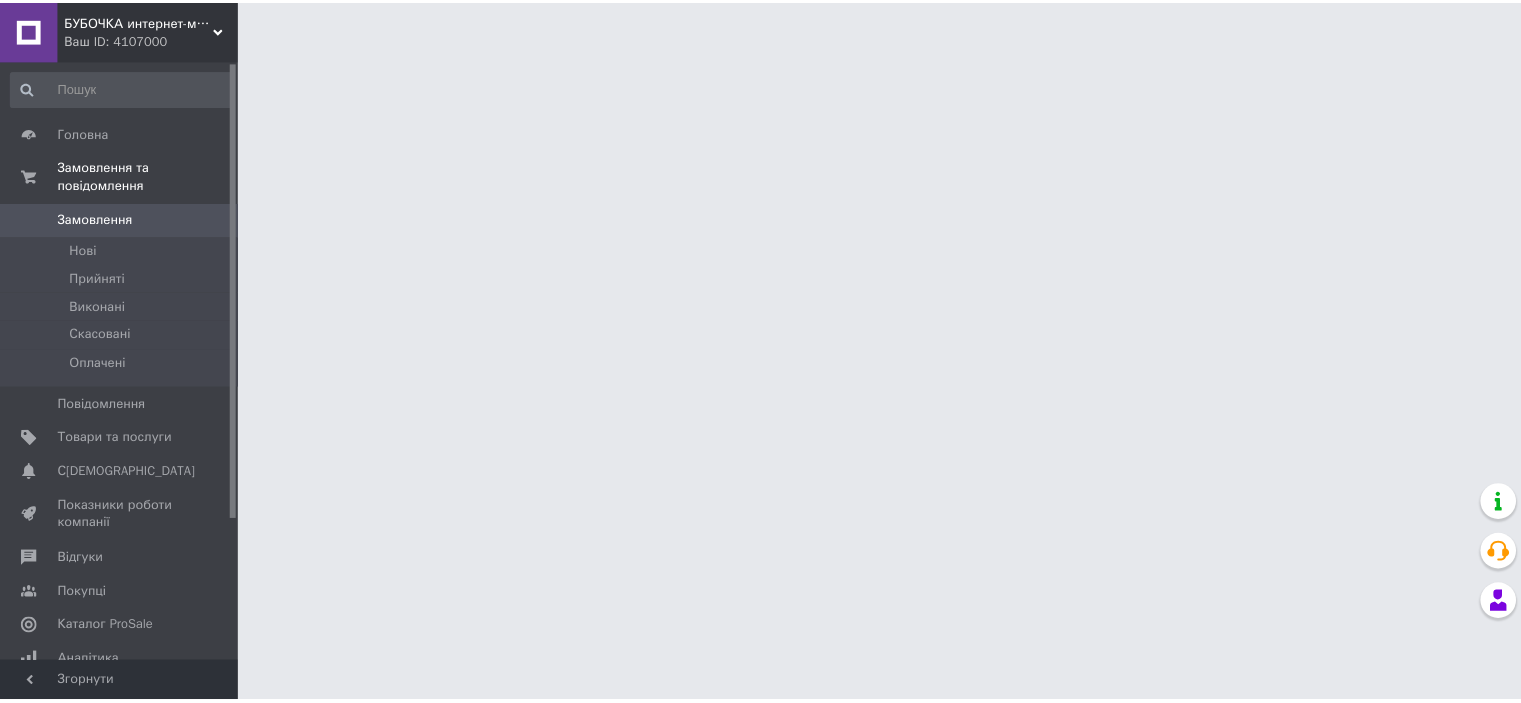 scroll, scrollTop: 0, scrollLeft: 0, axis: both 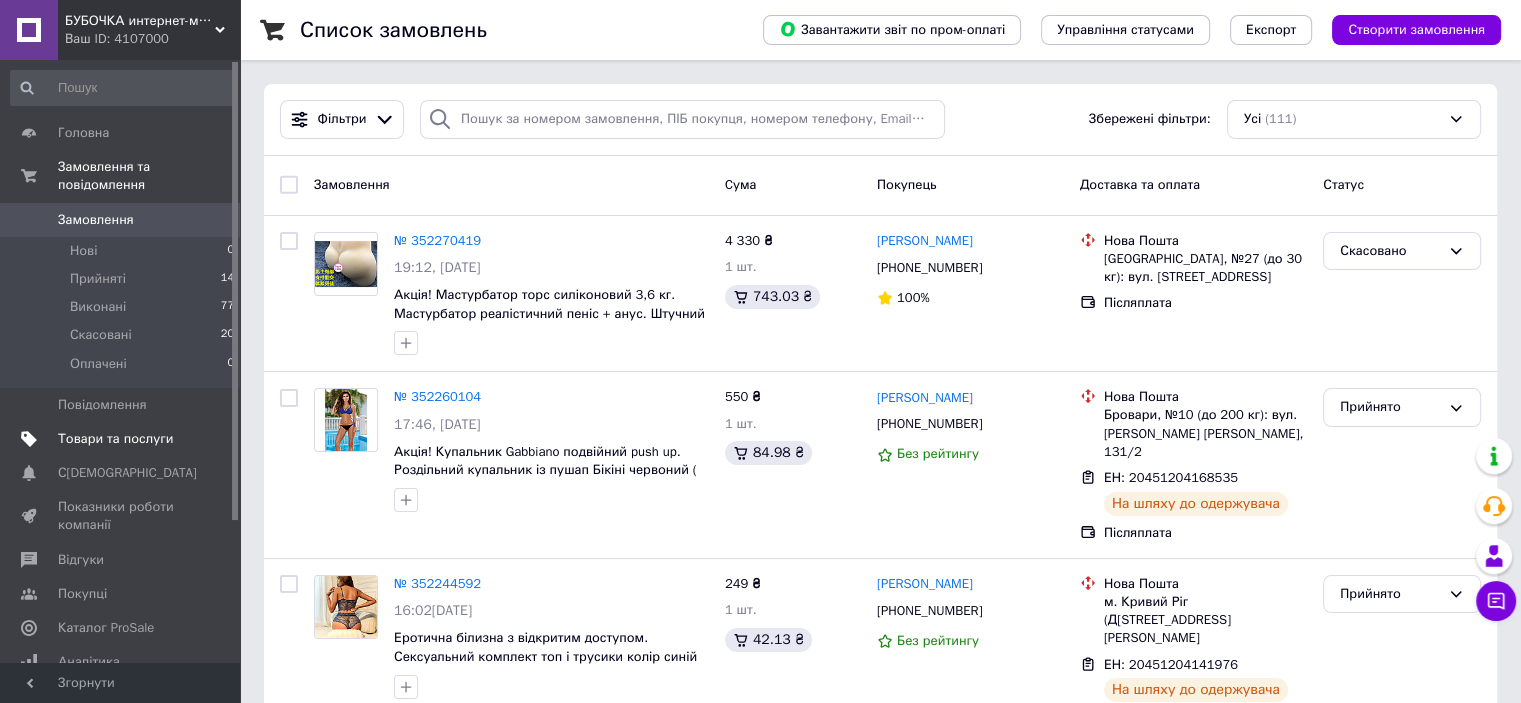 click on "Товари та послуги" at bounding box center [115, 439] 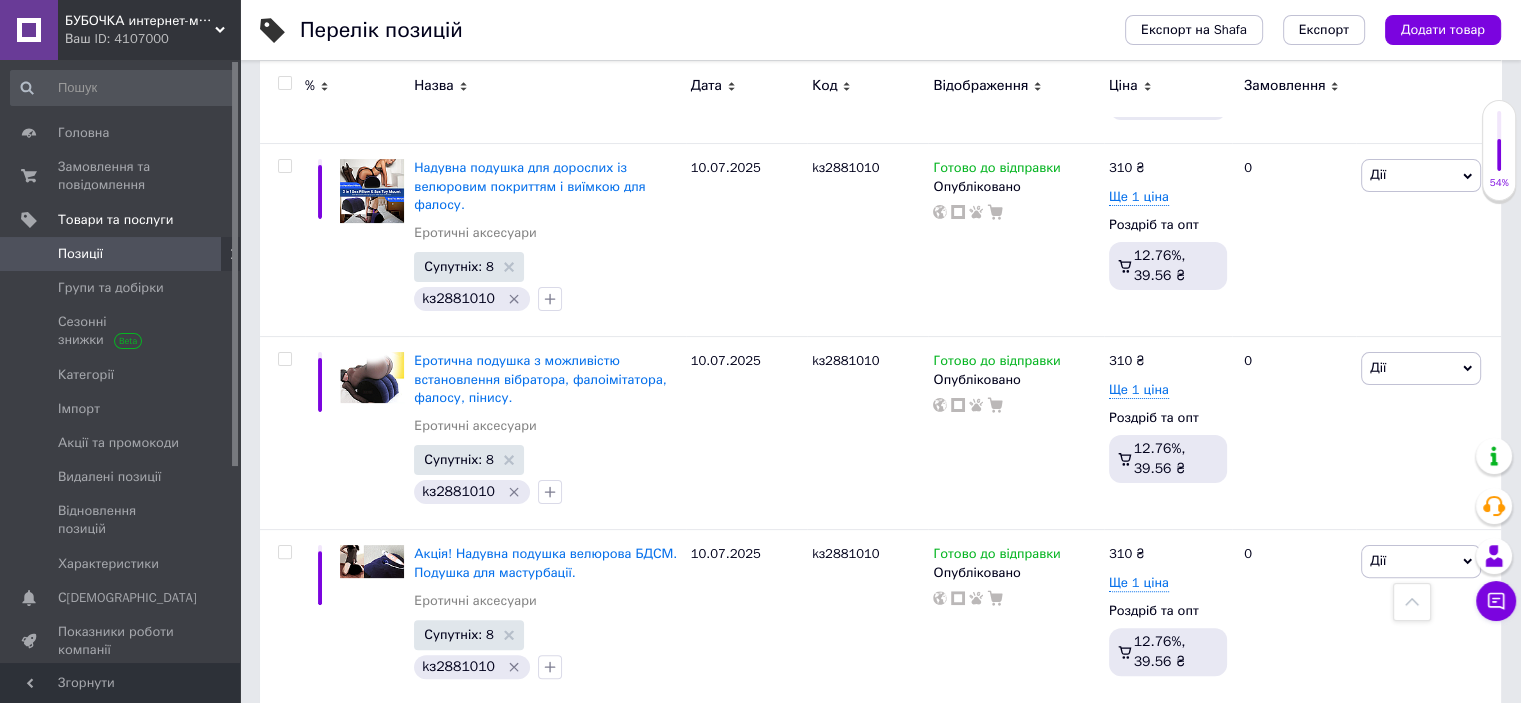 scroll, scrollTop: 379, scrollLeft: 0, axis: vertical 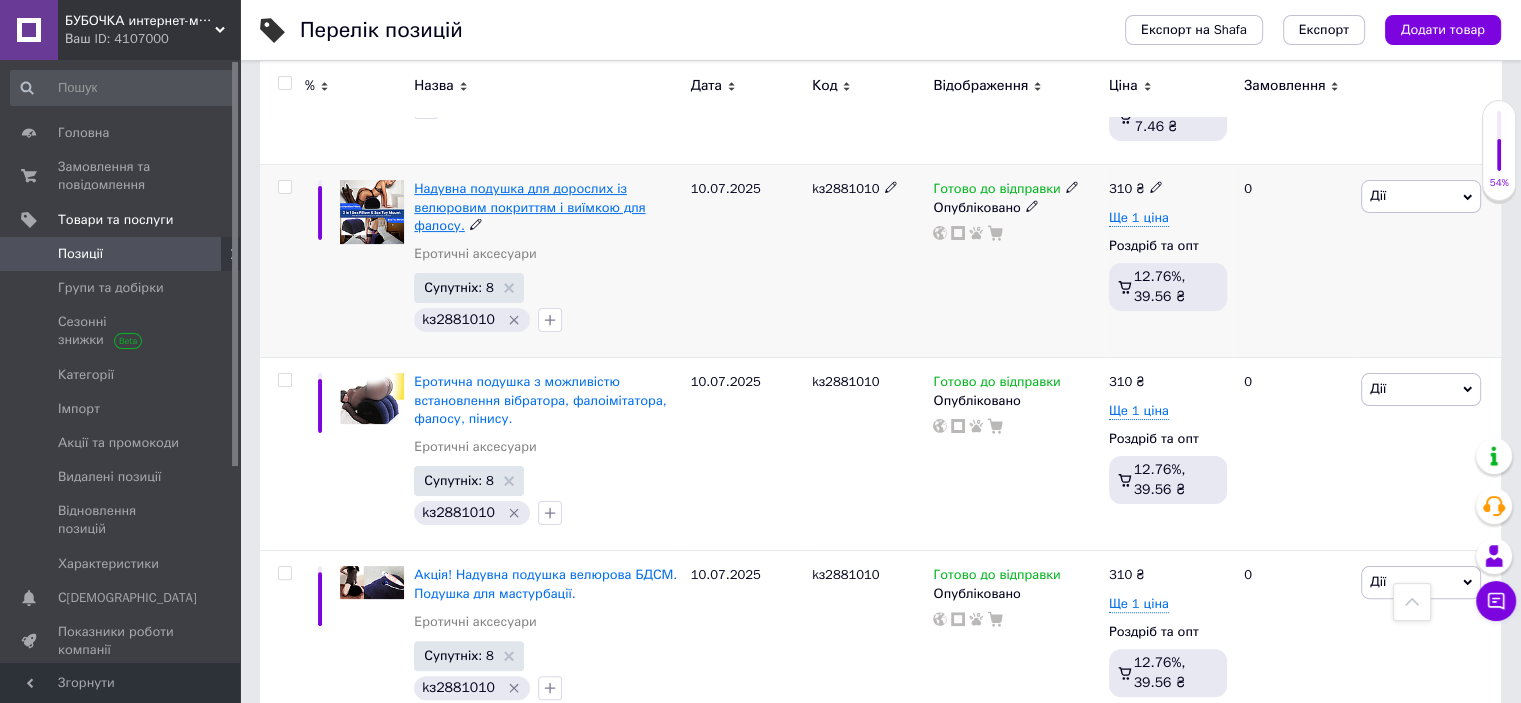 click on "Надувна подушка для дорослих із велюровим покриттям і виїмкою для фалосу." at bounding box center [529, 206] 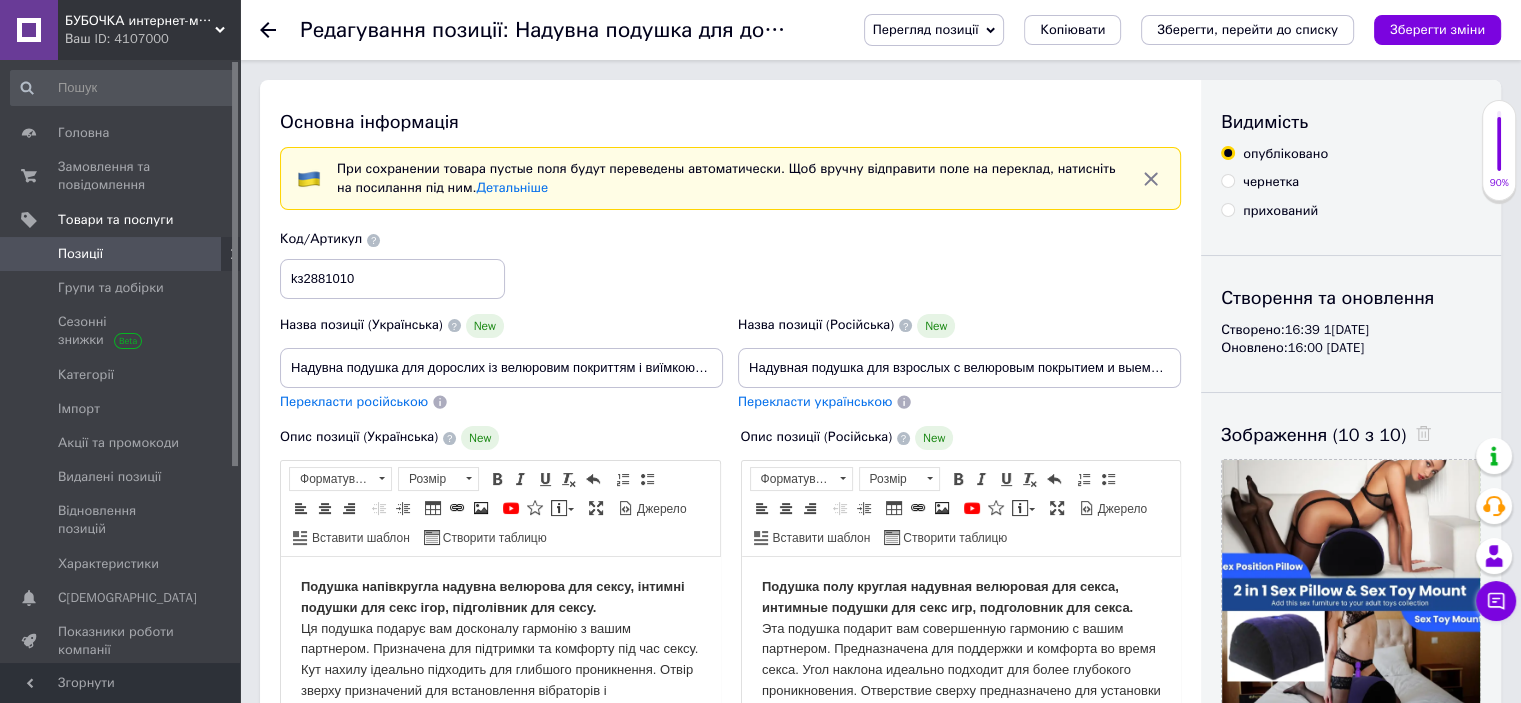 scroll, scrollTop: 0, scrollLeft: 0, axis: both 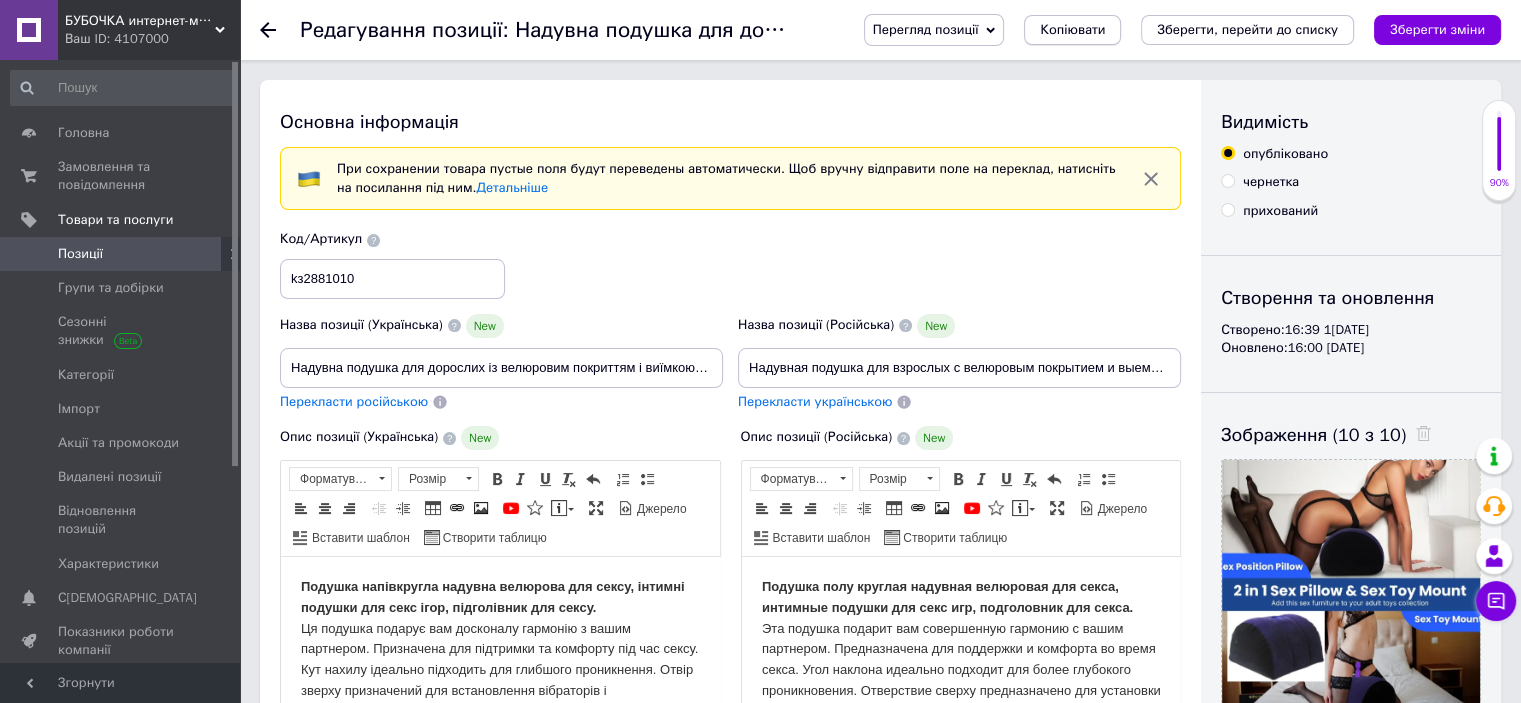 click on "Копіювати" at bounding box center [1072, 30] 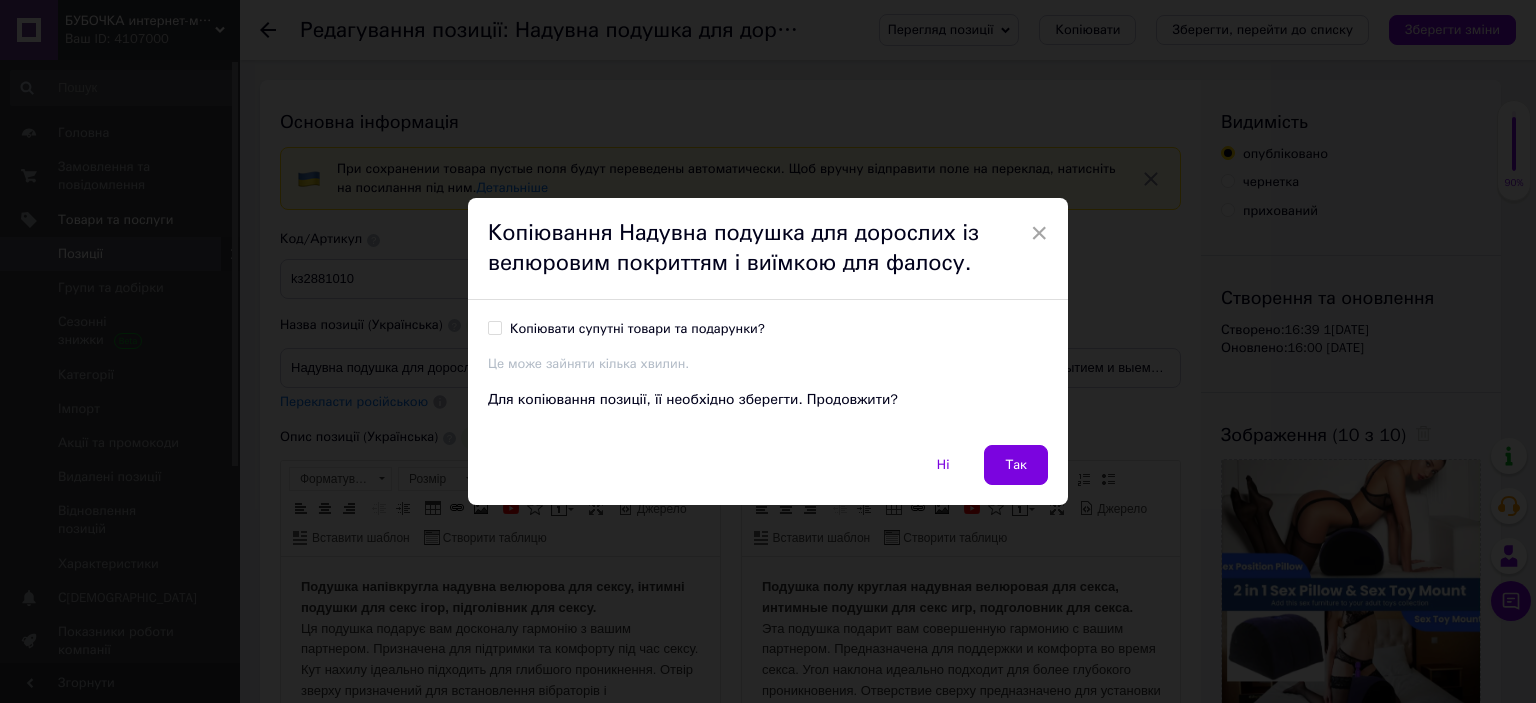 click on "Копіювати супутні товари та подарунки?" at bounding box center [494, 327] 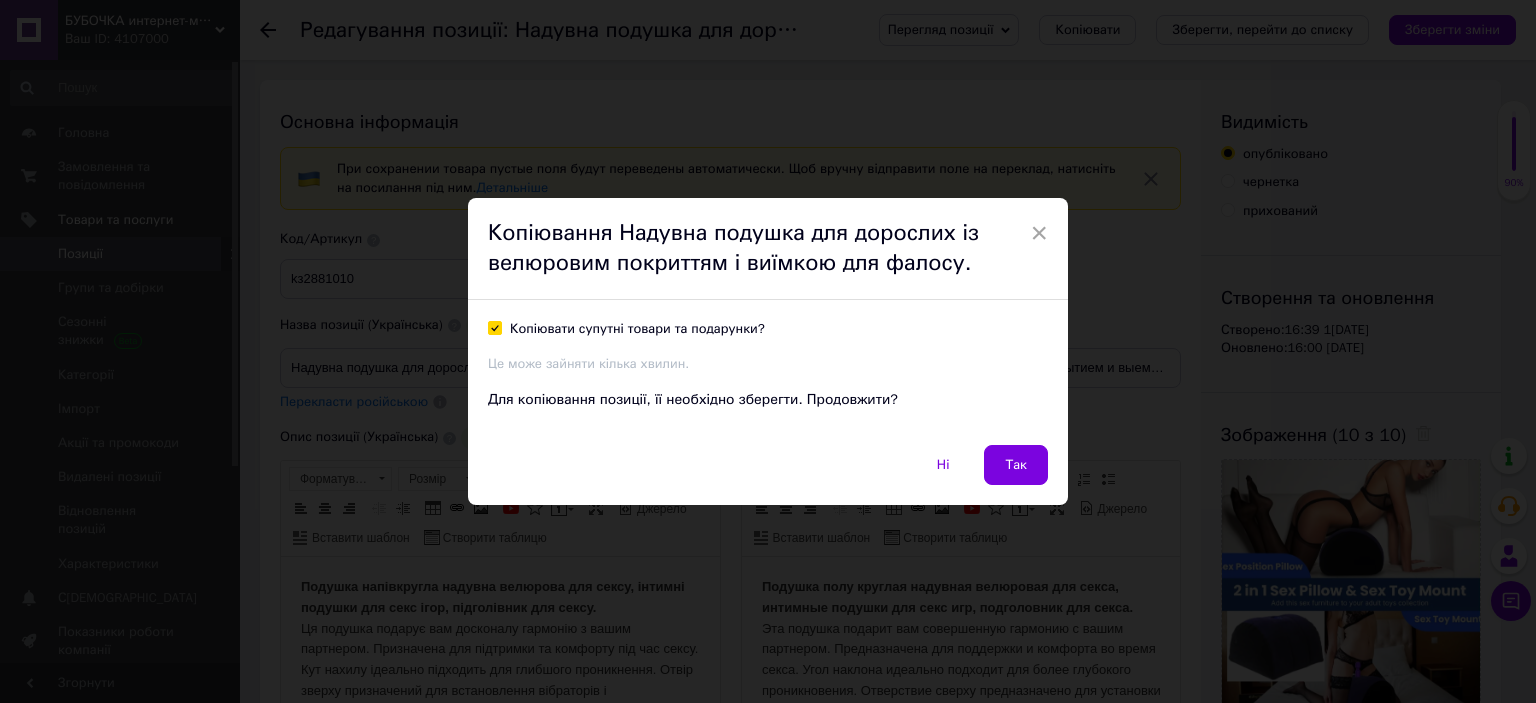 checkbox on "true" 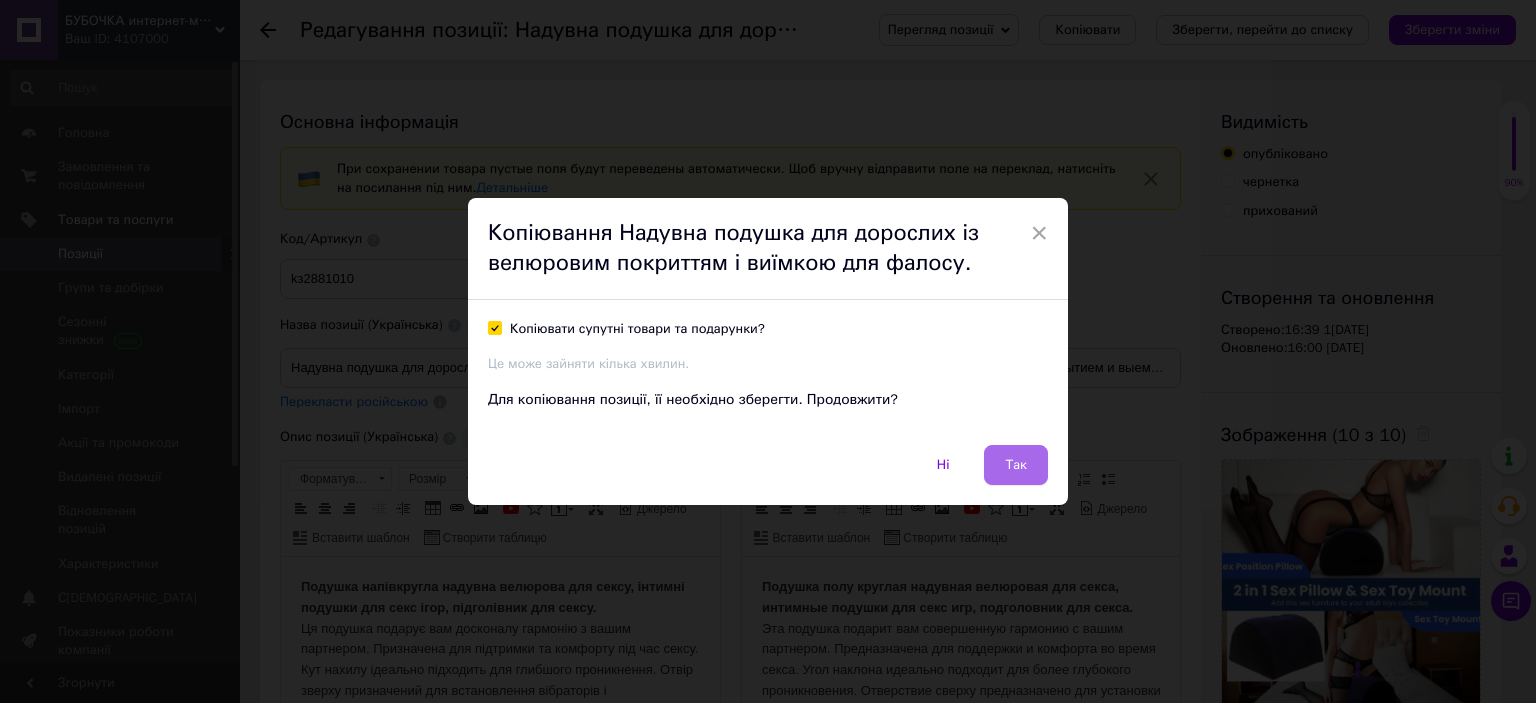 click on "Так" at bounding box center [1016, 465] 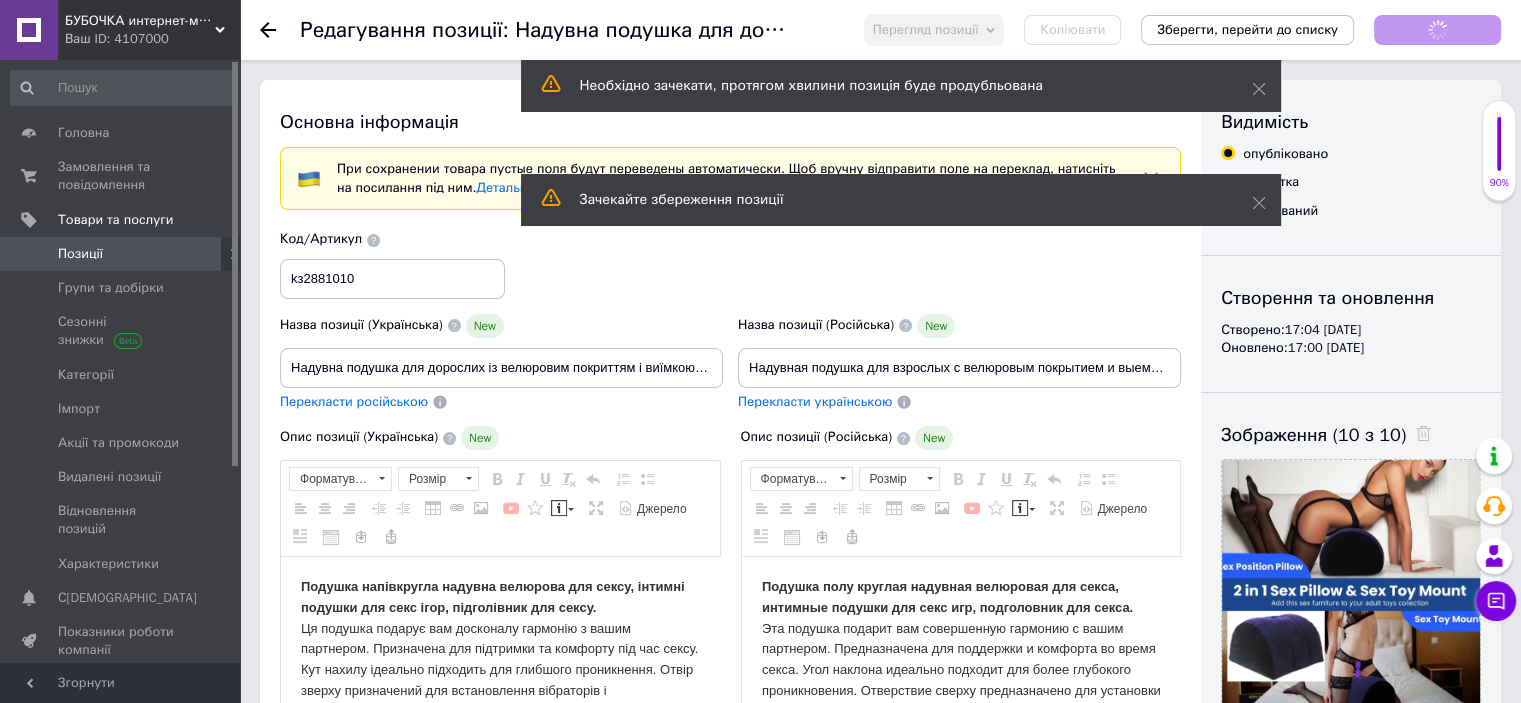 scroll, scrollTop: 0, scrollLeft: 0, axis: both 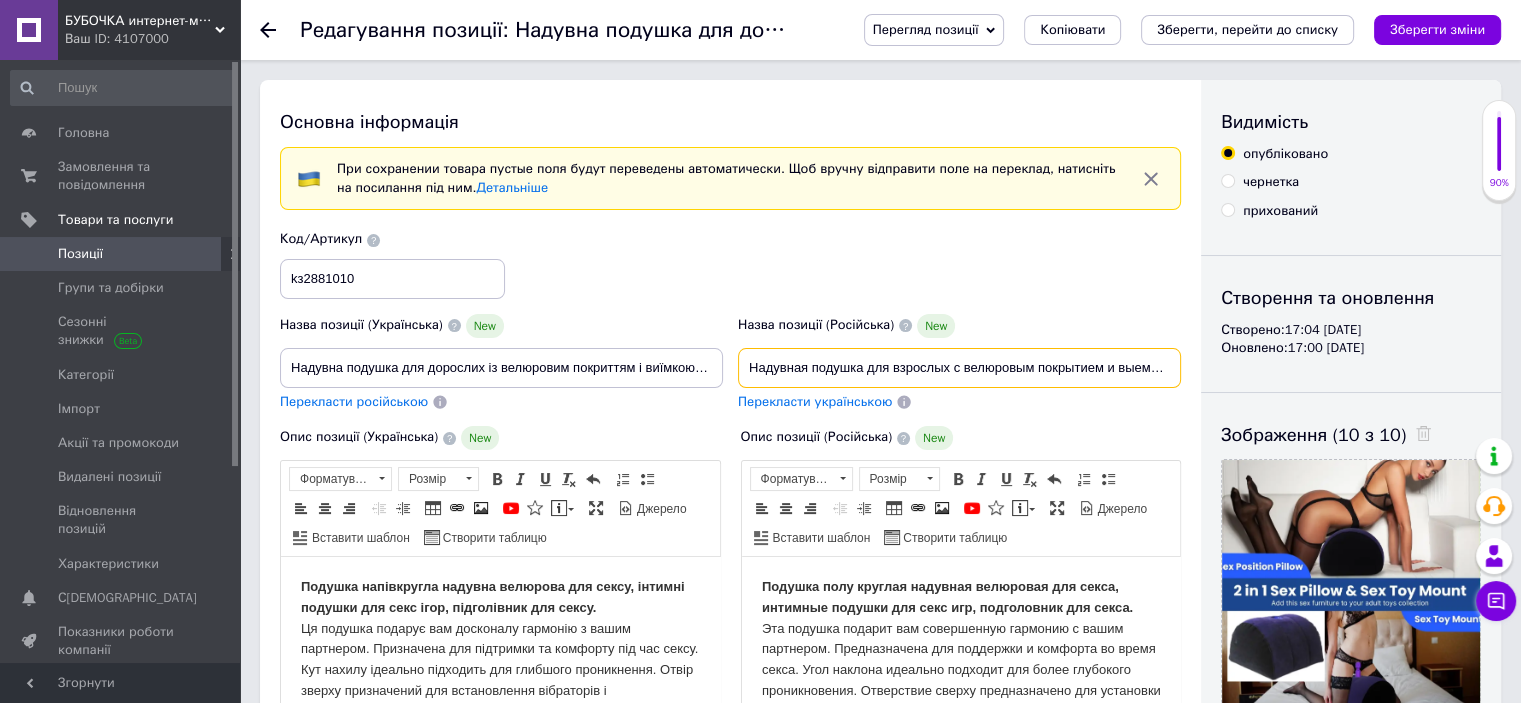 click on "Надувная подушка для взрослых с велюровым покрытием и выемкой для фалоса." at bounding box center (959, 368) 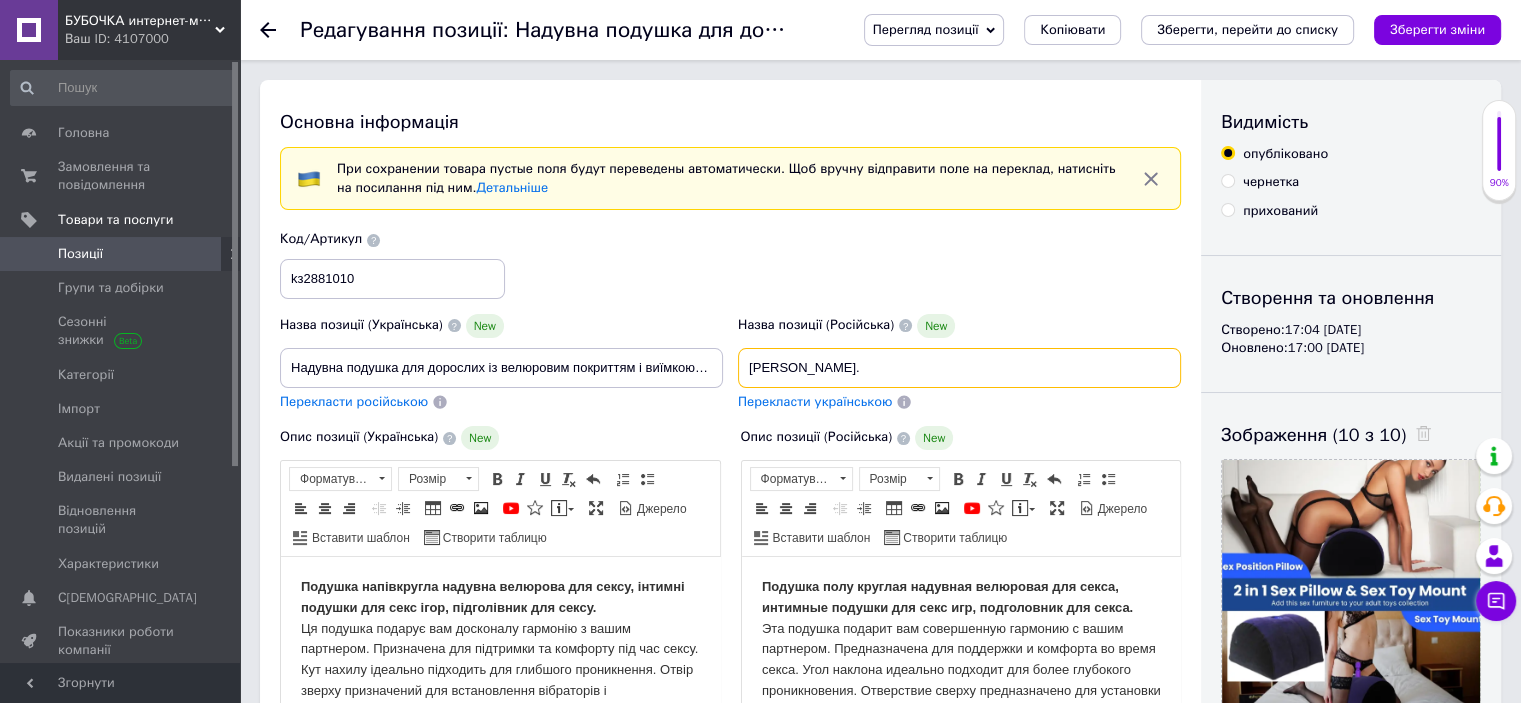 type on "." 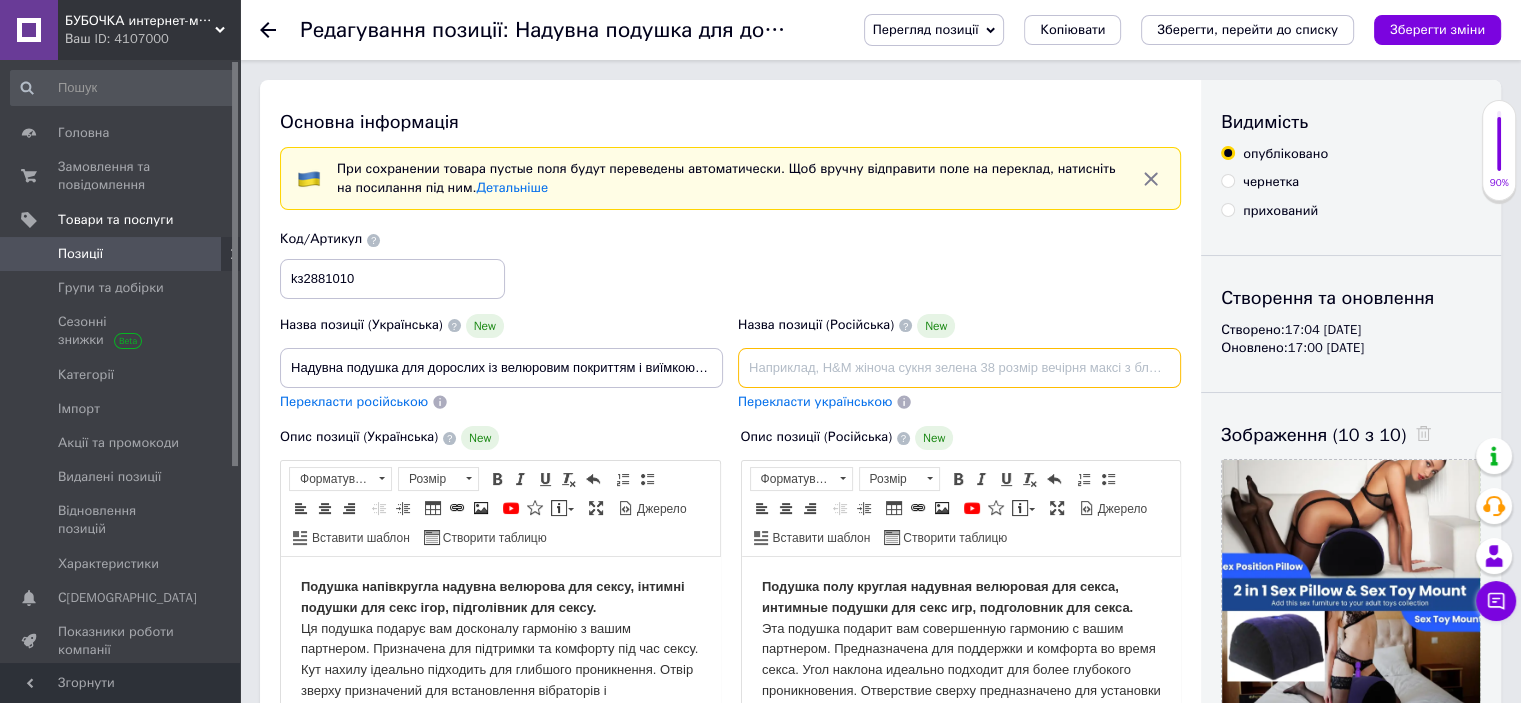 paste on "Надувная подушка для секса 86х22 см, Подушка с отверстием для вибратора, Секс подушка валик, Интимные игрушки" 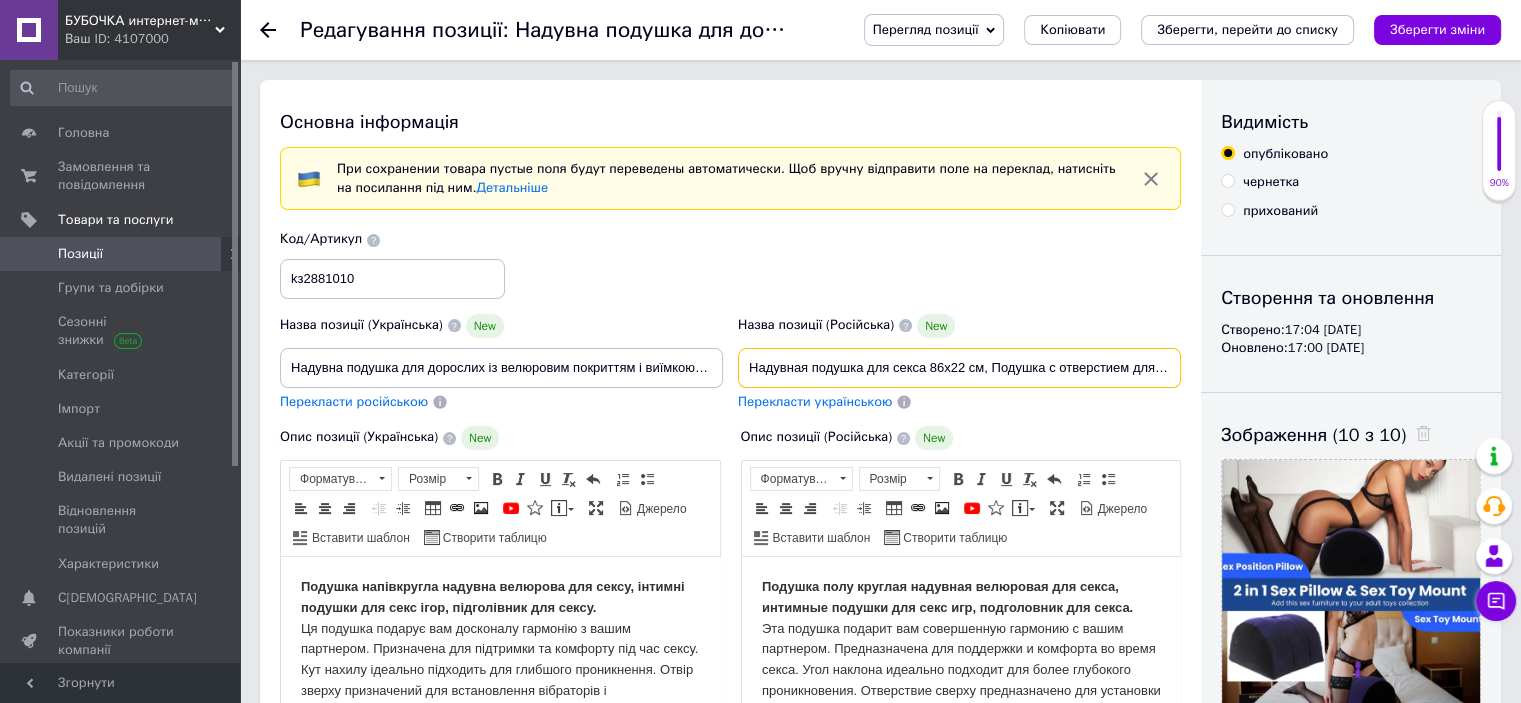 scroll, scrollTop: 0, scrollLeft: 305, axis: horizontal 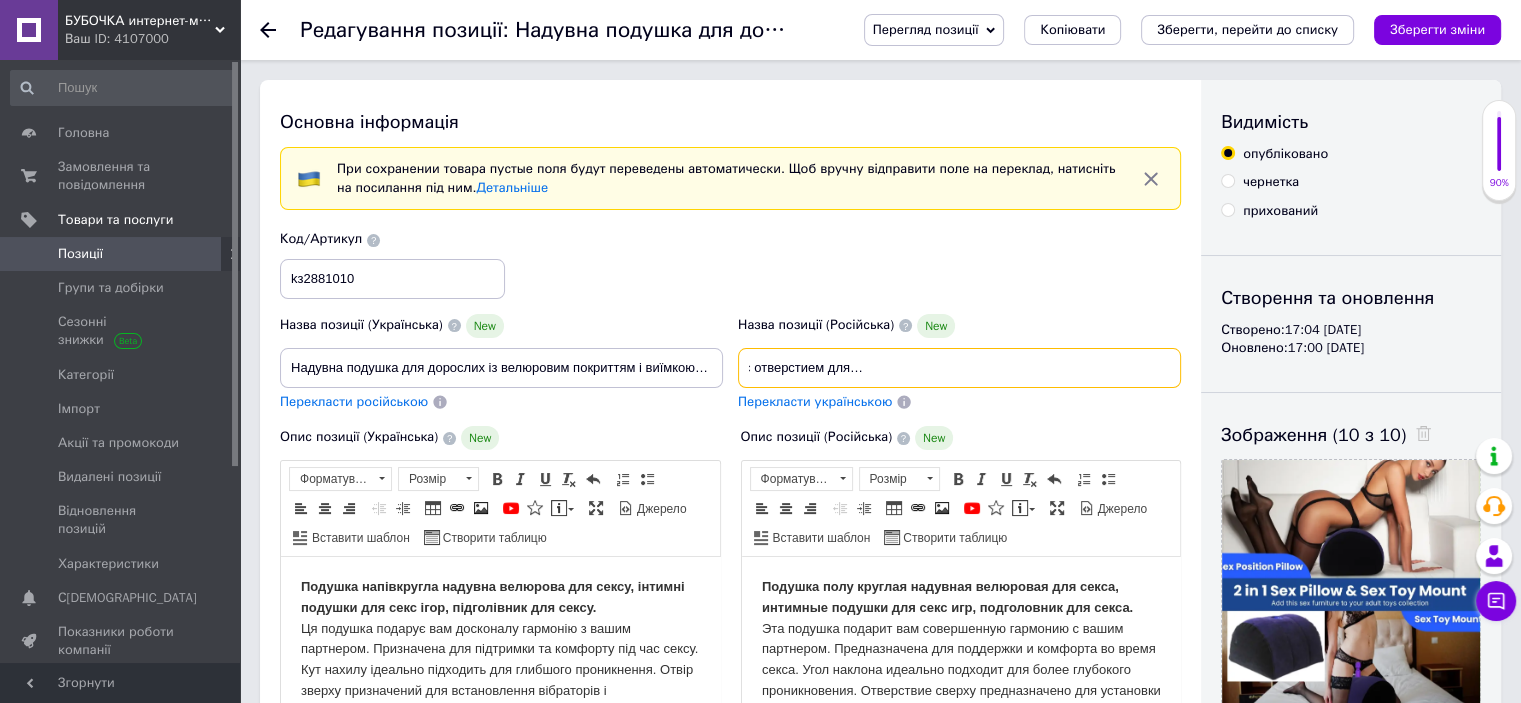 type on "Надувная подушка для секса 86х22 см, Подушка с отверстием для вибратора, Секс подушка валик, Интимные игрушки" 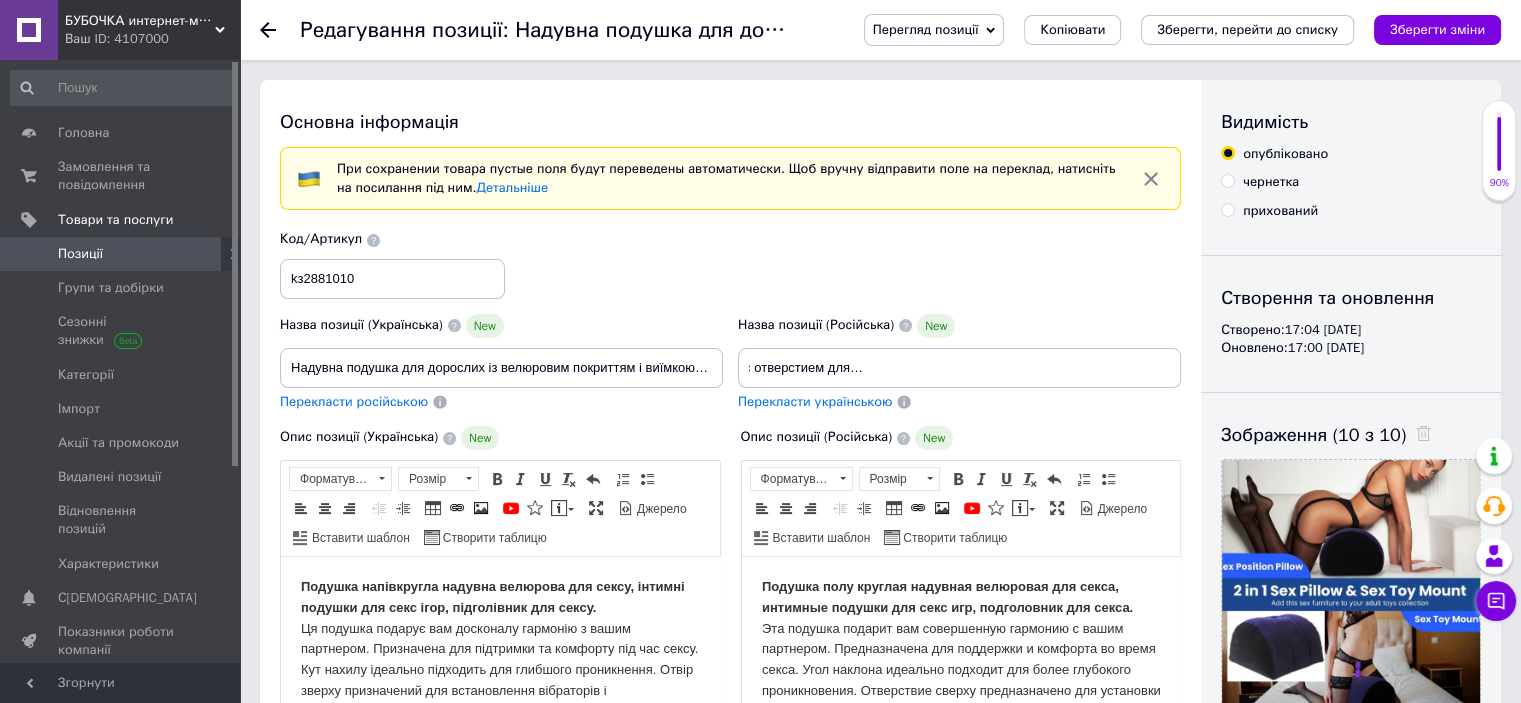 click on "Перекласти українською" at bounding box center (815, 401) 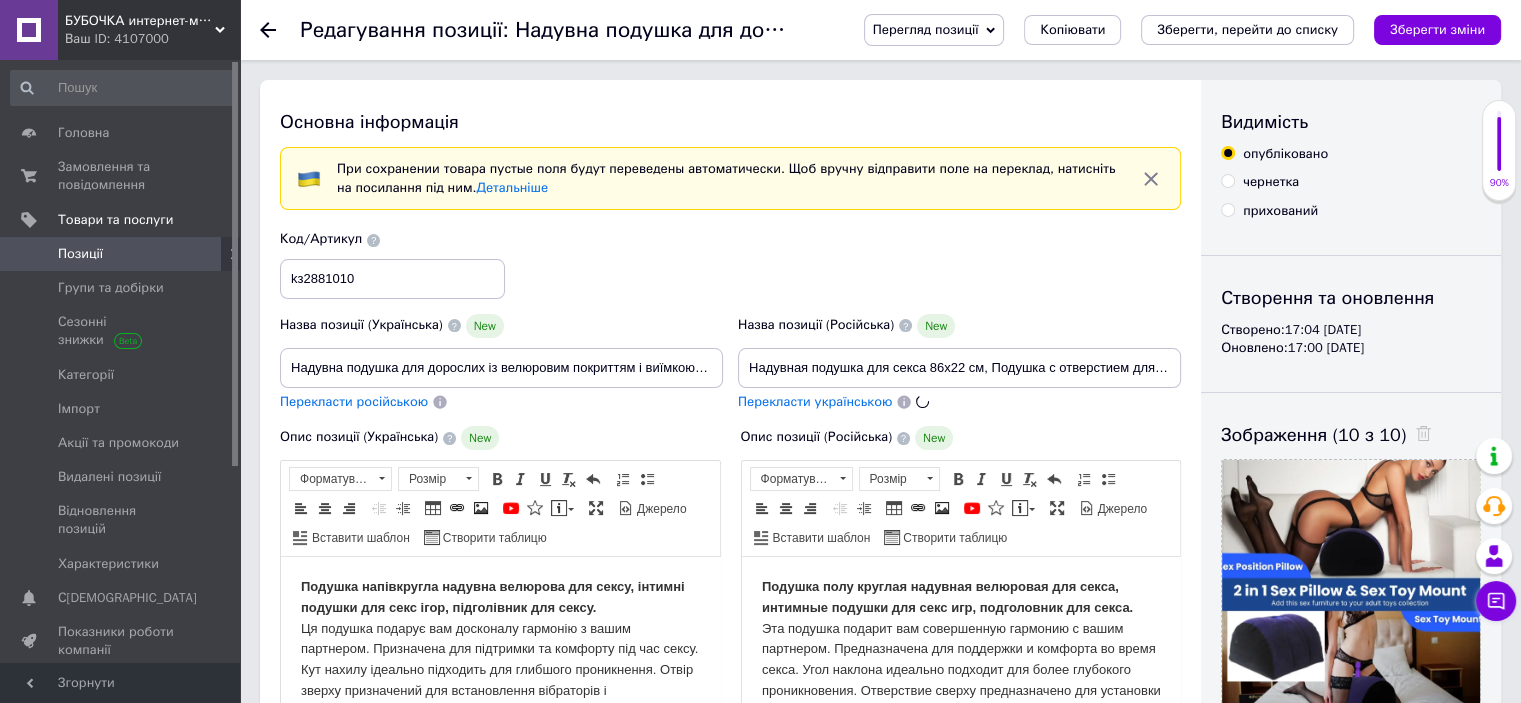 type on "Надувна подушка для сексу 86х22 см, Подушка з отвором для вібратора, Секс подушка валик, Інтимні іграшки" 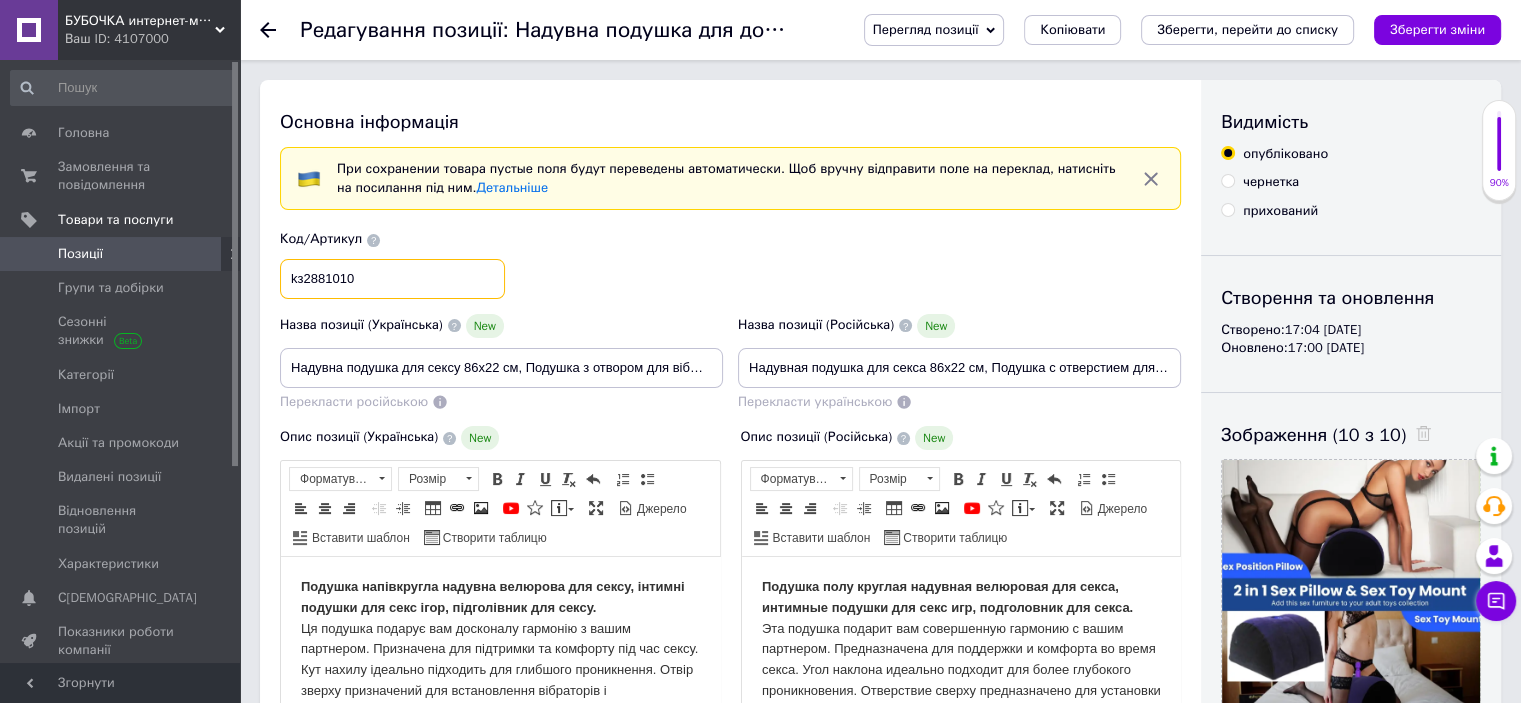 click on "kз2881010" at bounding box center (392, 279) 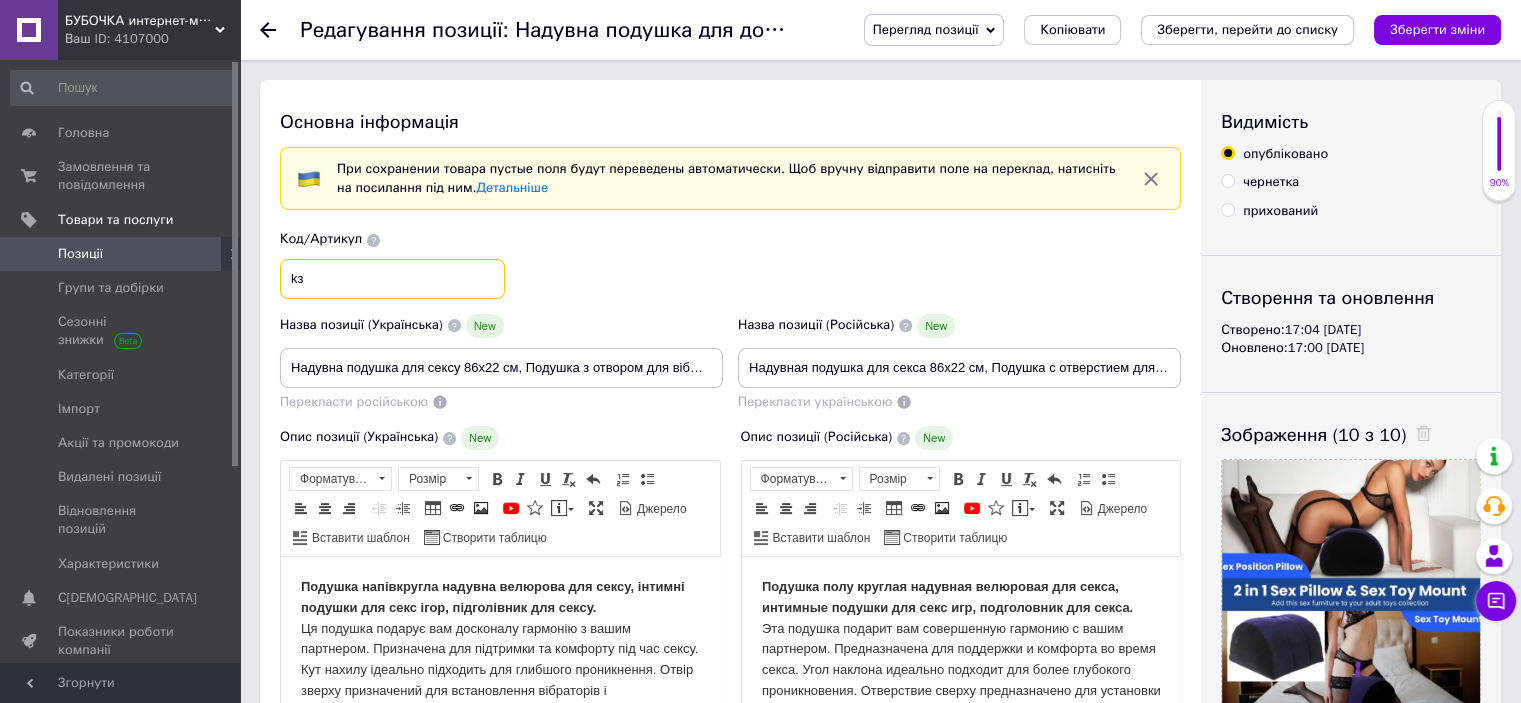 type on "k" 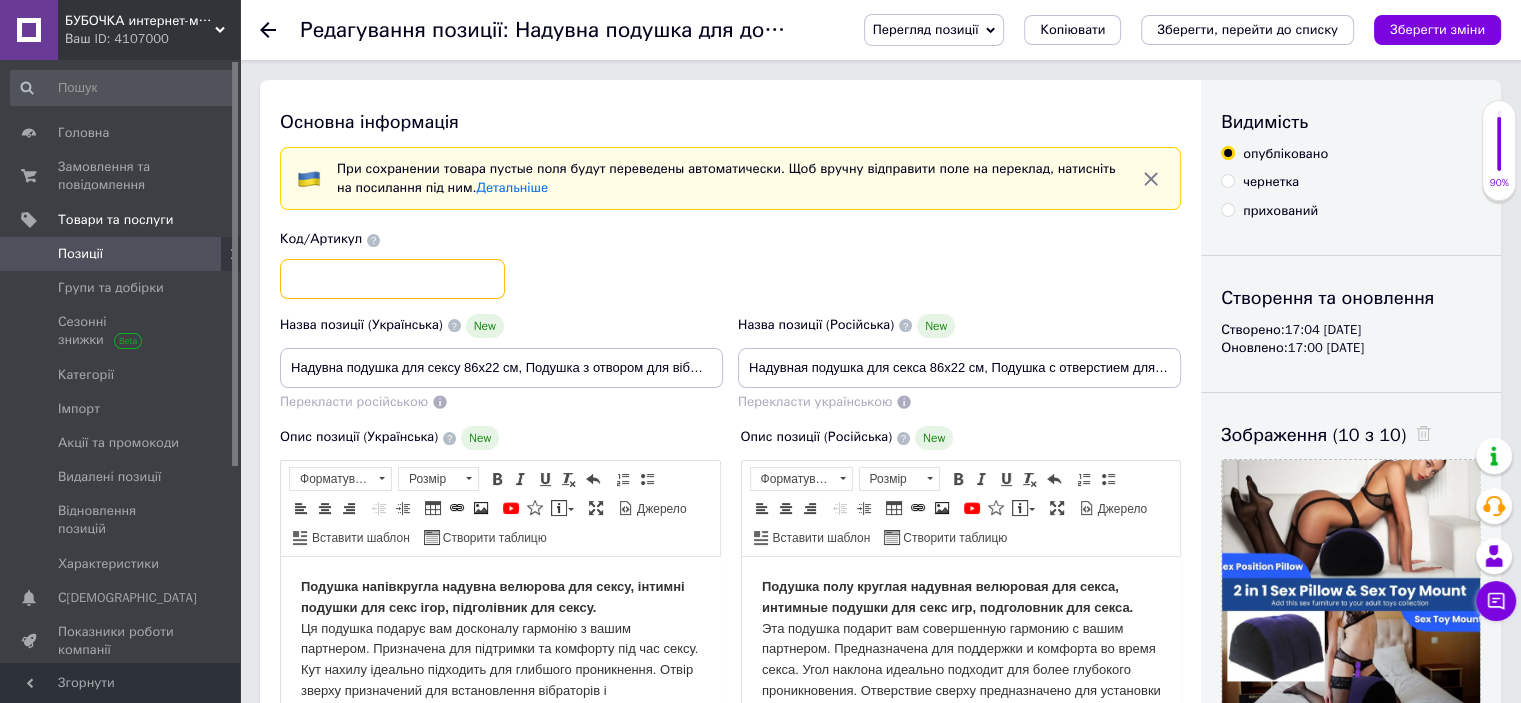 paste on "С 930" 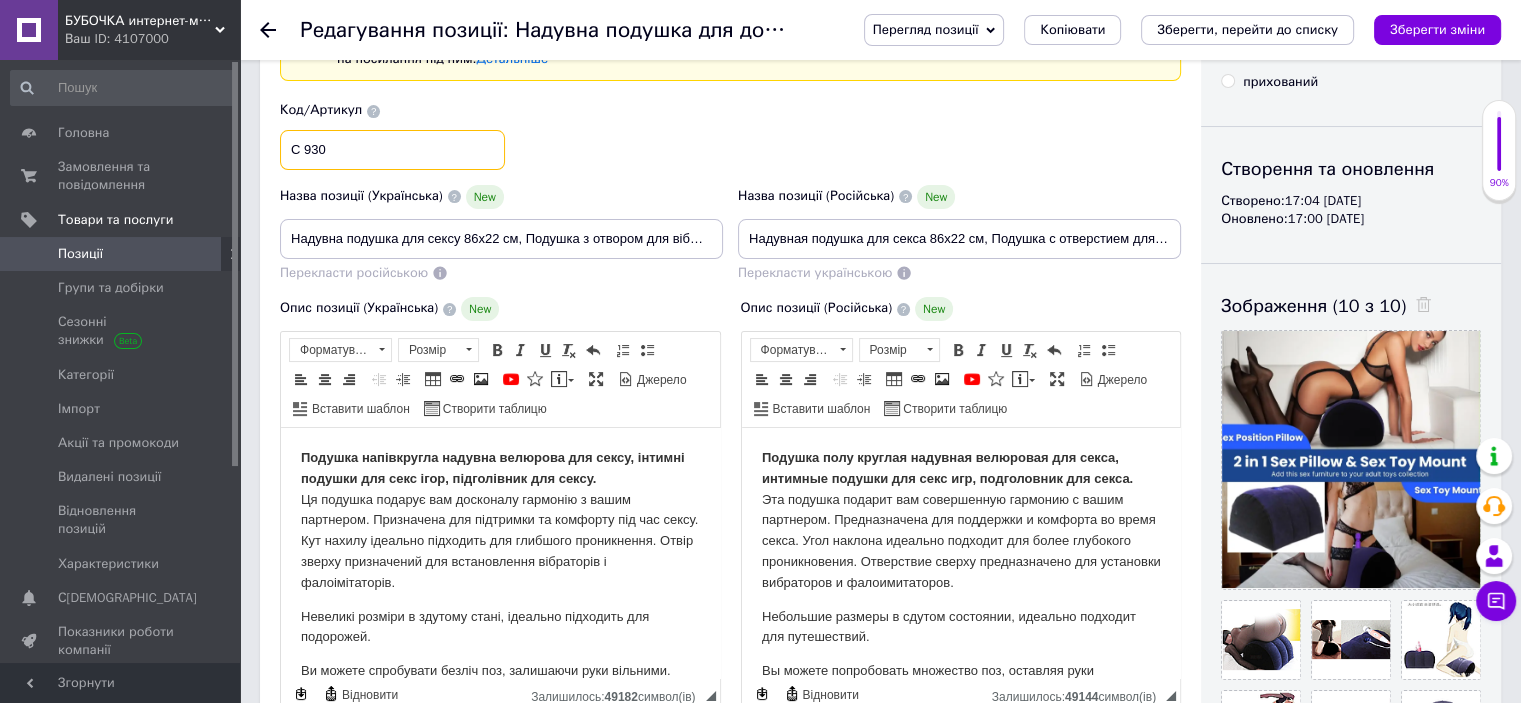 scroll, scrollTop: 141, scrollLeft: 0, axis: vertical 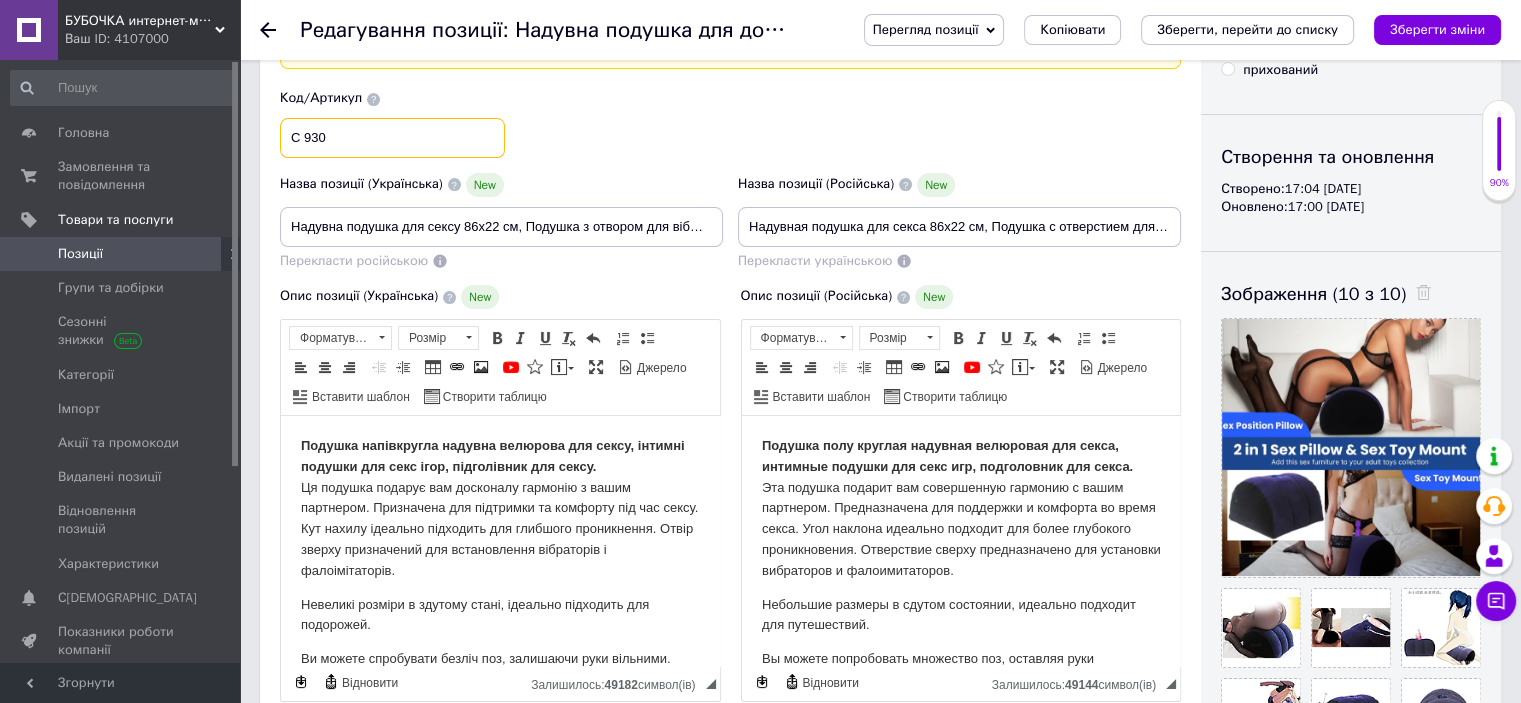 type on "С 930" 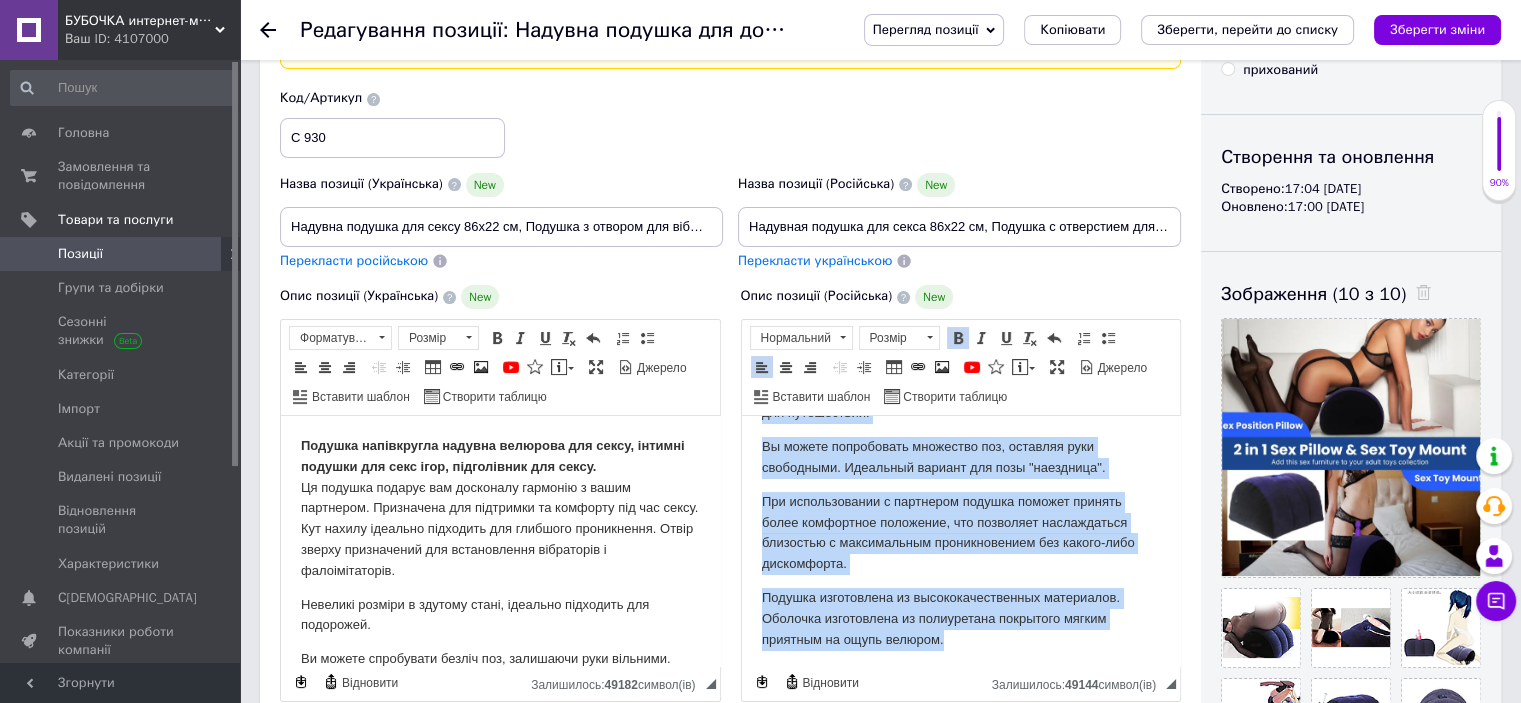 scroll, scrollTop: 216, scrollLeft: 0, axis: vertical 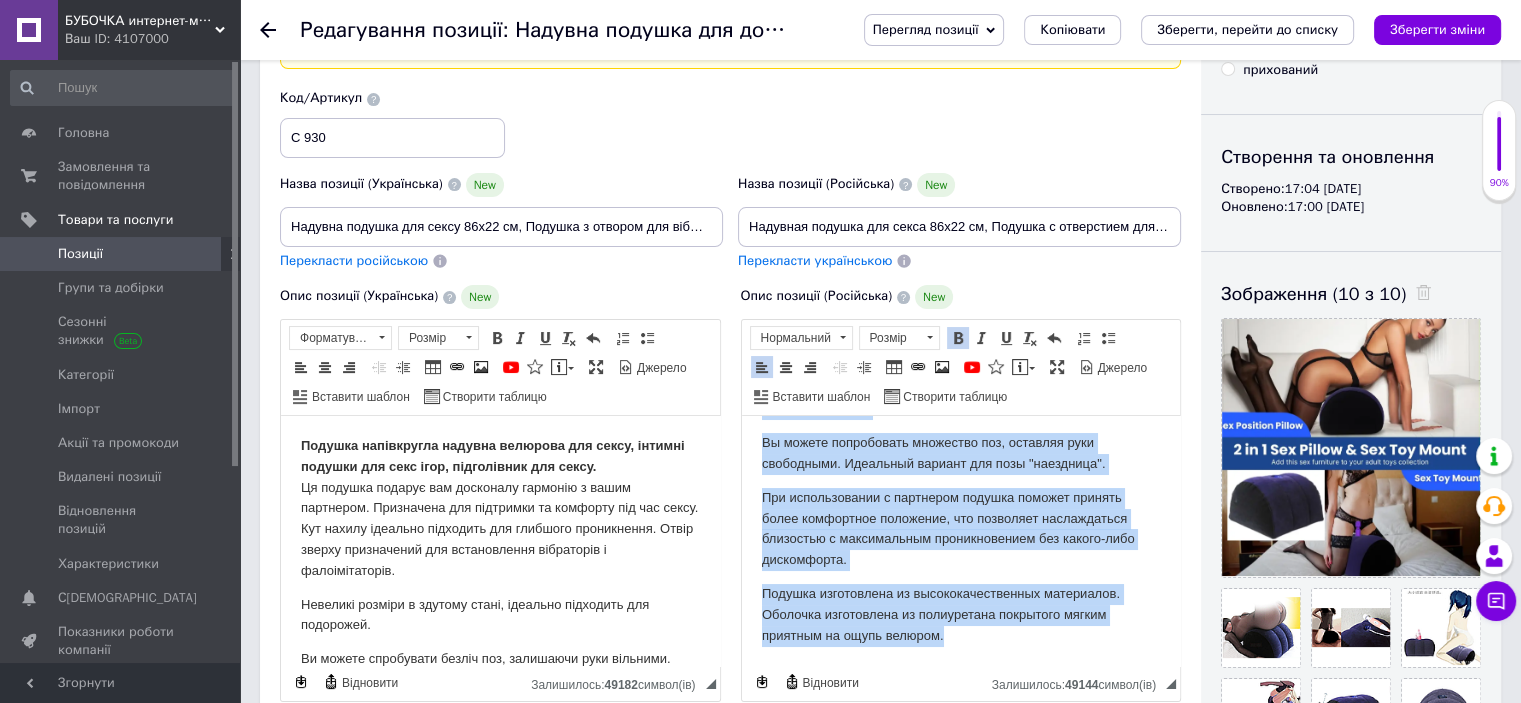 drag, startPoint x: 755, startPoint y: 442, endPoint x: 1163, endPoint y: 660, distance: 462.58838 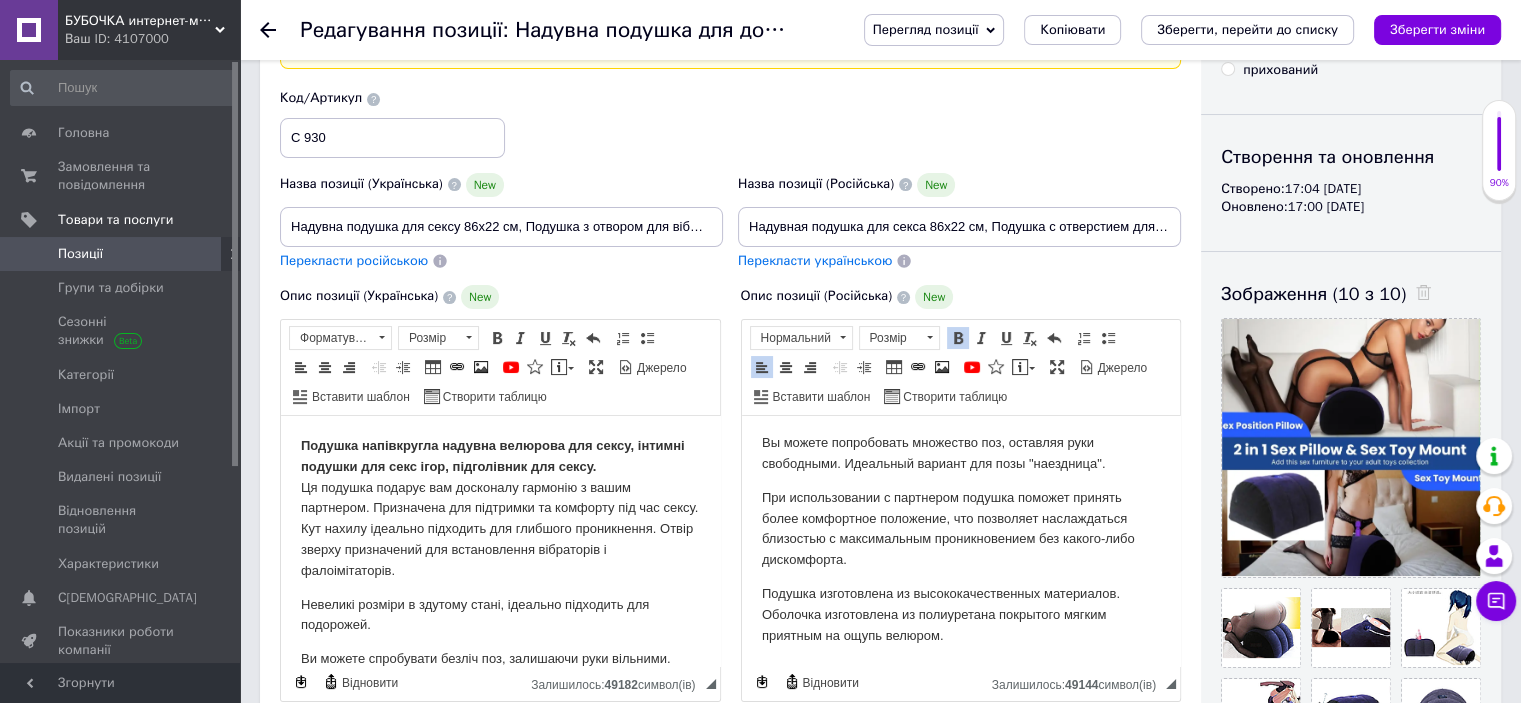 scroll, scrollTop: 0, scrollLeft: 0, axis: both 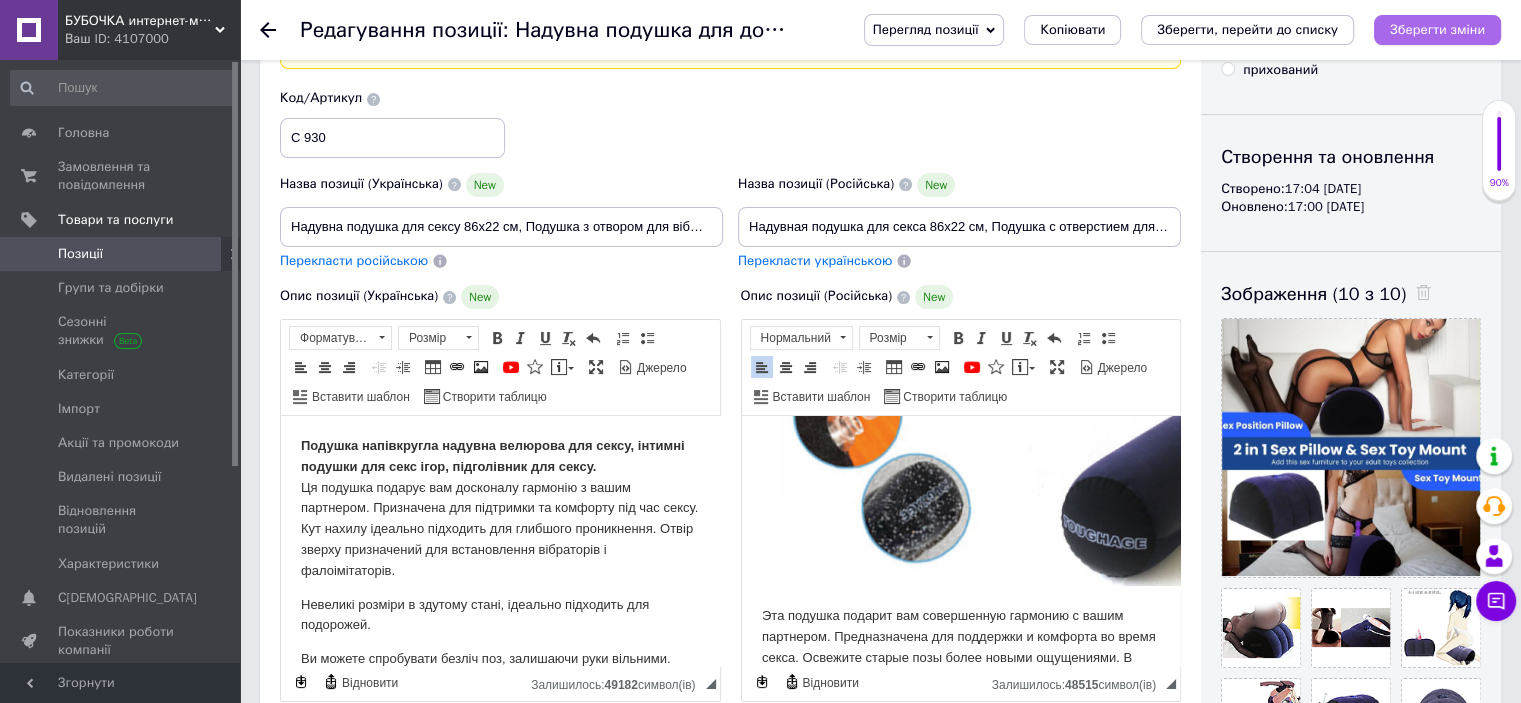 click on "Зберегти зміни" at bounding box center [1437, 29] 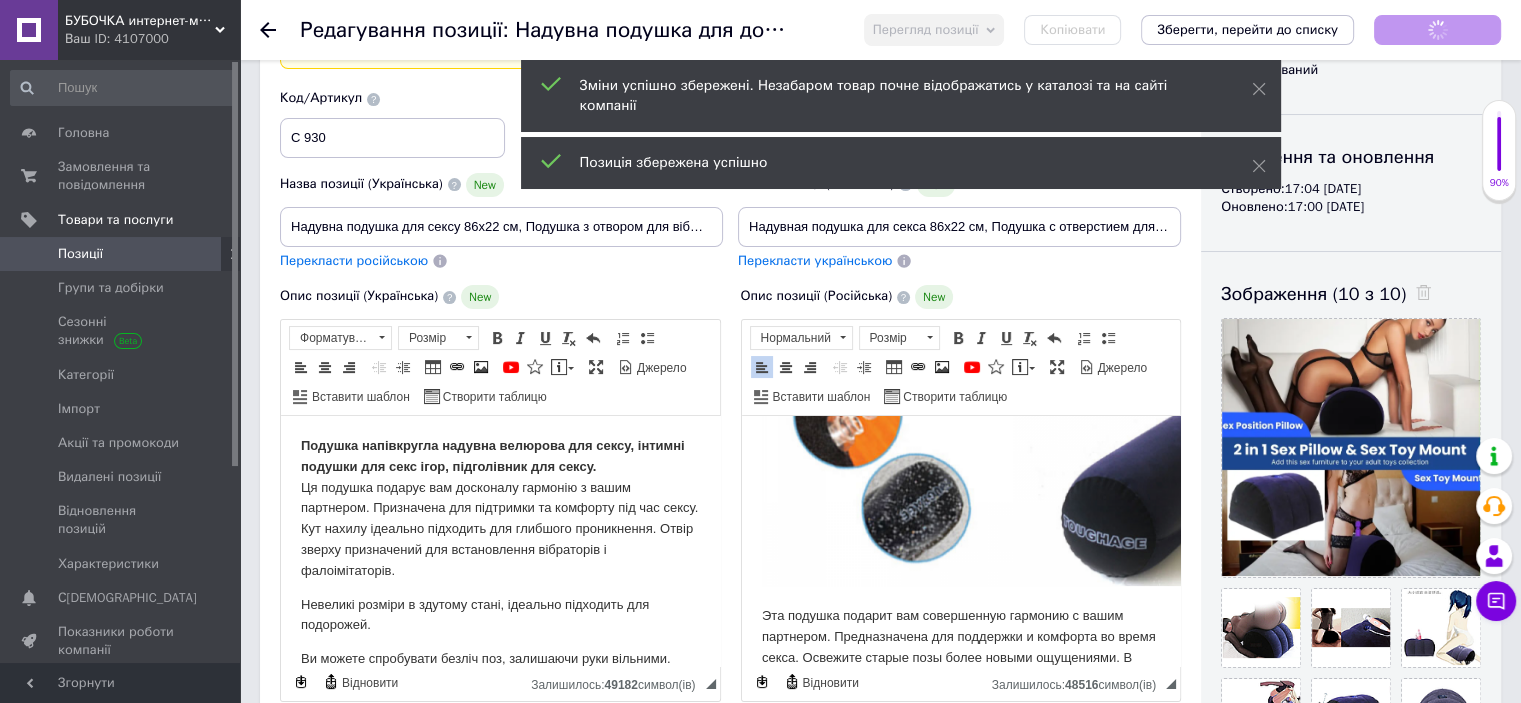 scroll, scrollTop: 510, scrollLeft: 0, axis: vertical 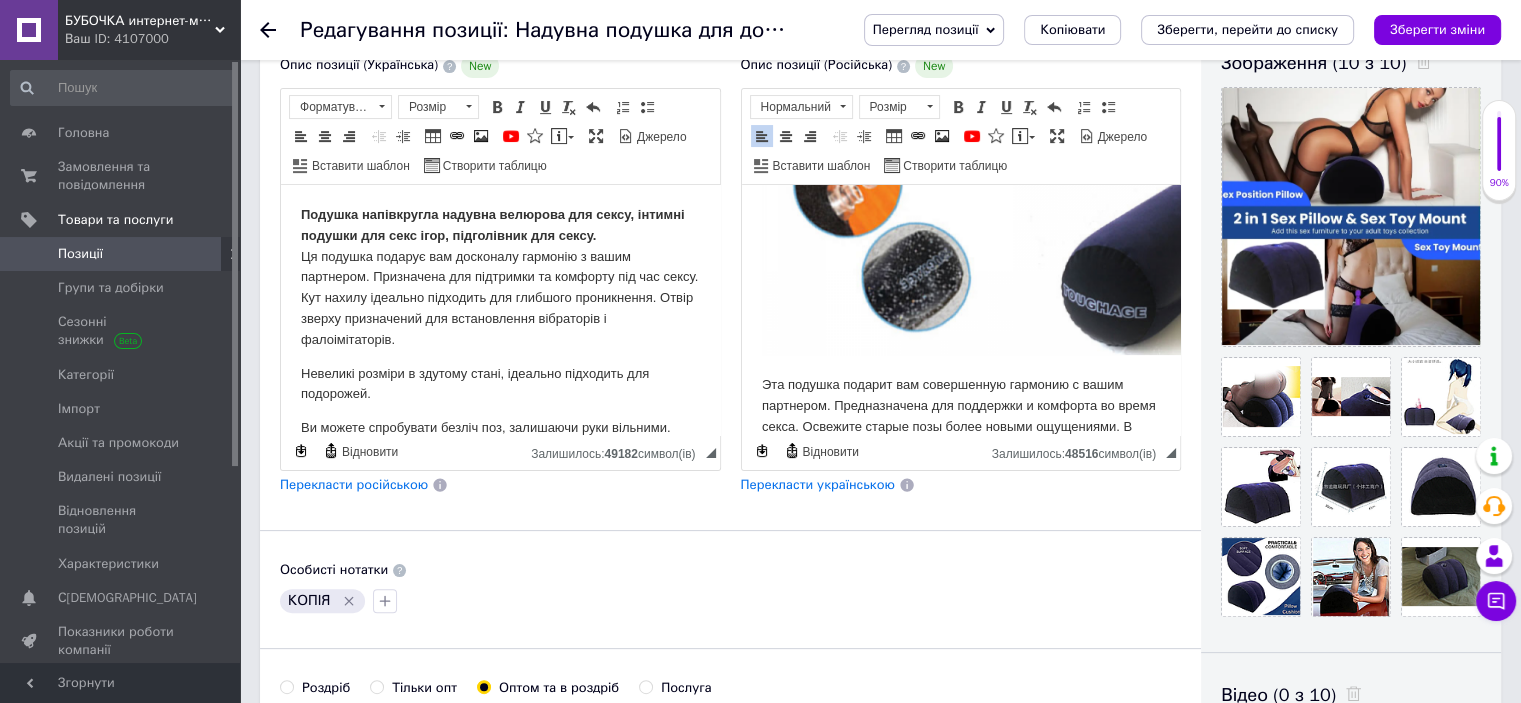 click on "Перекласти українською" at bounding box center [818, 484] 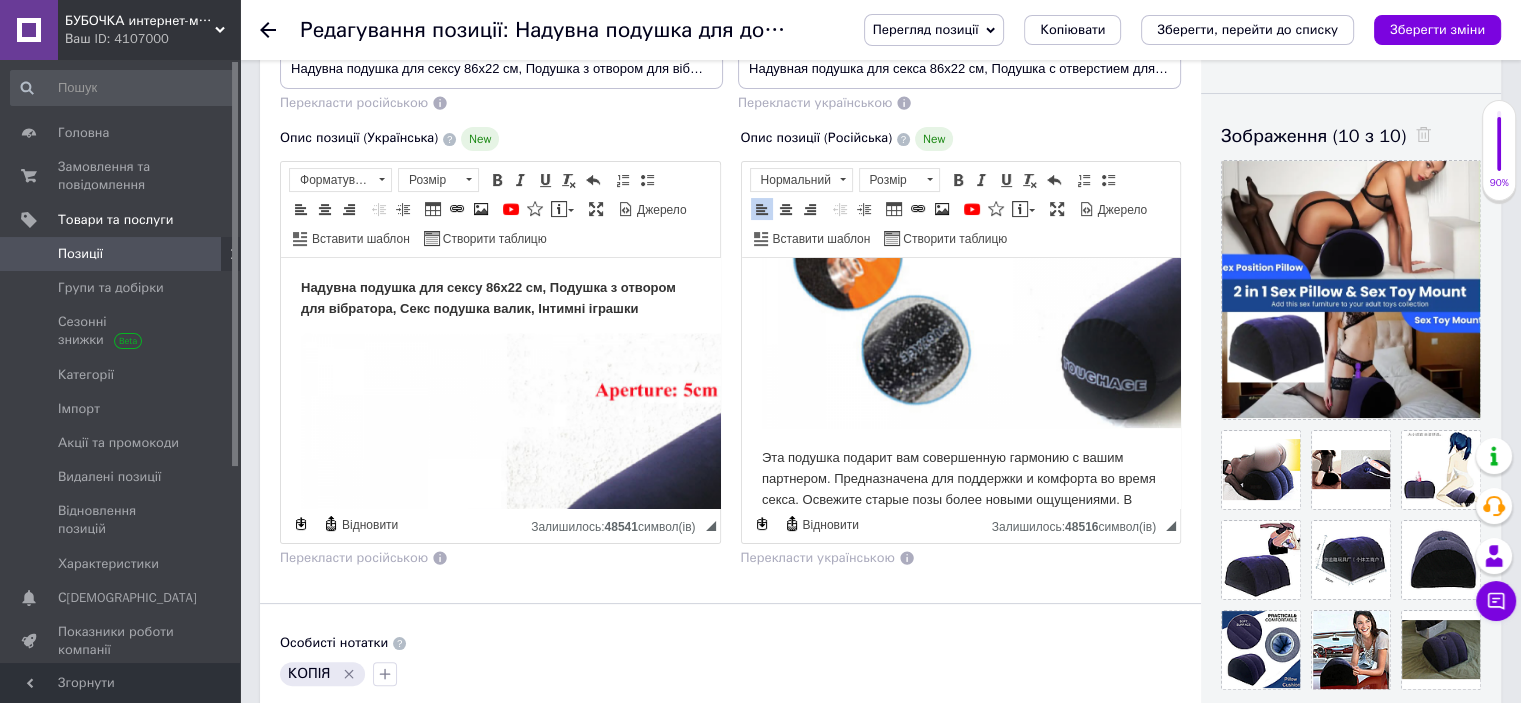 scroll, scrollTop: 272, scrollLeft: 0, axis: vertical 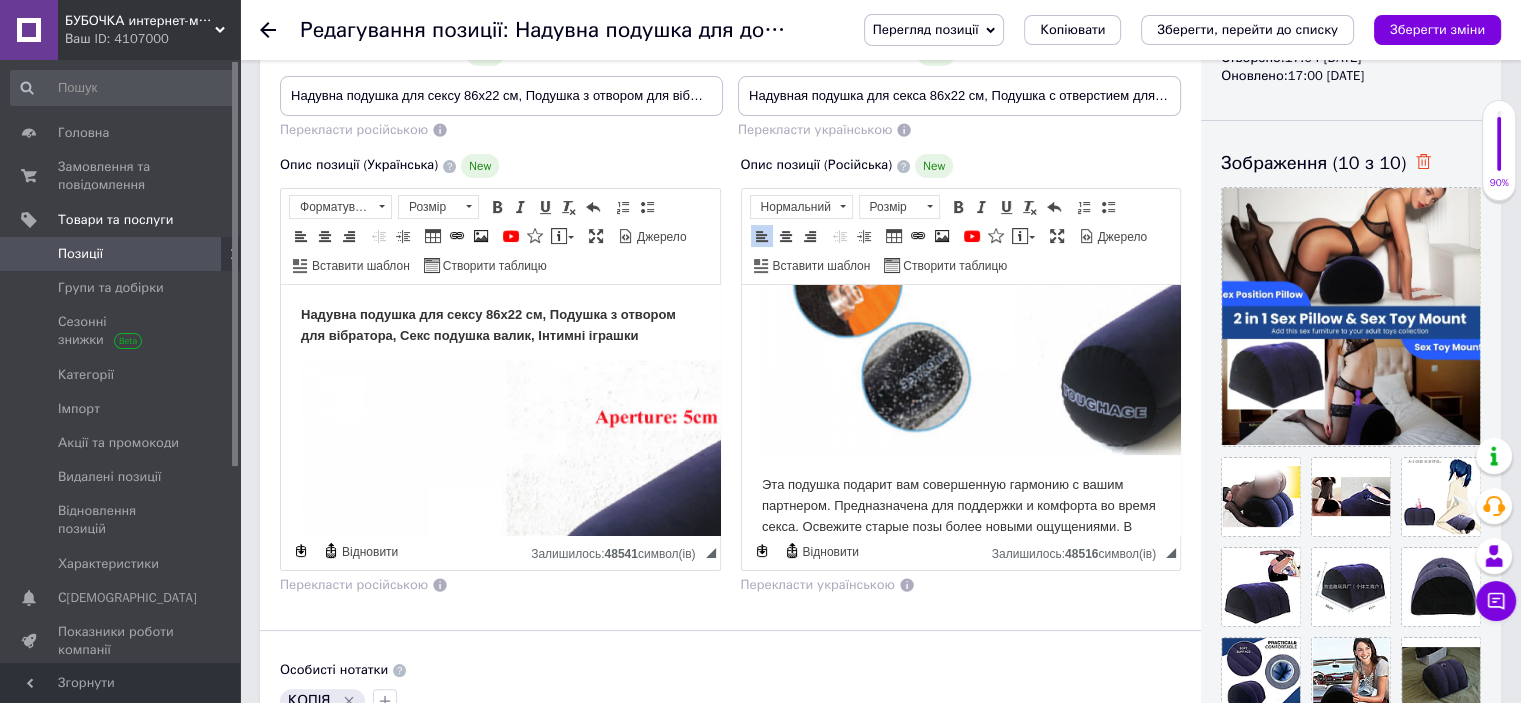 click 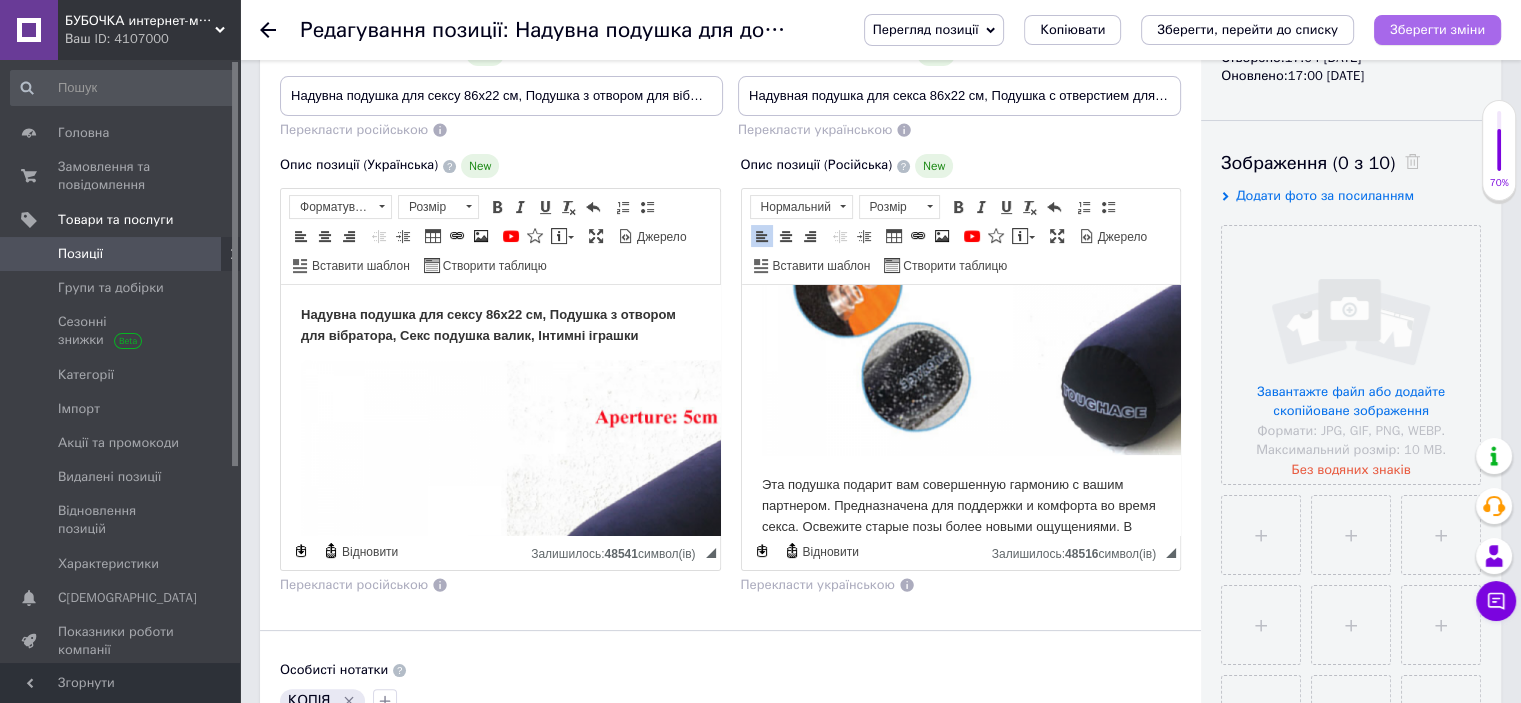click on "Зберегти зміни" at bounding box center [1437, 29] 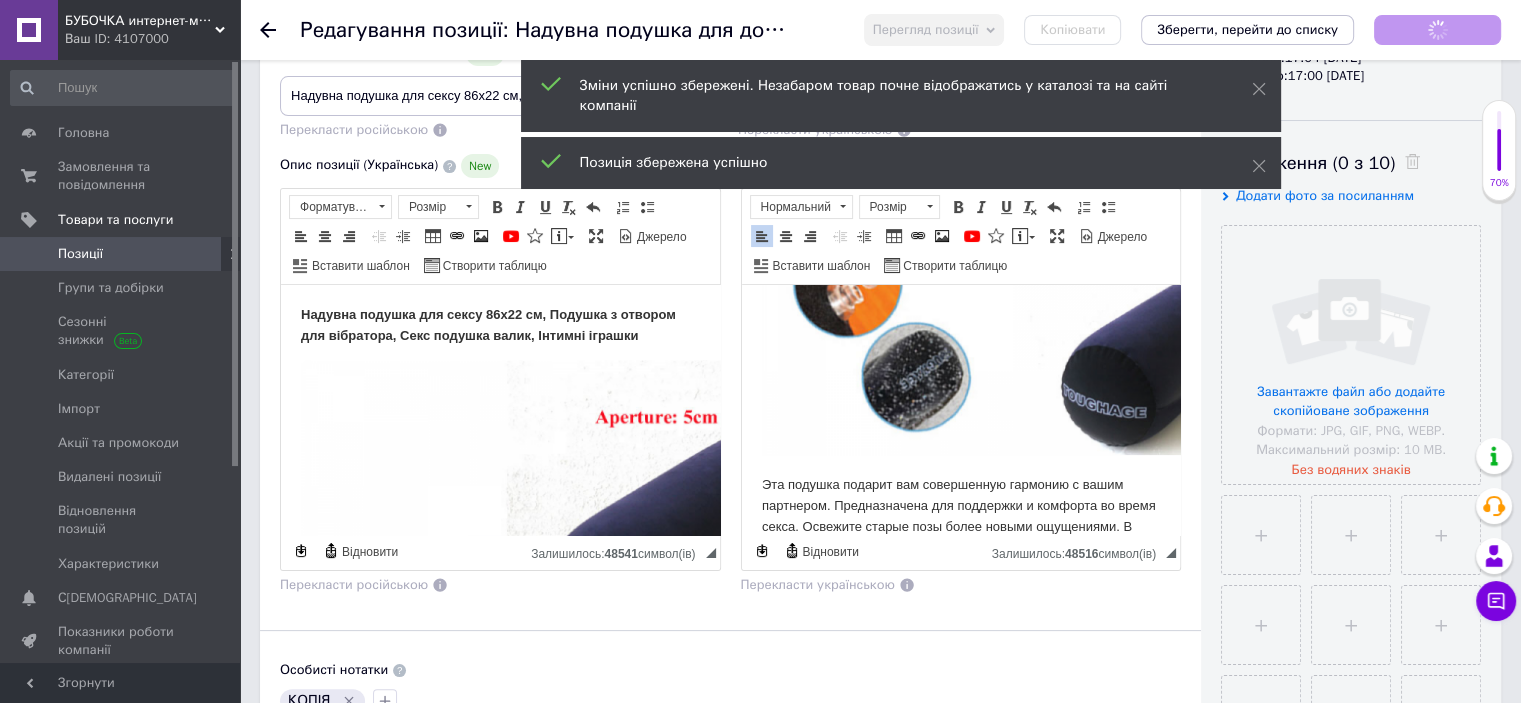 scroll, scrollTop: 510, scrollLeft: 0, axis: vertical 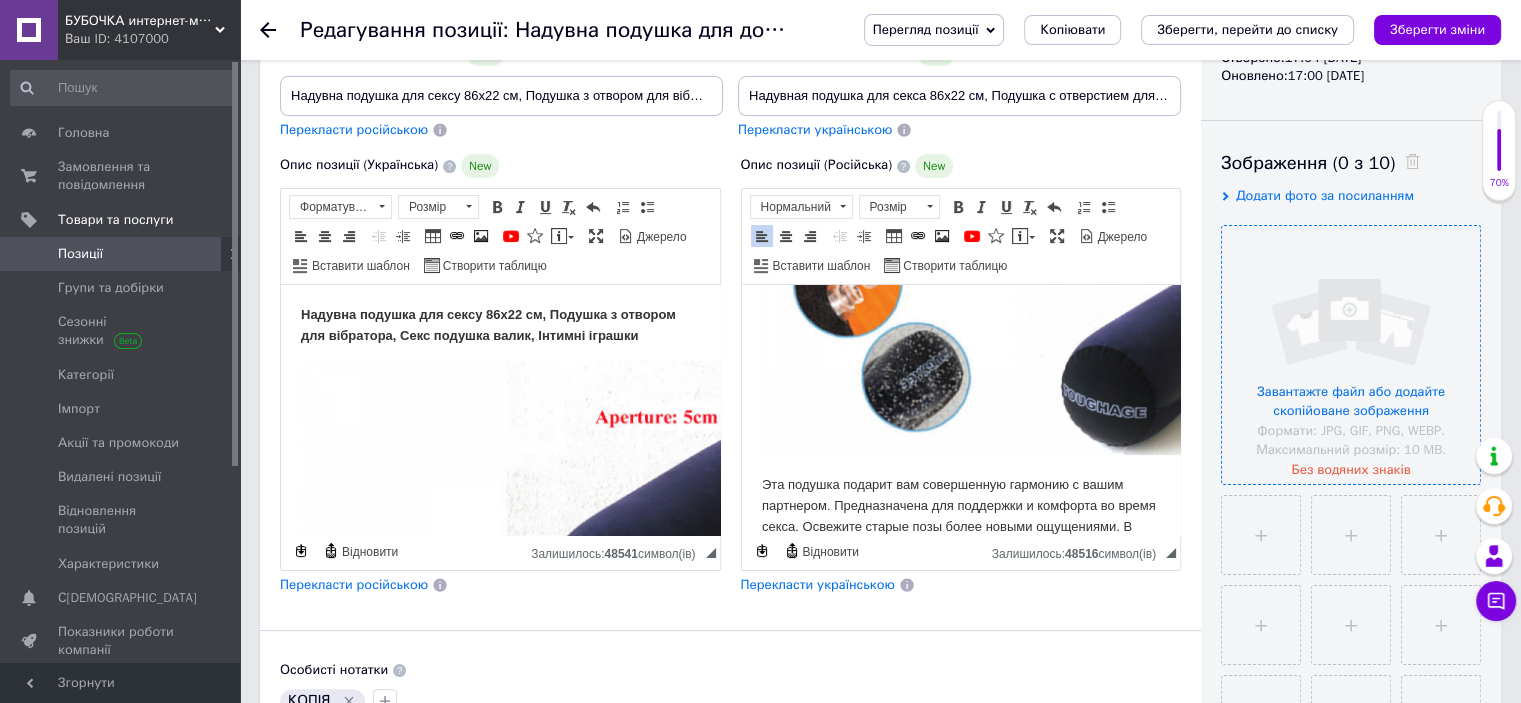 click at bounding box center (1351, 355) 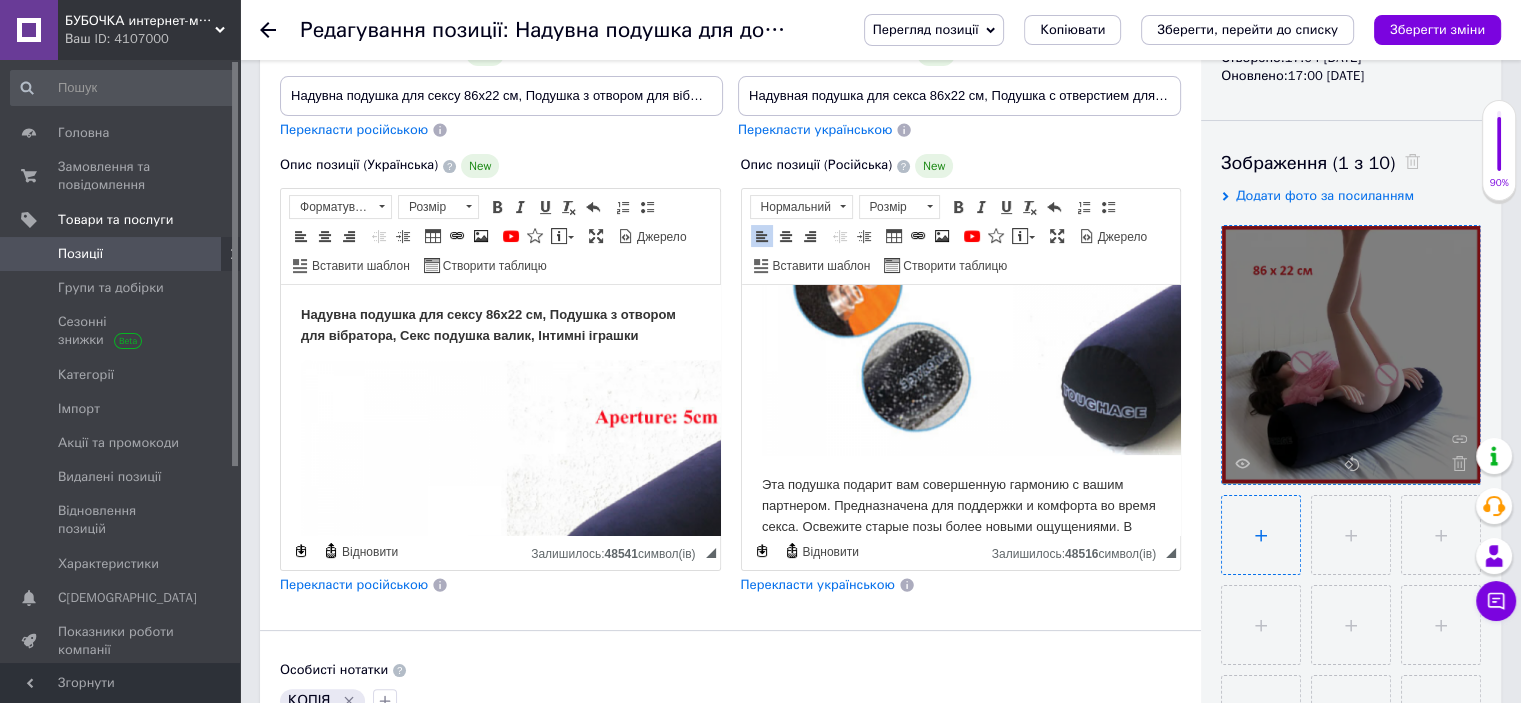 click at bounding box center [1261, 535] 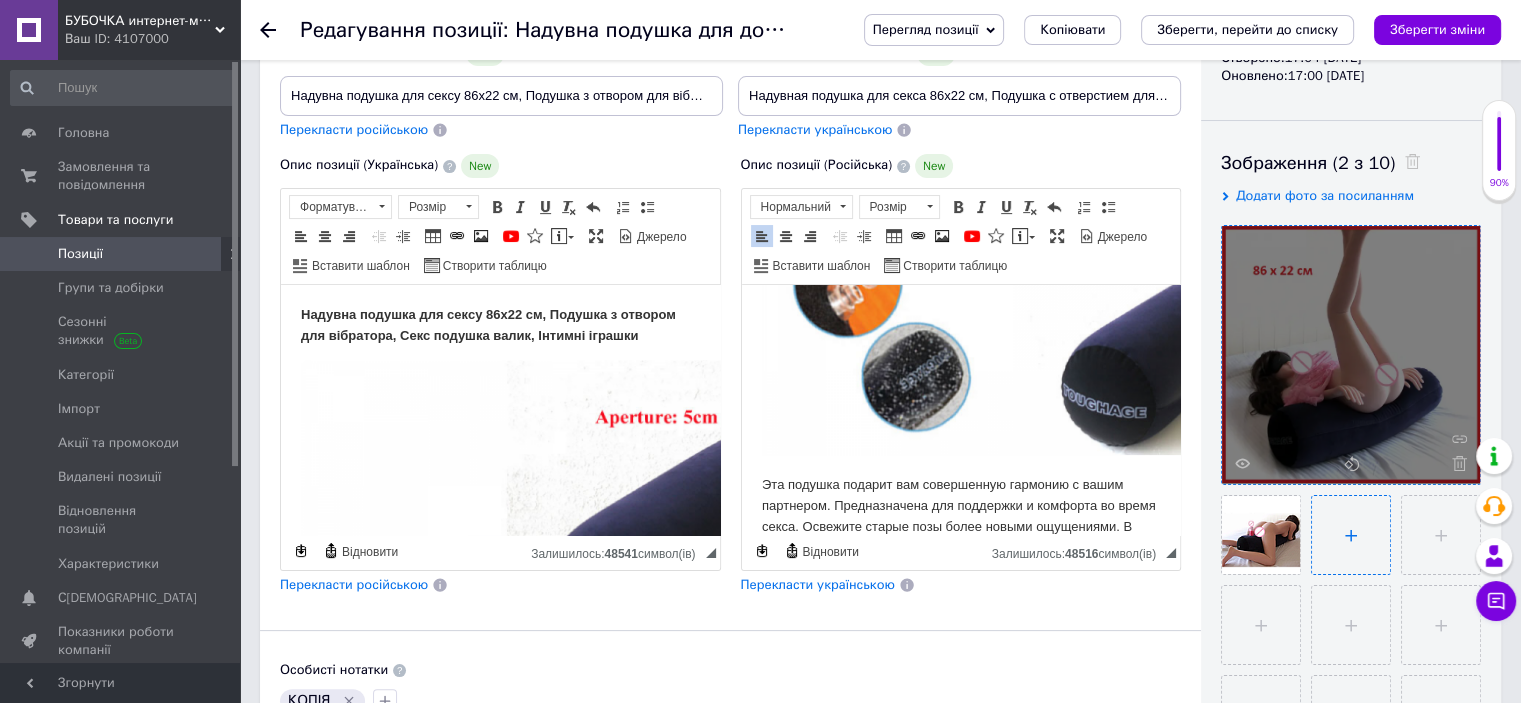 click at bounding box center (1351, 535) 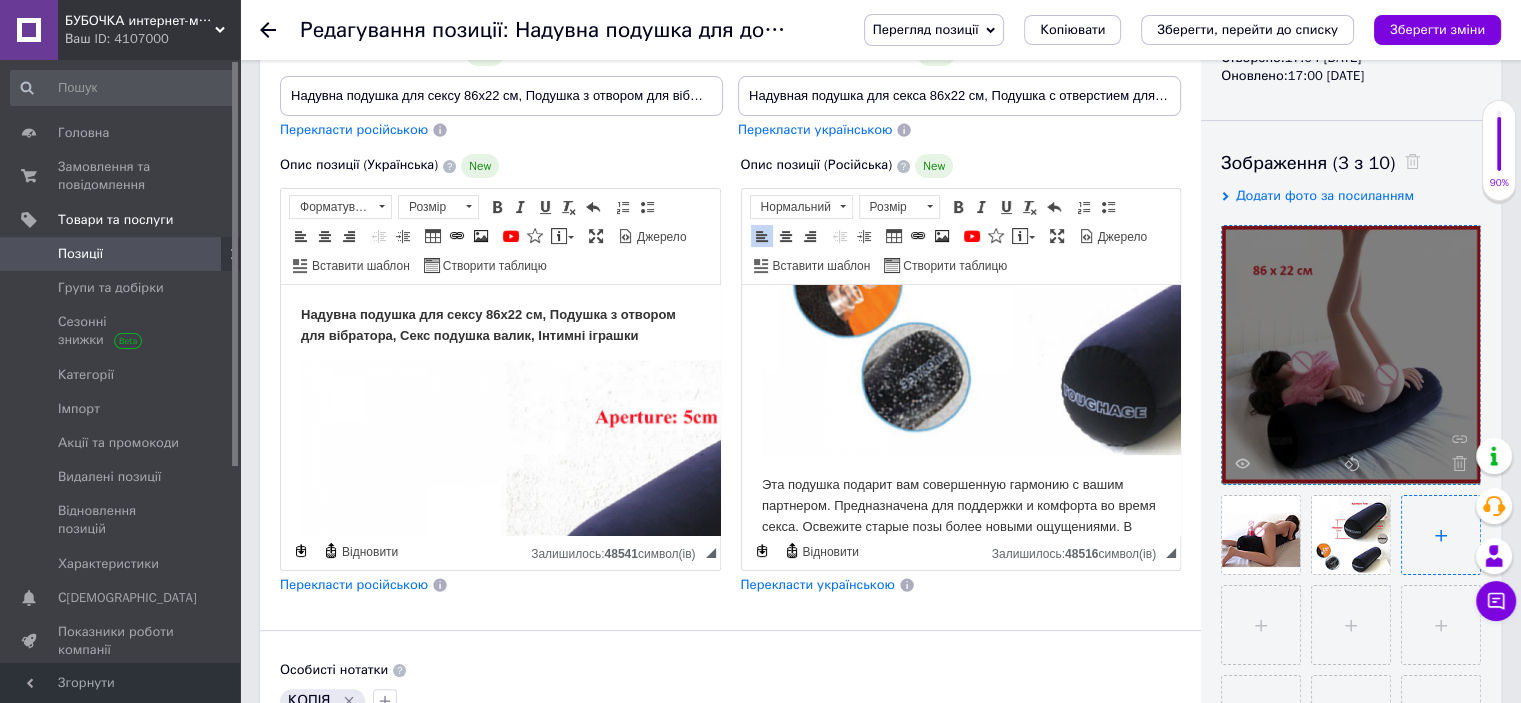 click at bounding box center [1441, 535] 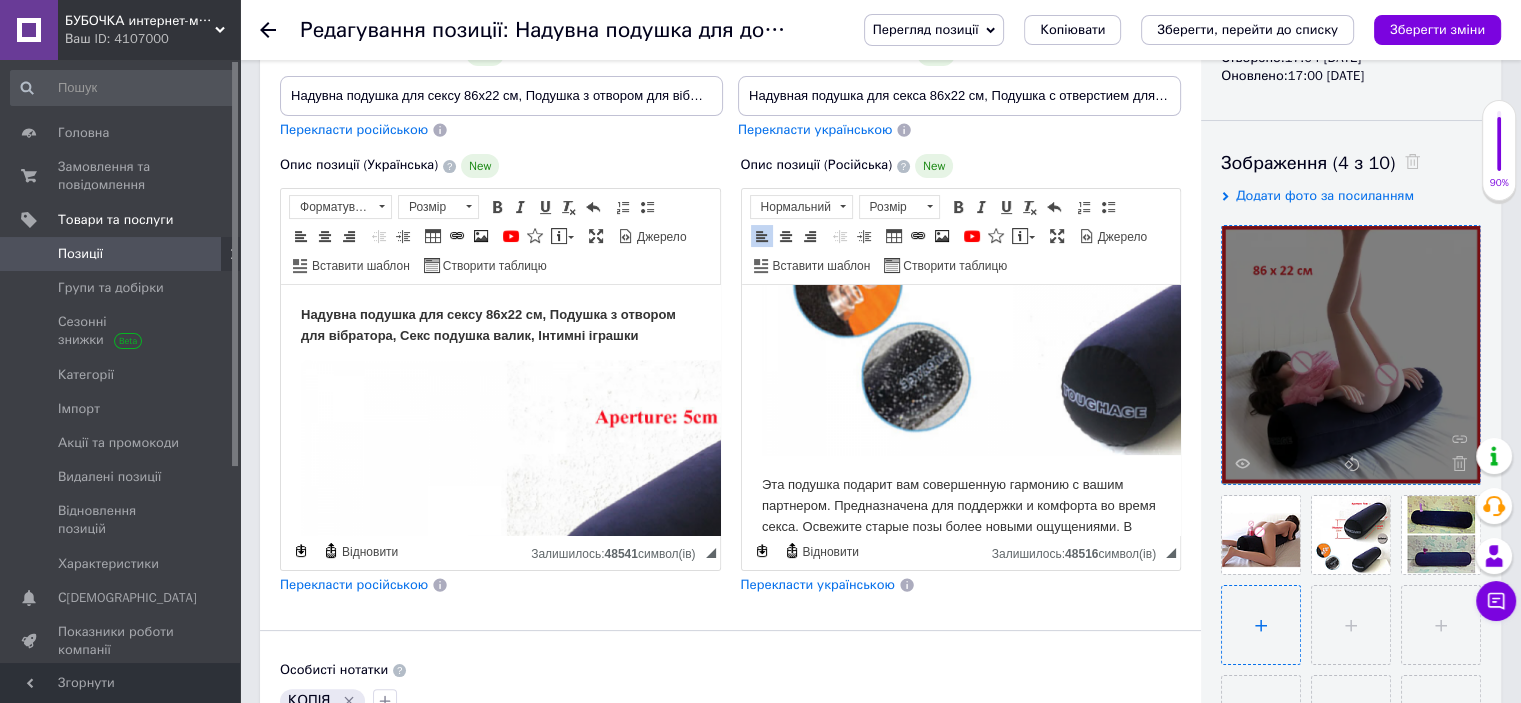 click at bounding box center [1261, 625] 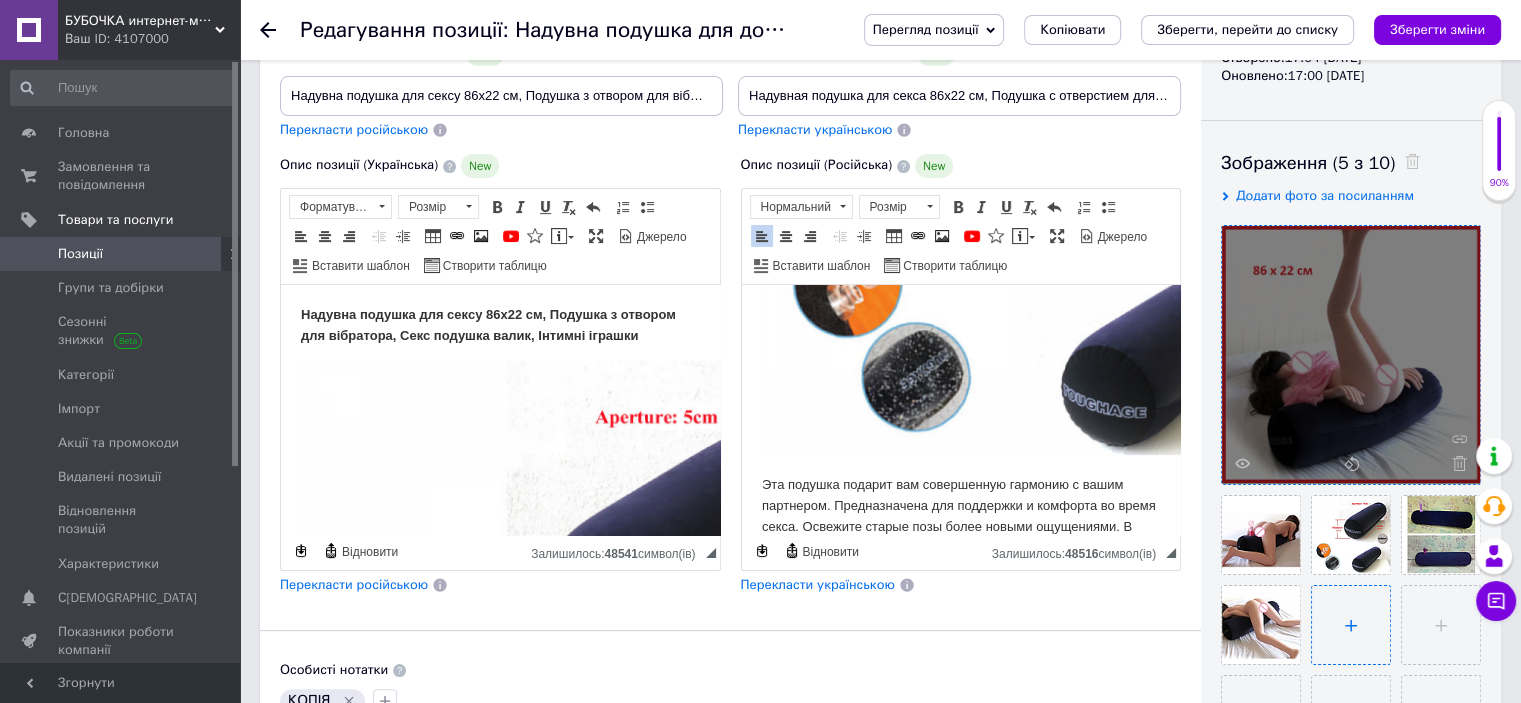 click at bounding box center [1351, 625] 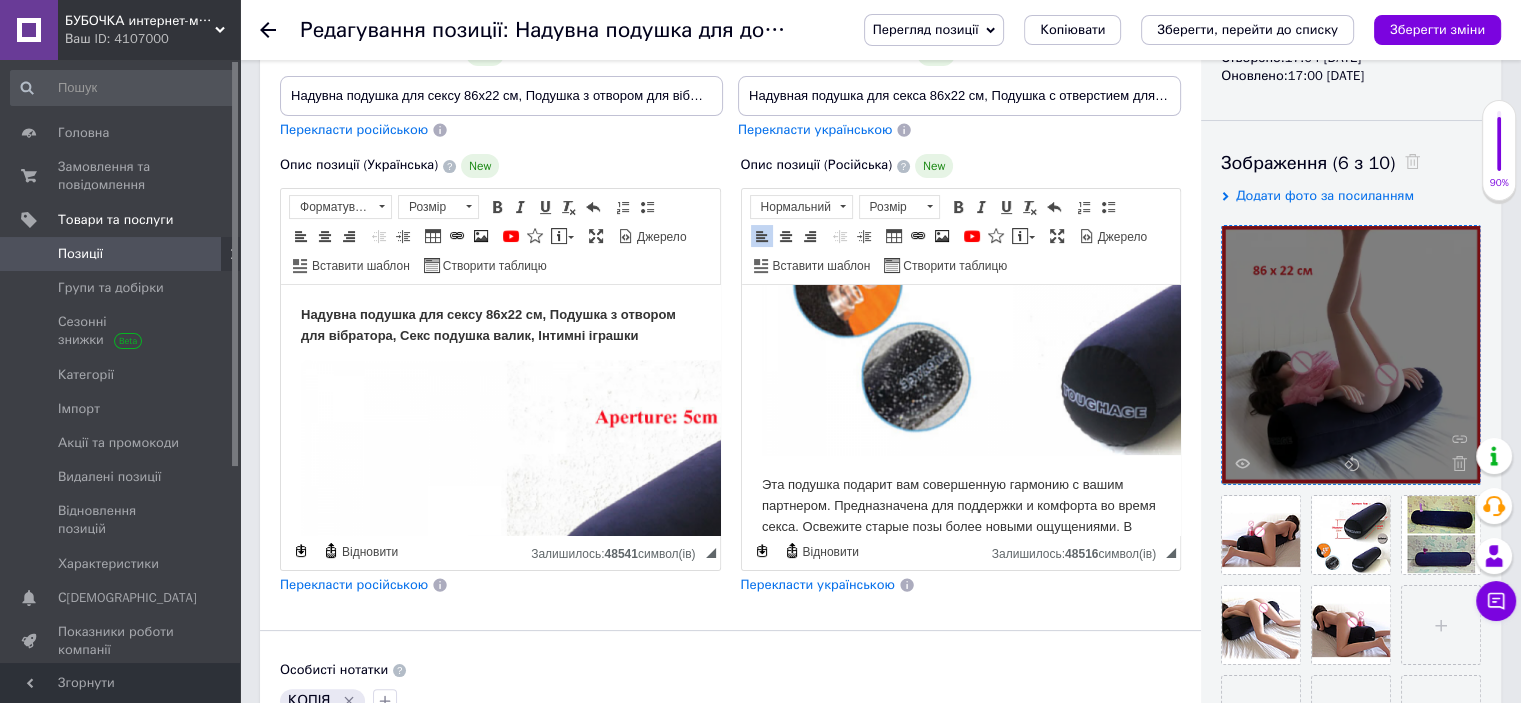 scroll, scrollTop: 887, scrollLeft: 0, axis: vertical 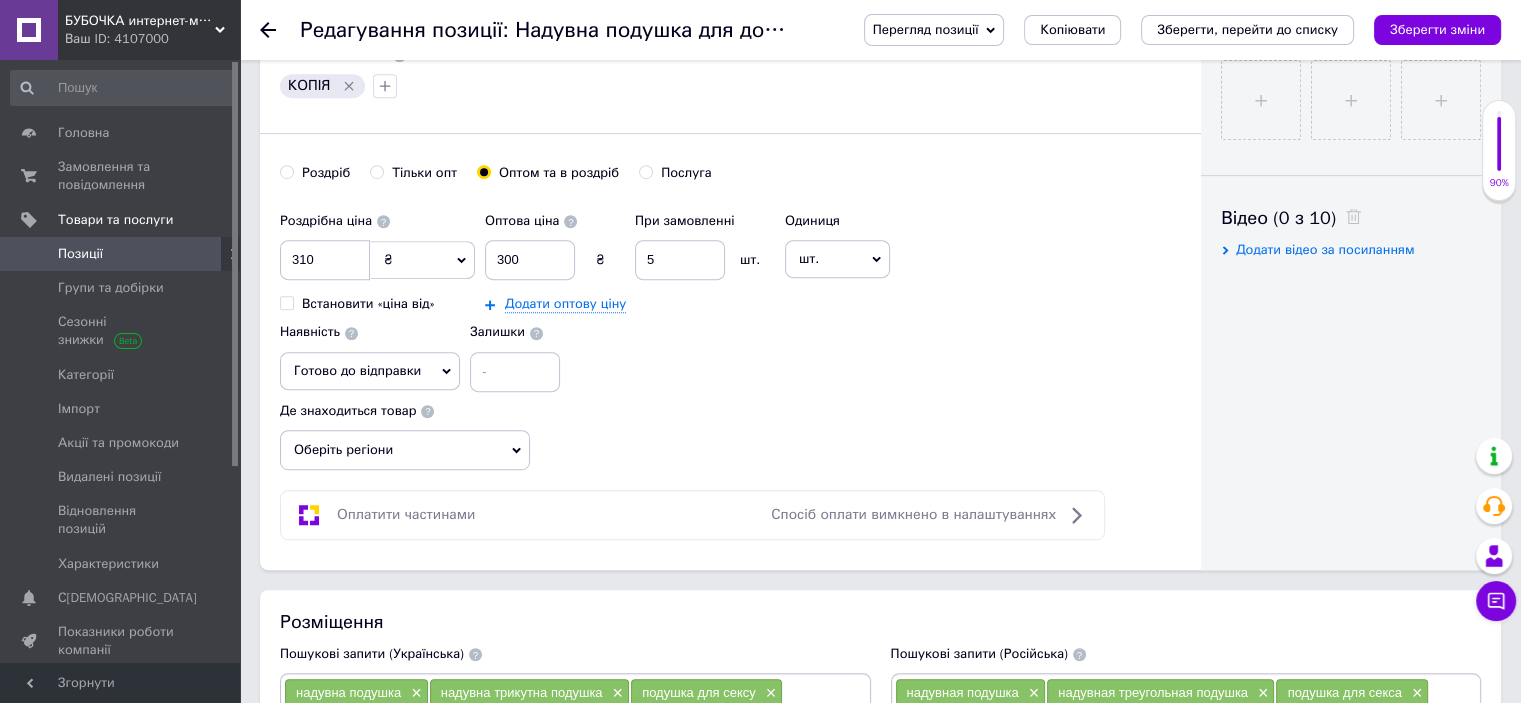 click 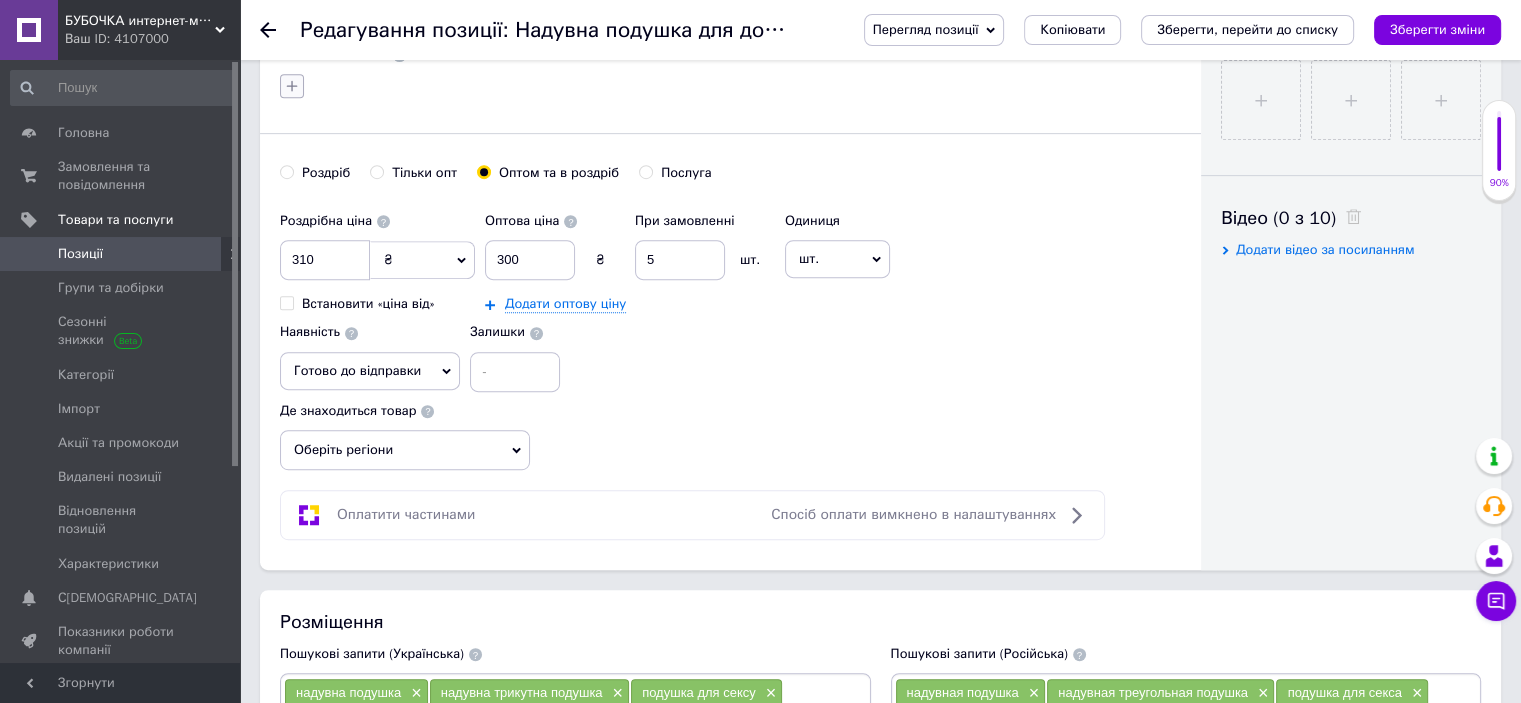 click 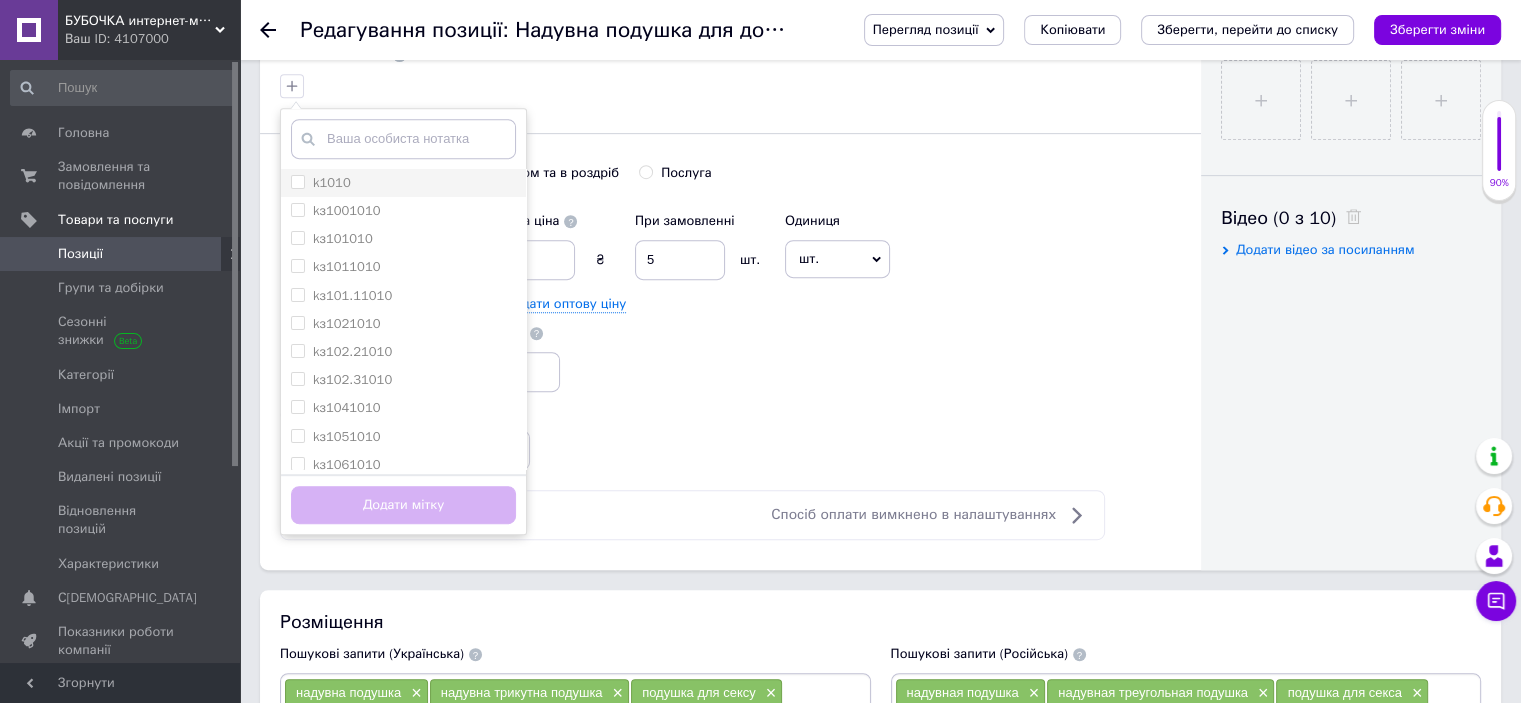click on "k1010" at bounding box center [332, 182] 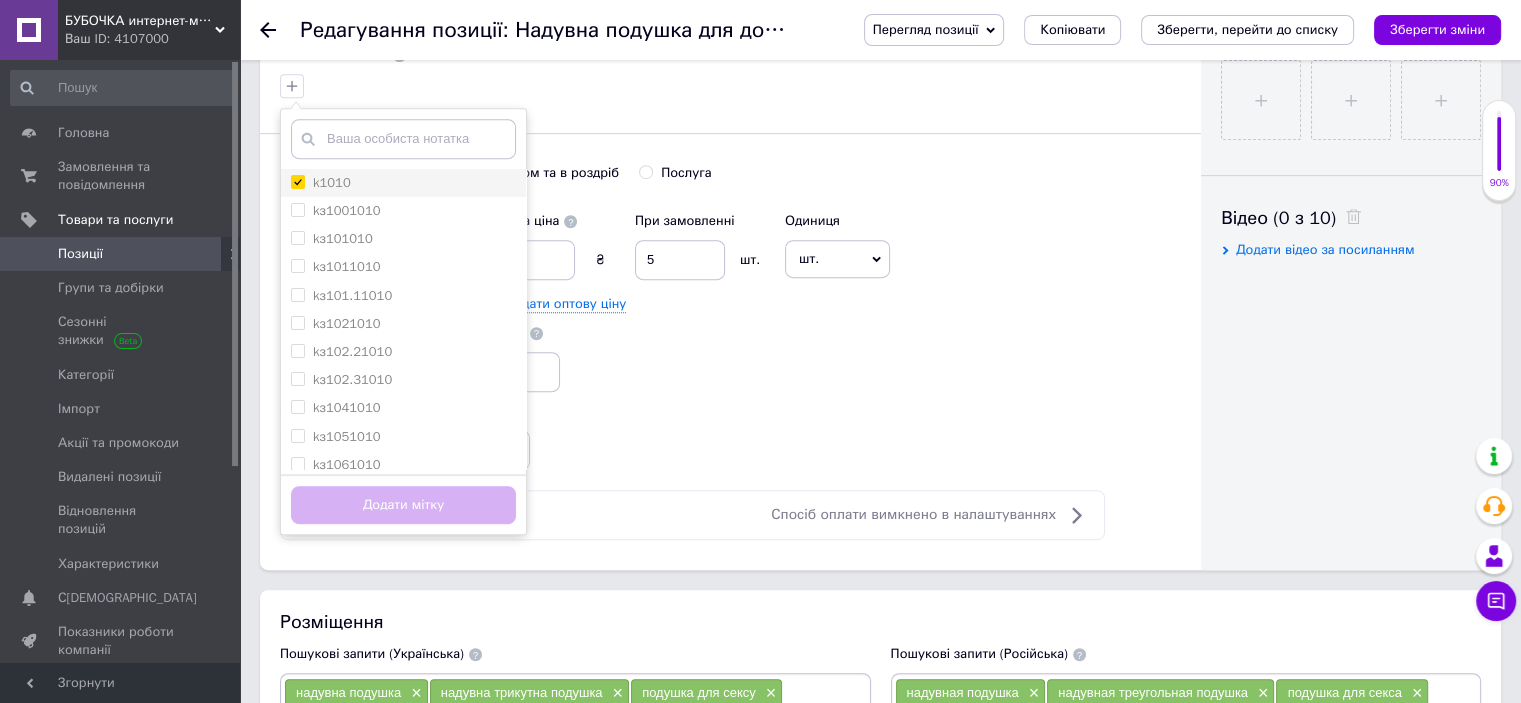 checkbox on "true" 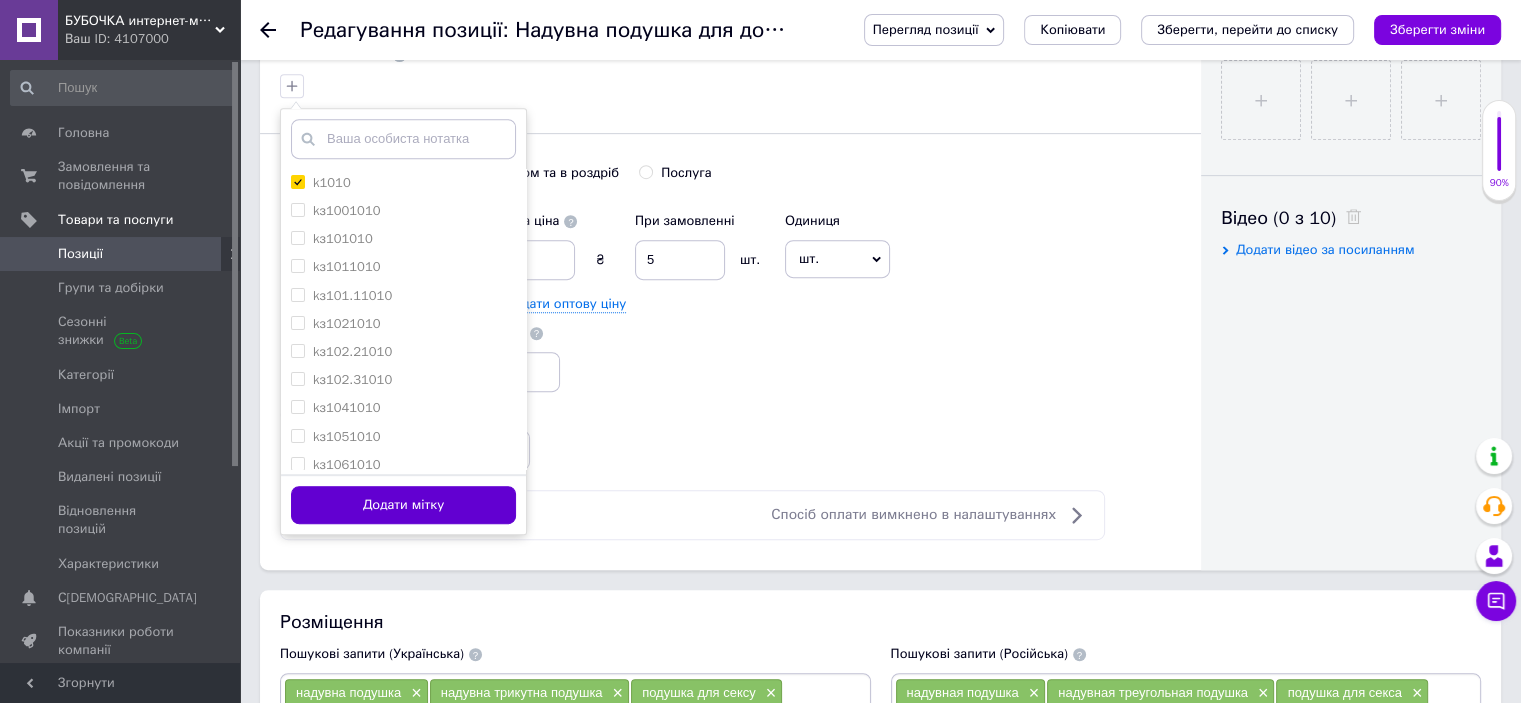 click on "Додати мітку" at bounding box center (403, 505) 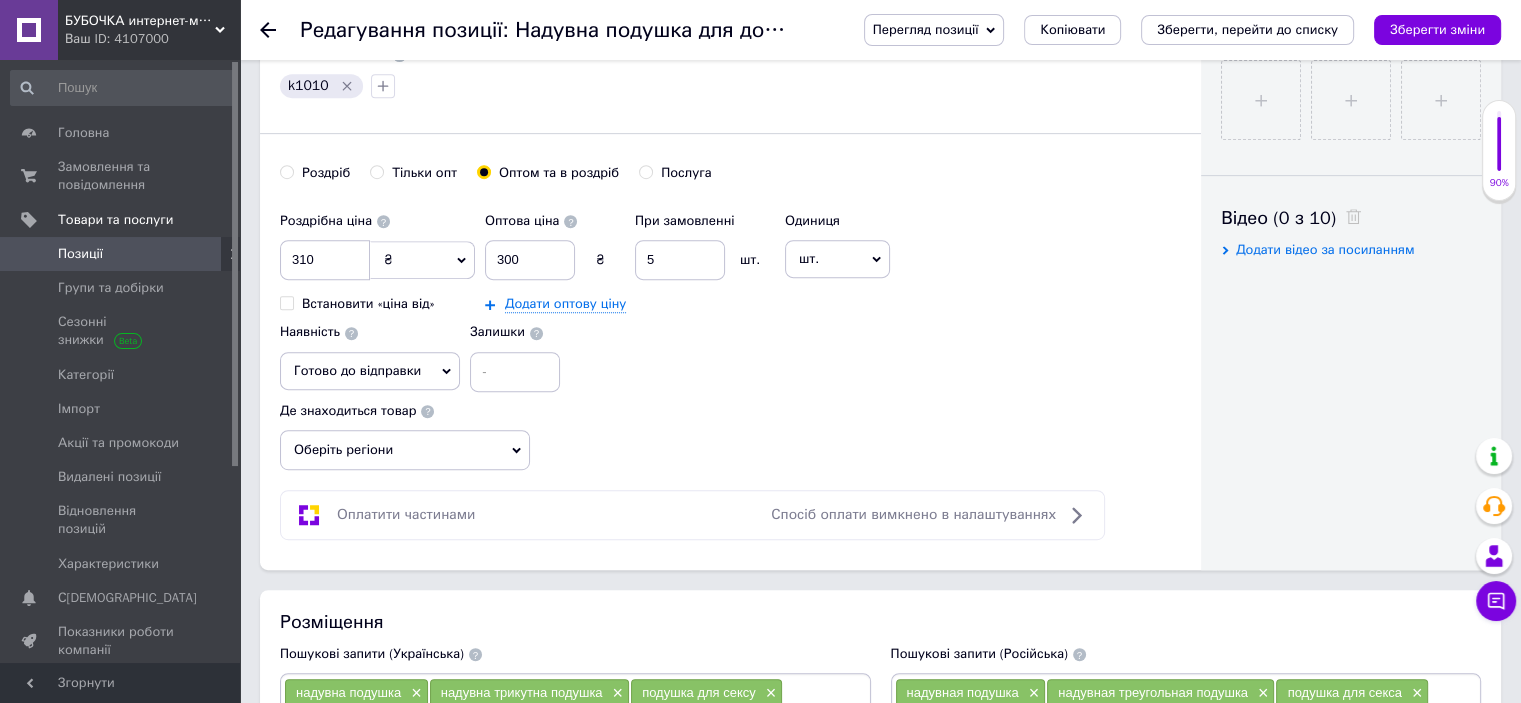 click 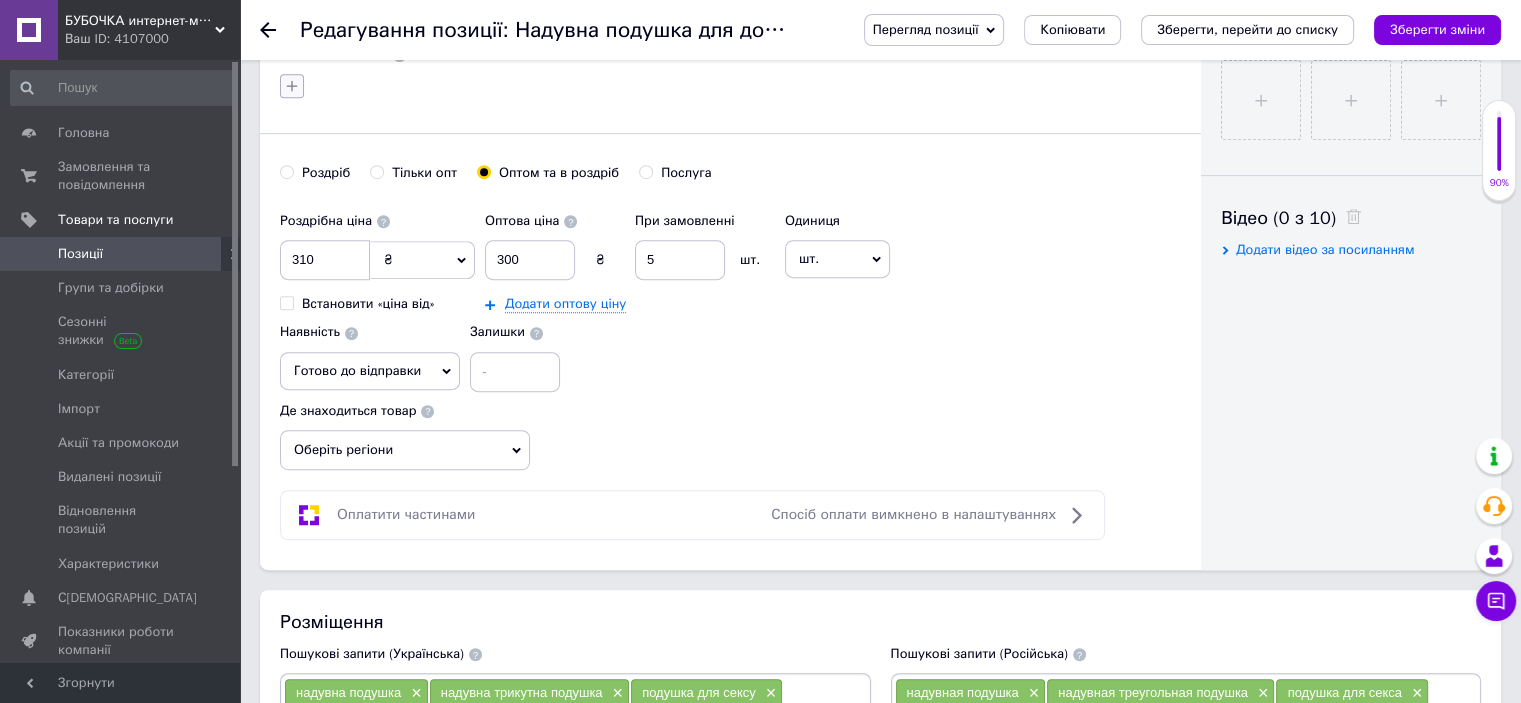click 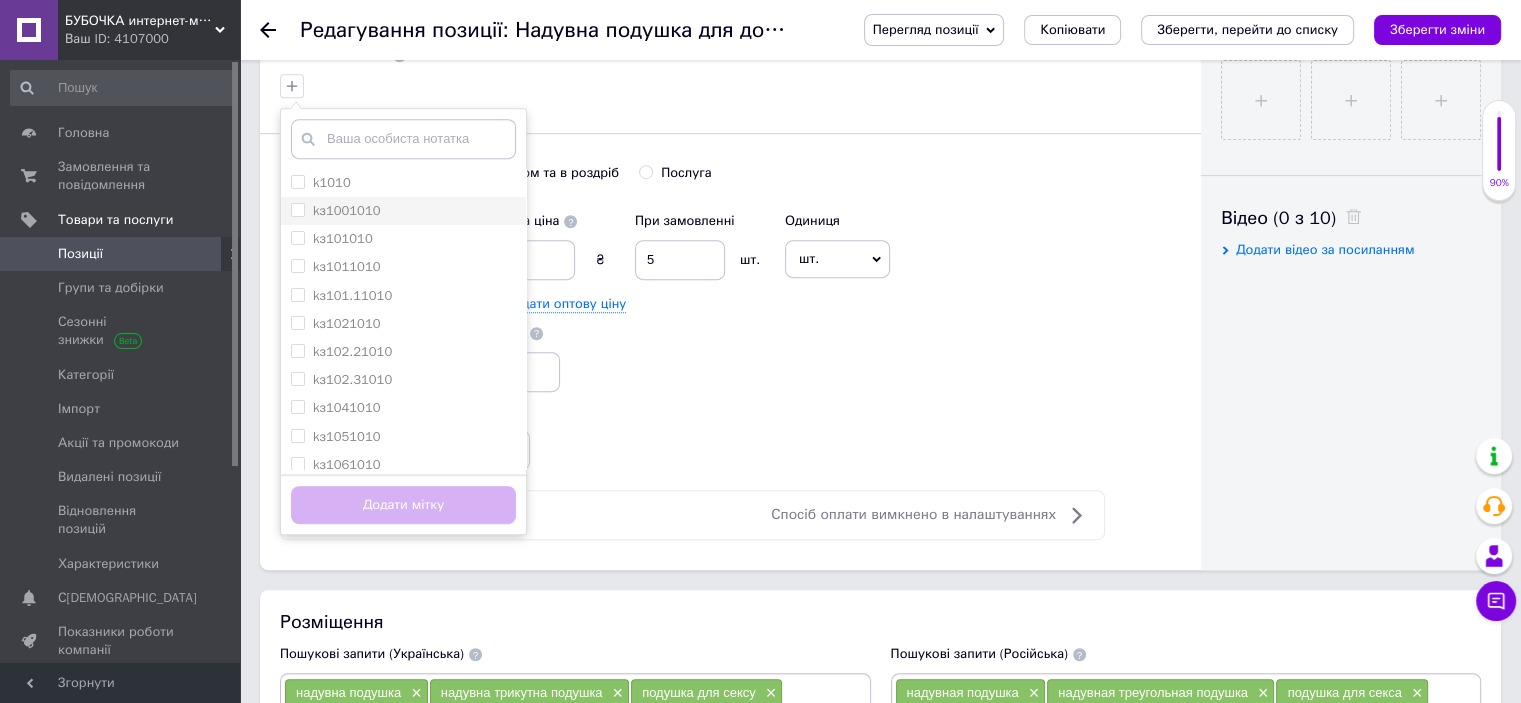 click on "kз1001010" at bounding box center [347, 210] 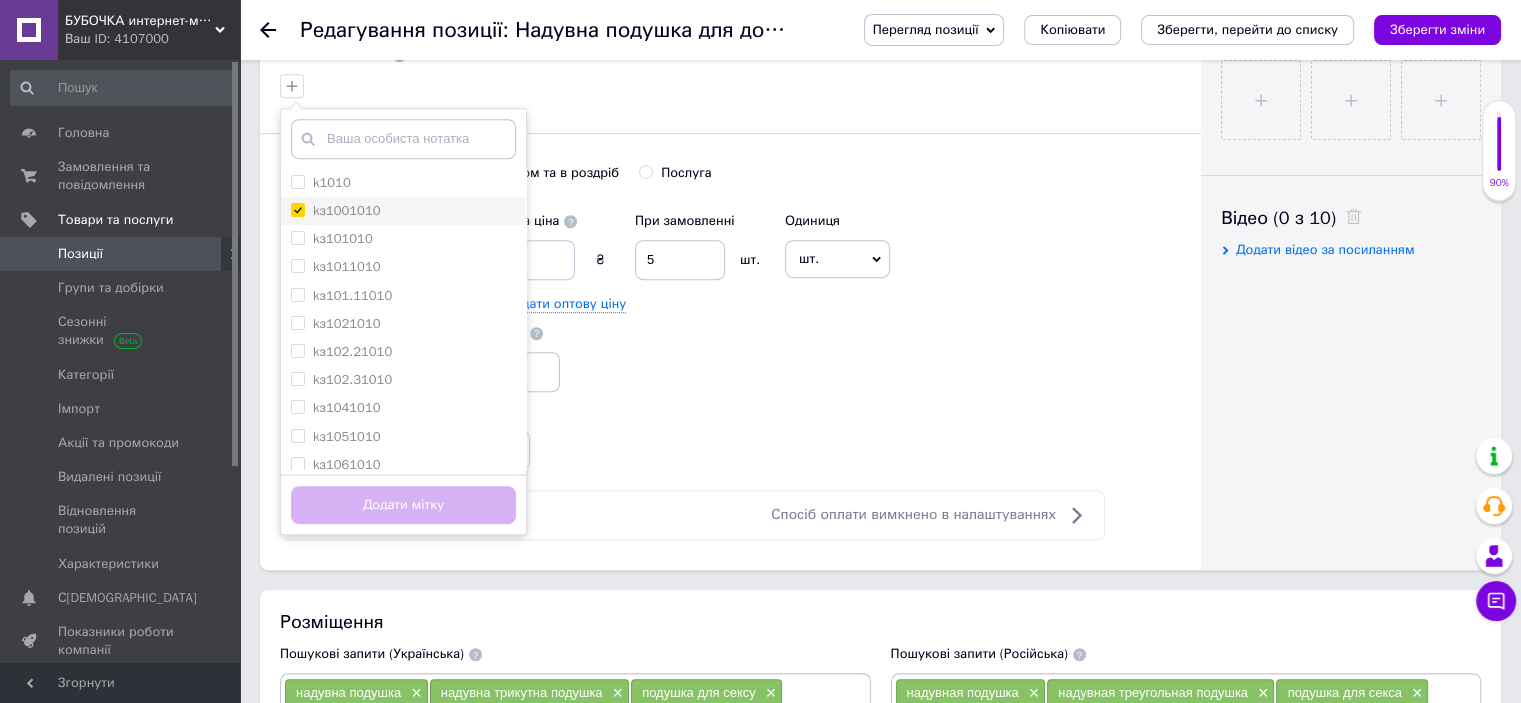 checkbox on "true" 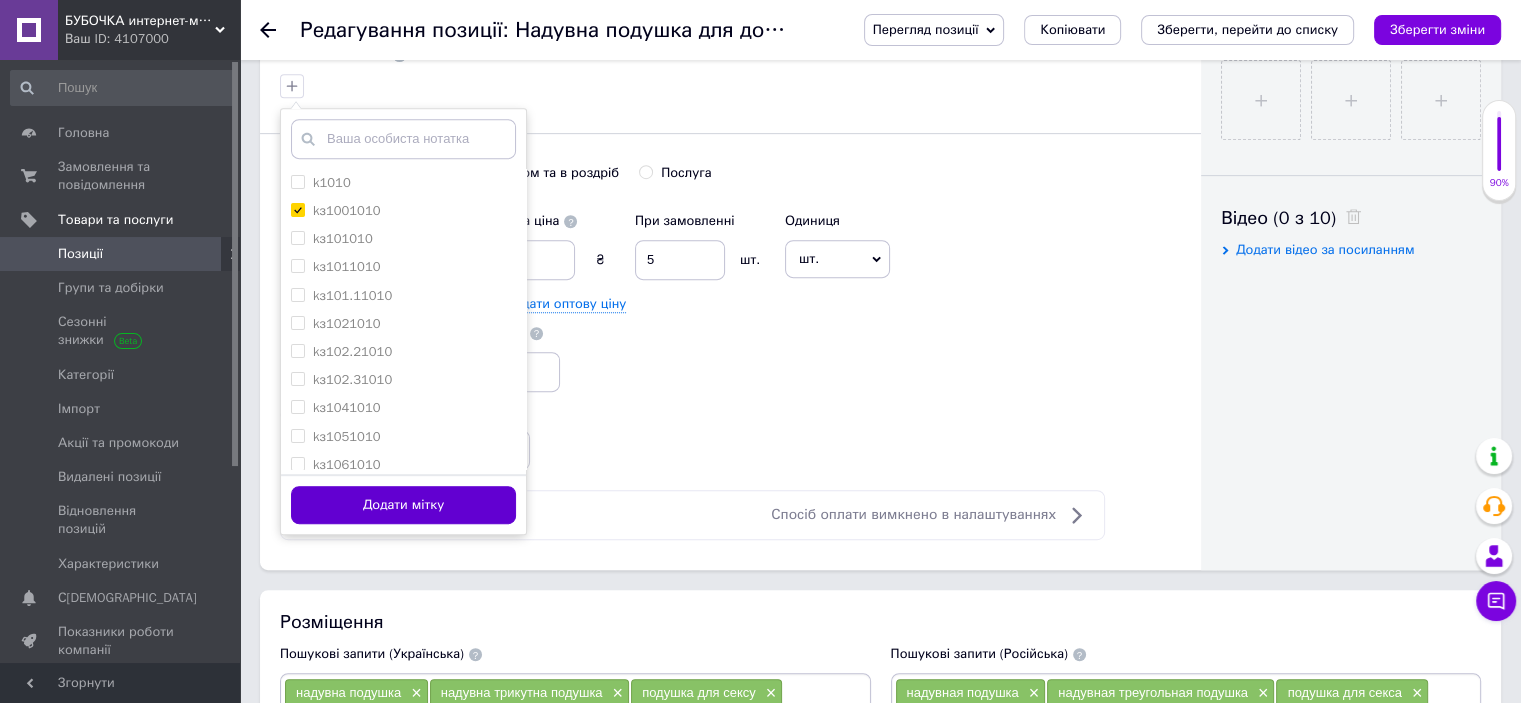 click on "Додати мітку" at bounding box center [403, 505] 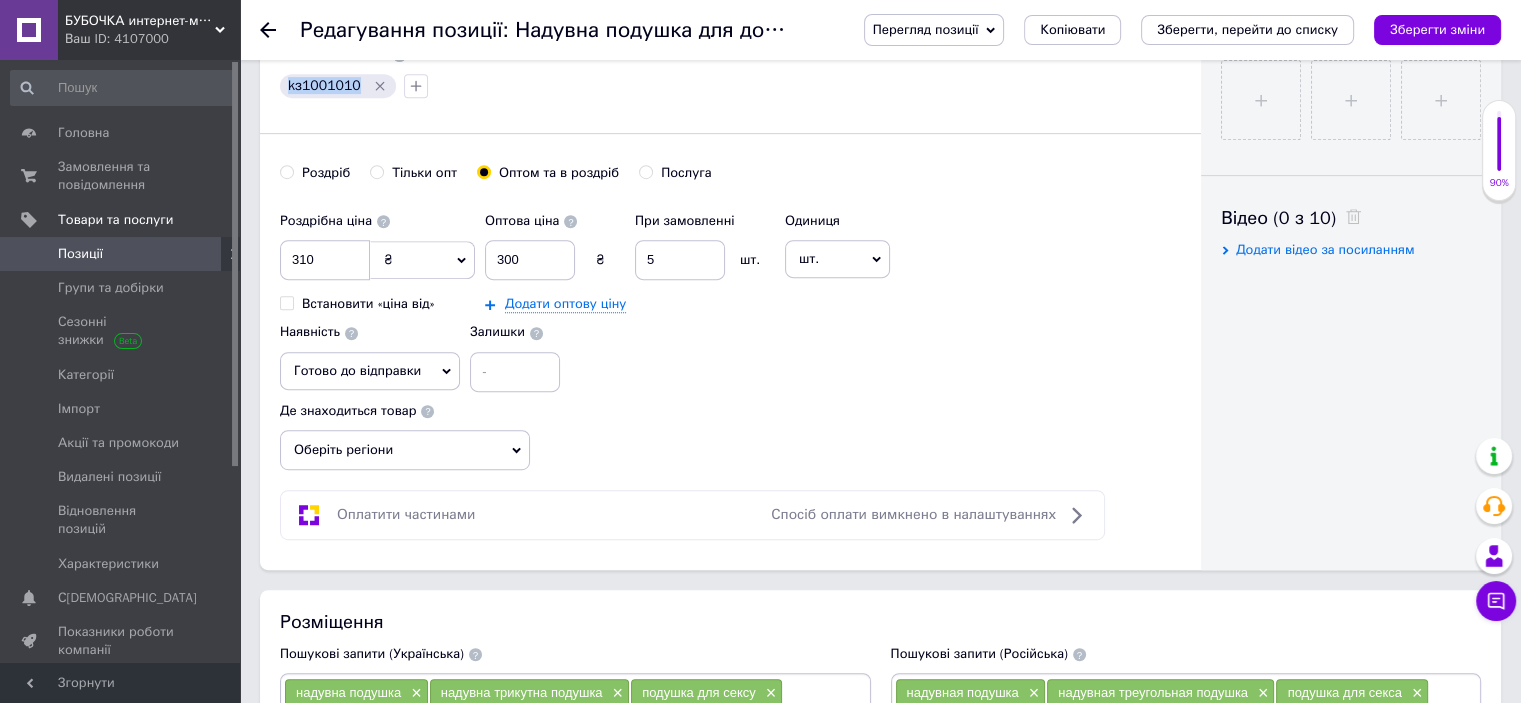 drag, startPoint x: 351, startPoint y: 79, endPoint x: 285, endPoint y: 79, distance: 66 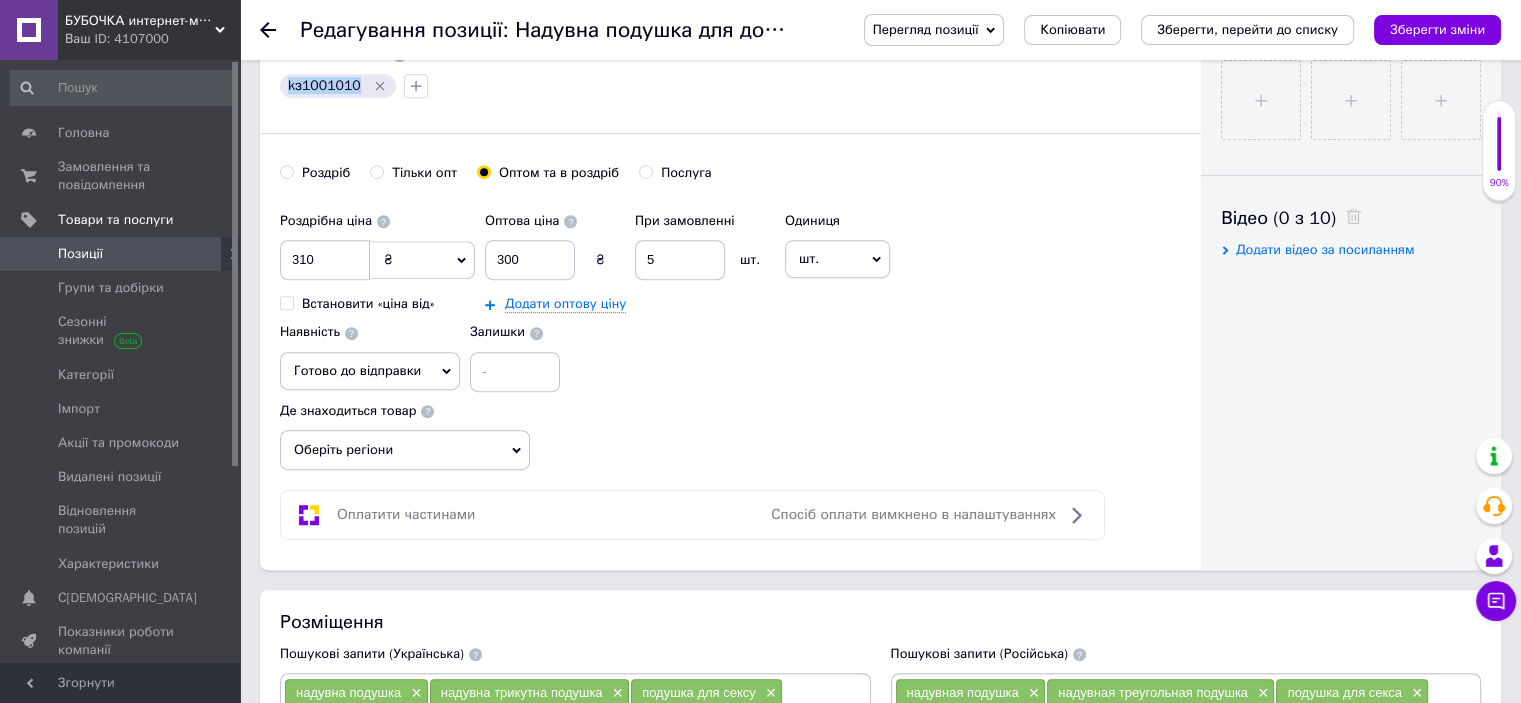 click on "kз1001010" at bounding box center [338, 86] 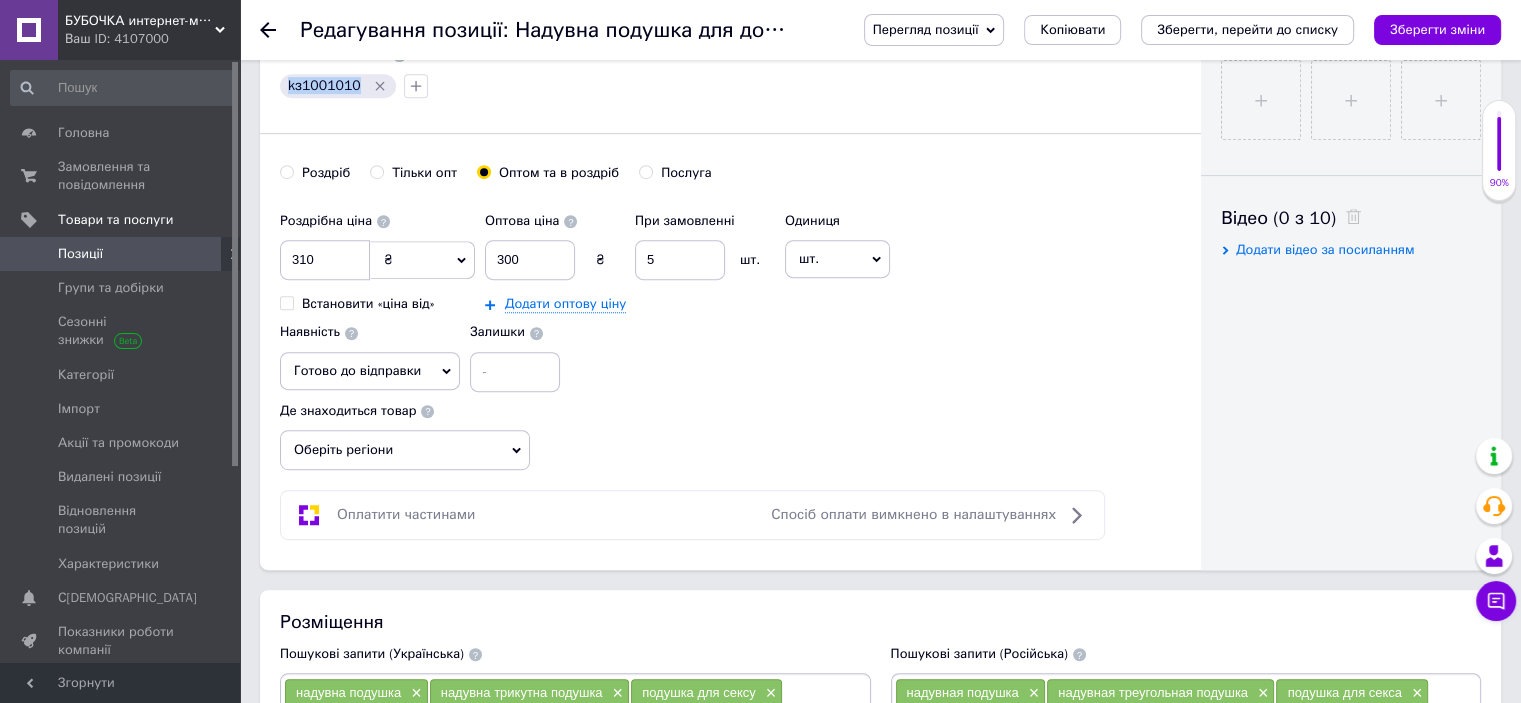 copy on "kз1001010" 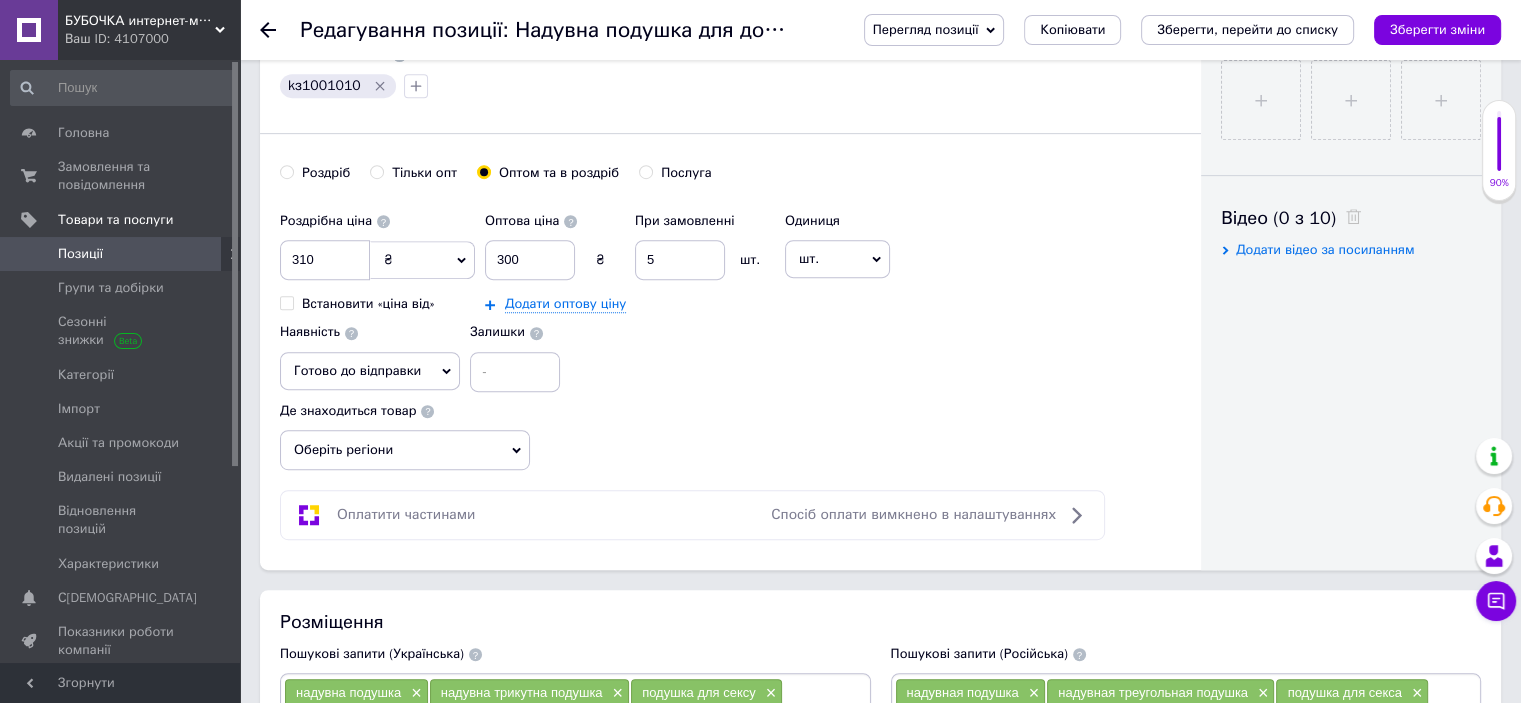 click 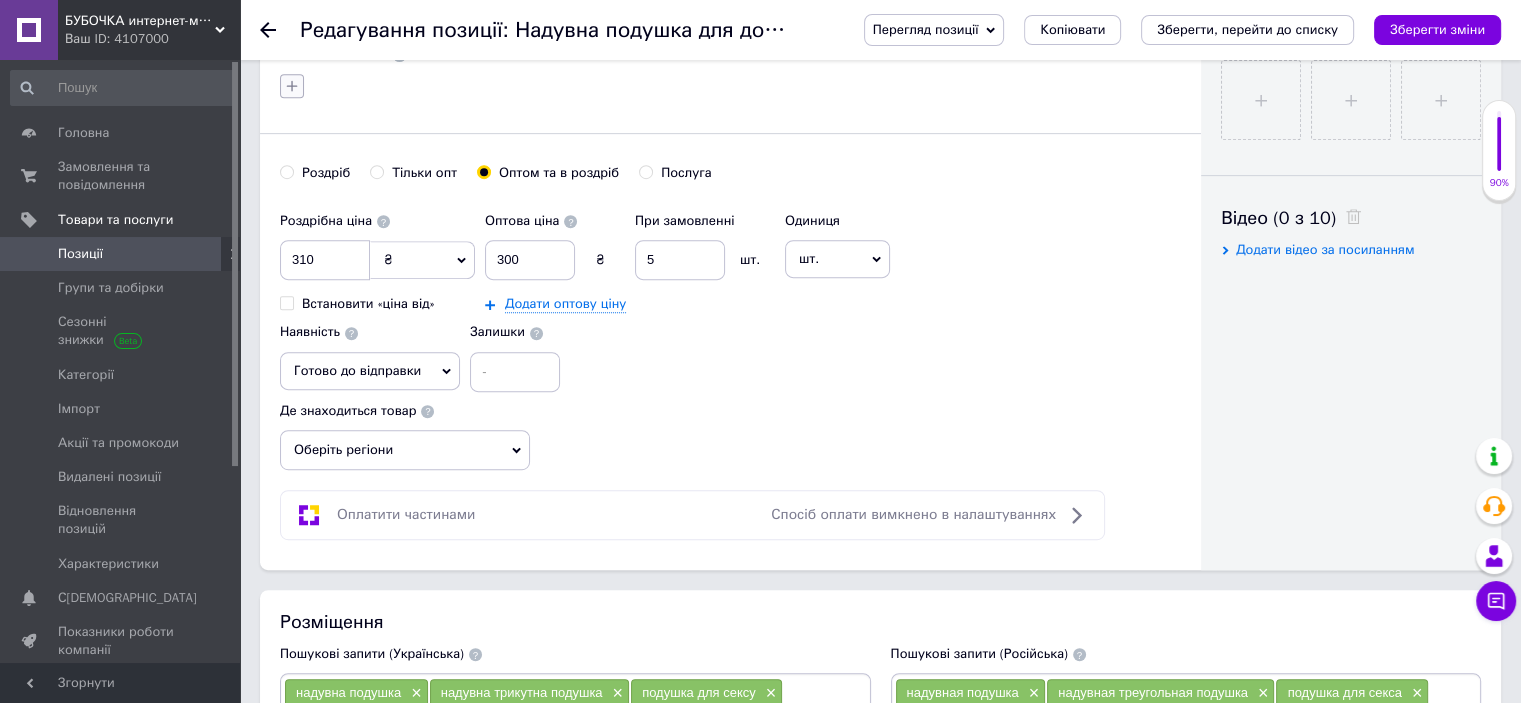 click 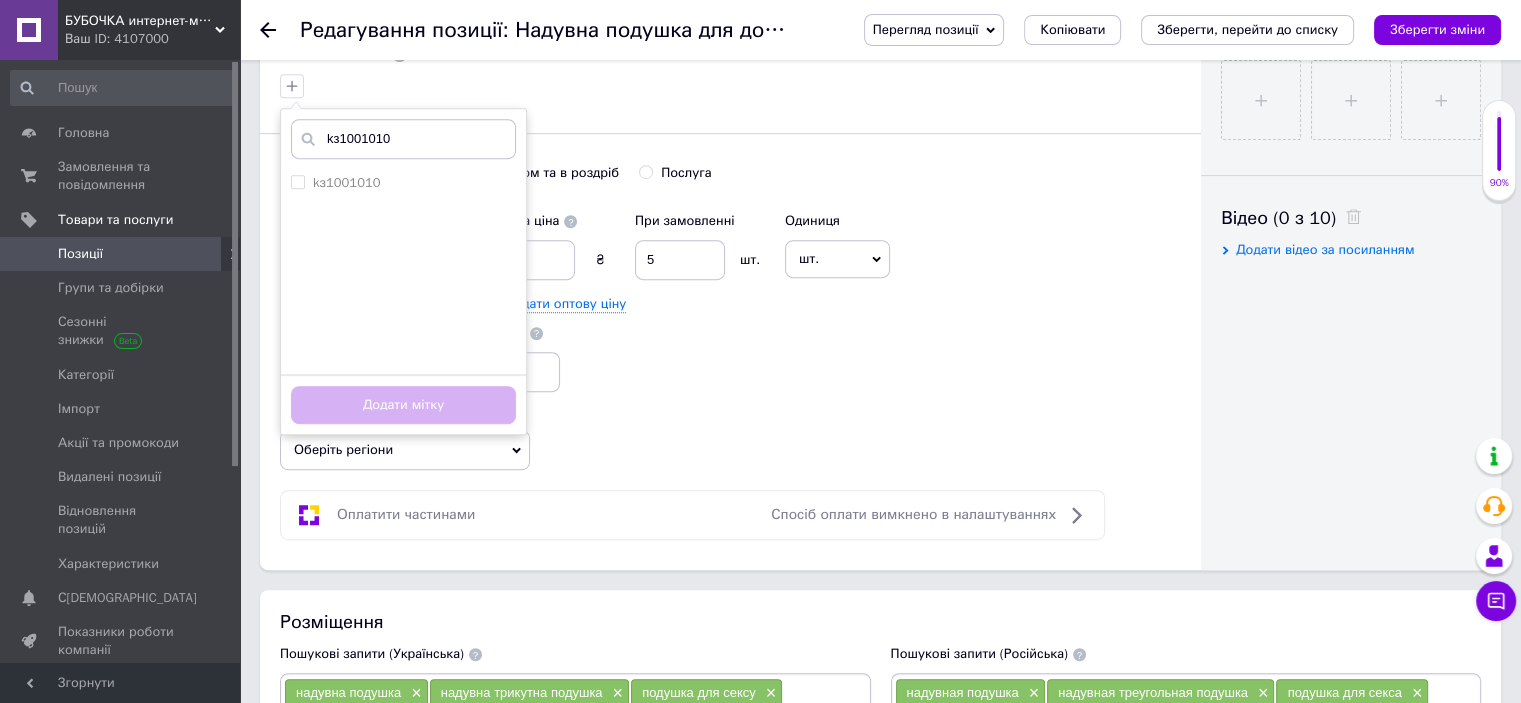 click on "kз1001010" at bounding box center [403, 139] 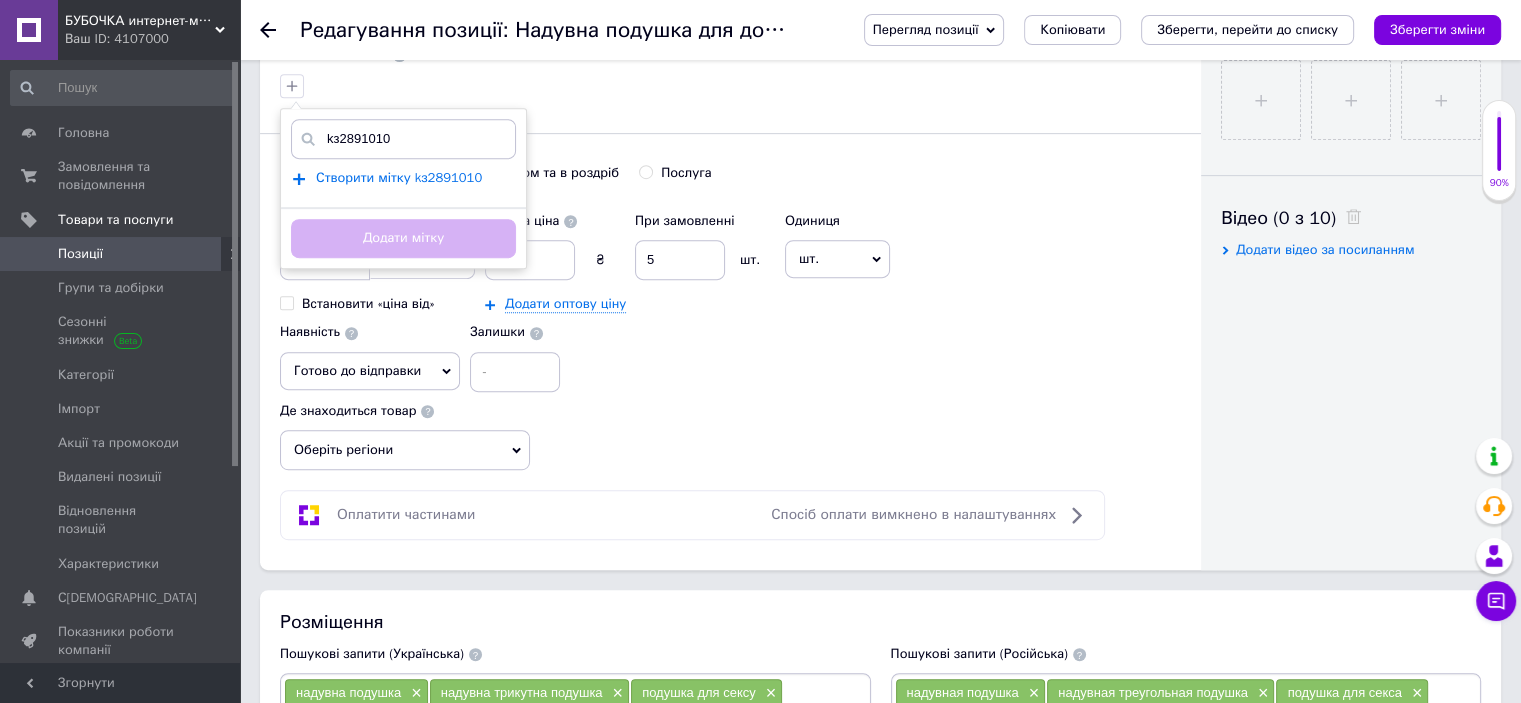 type on "kз2891010" 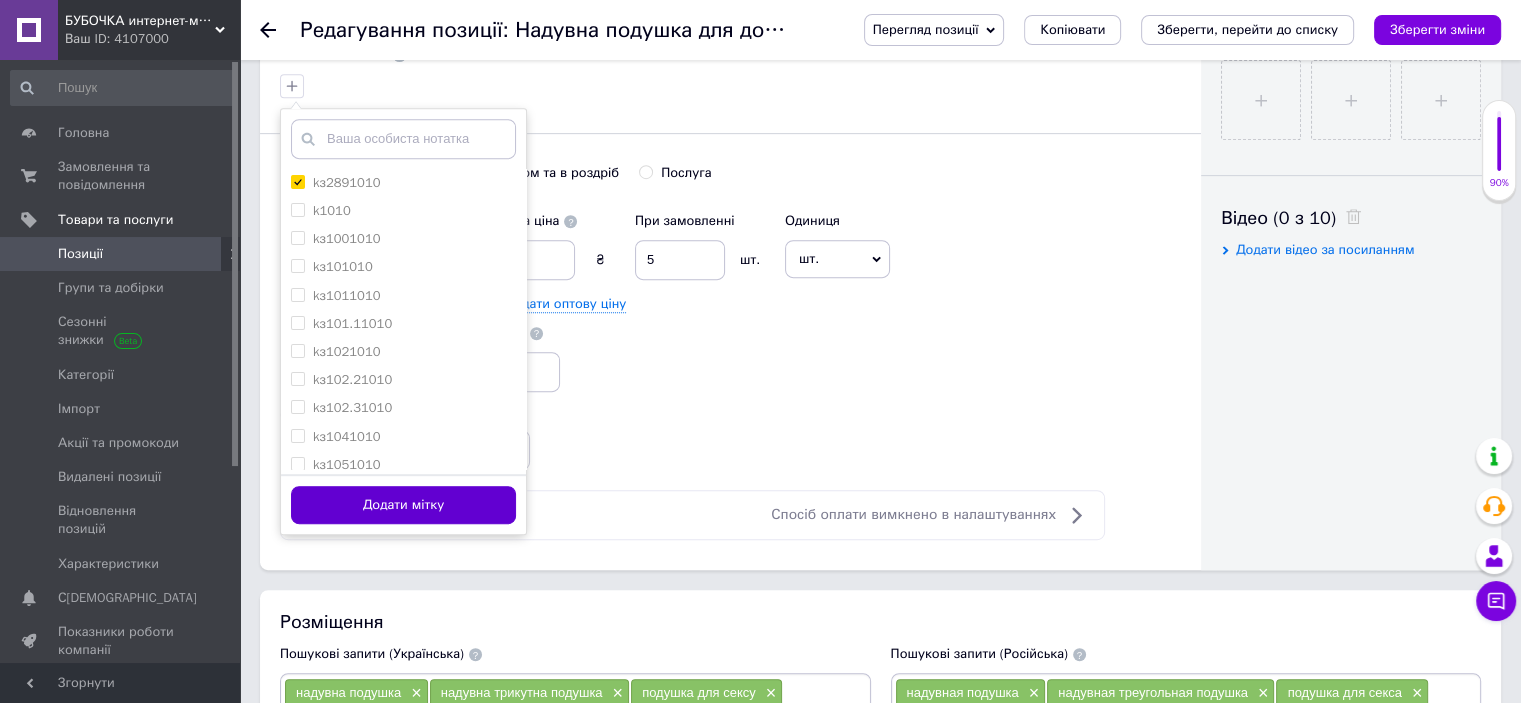 click on "Додати мітку" at bounding box center [403, 505] 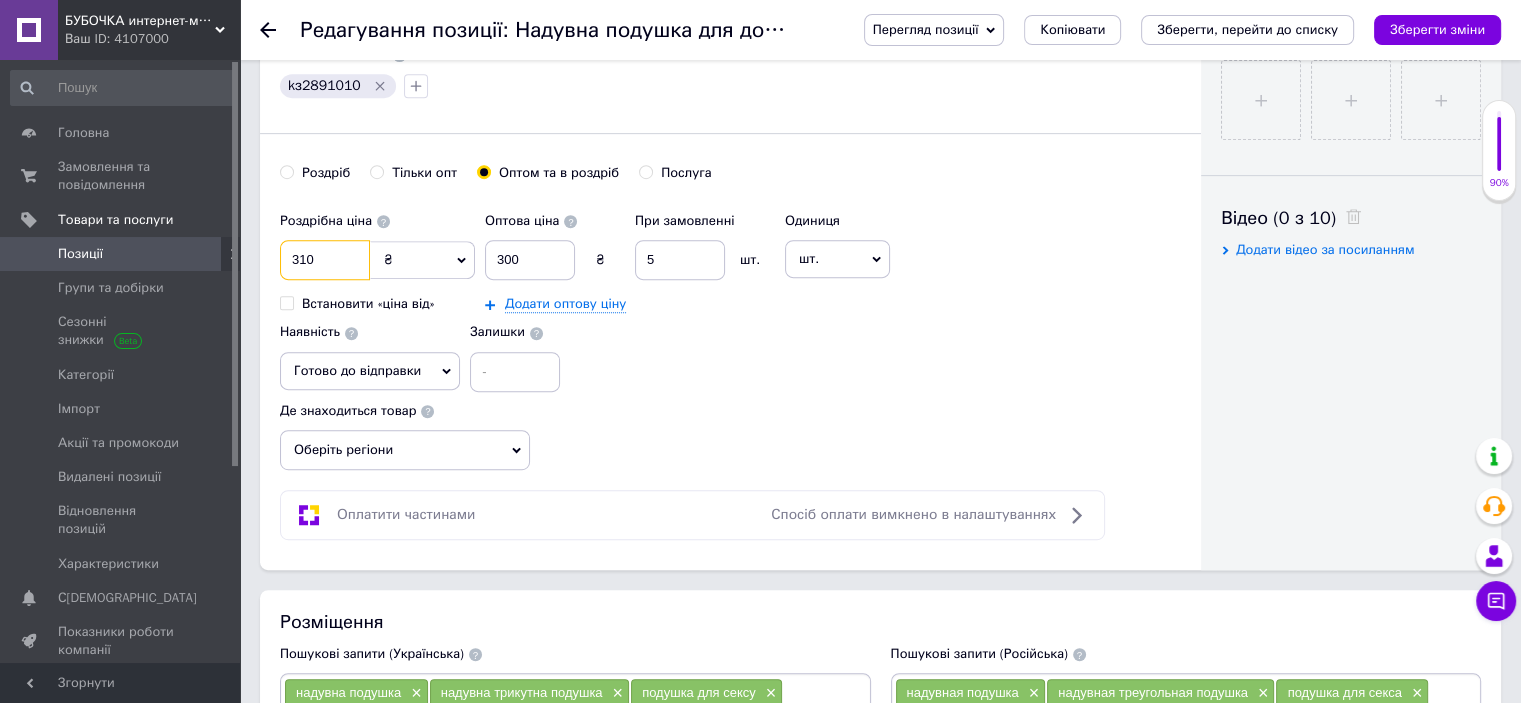 click on "310" at bounding box center [325, 260] 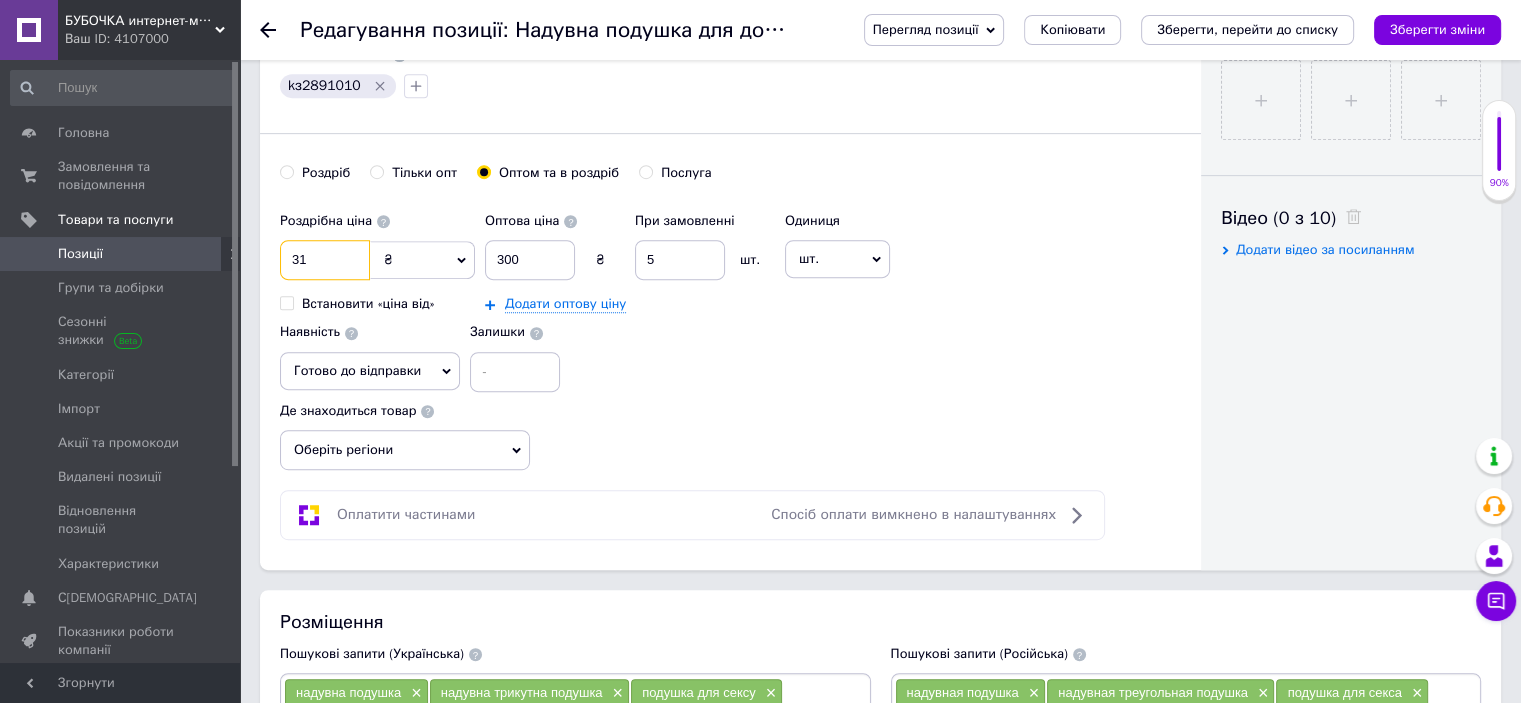 type on "3" 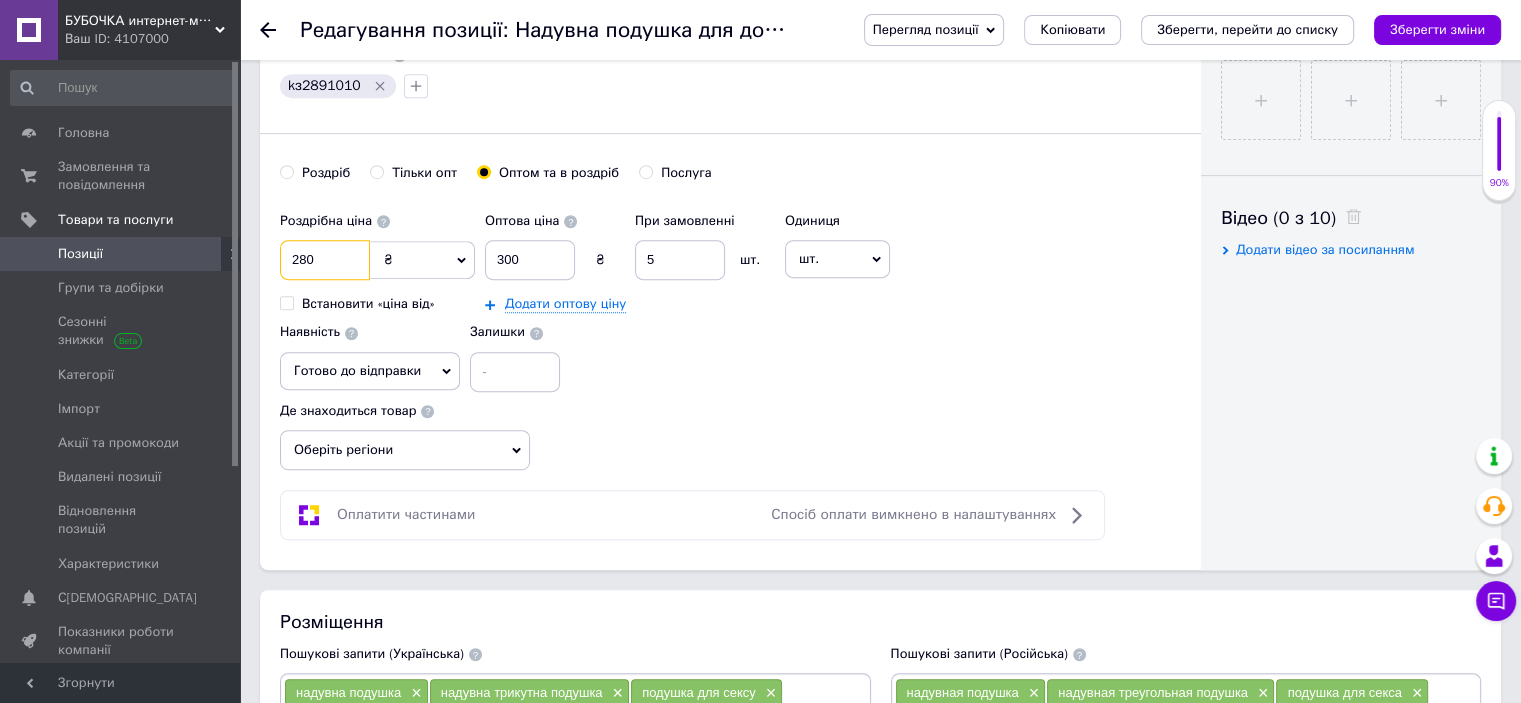 type on "280" 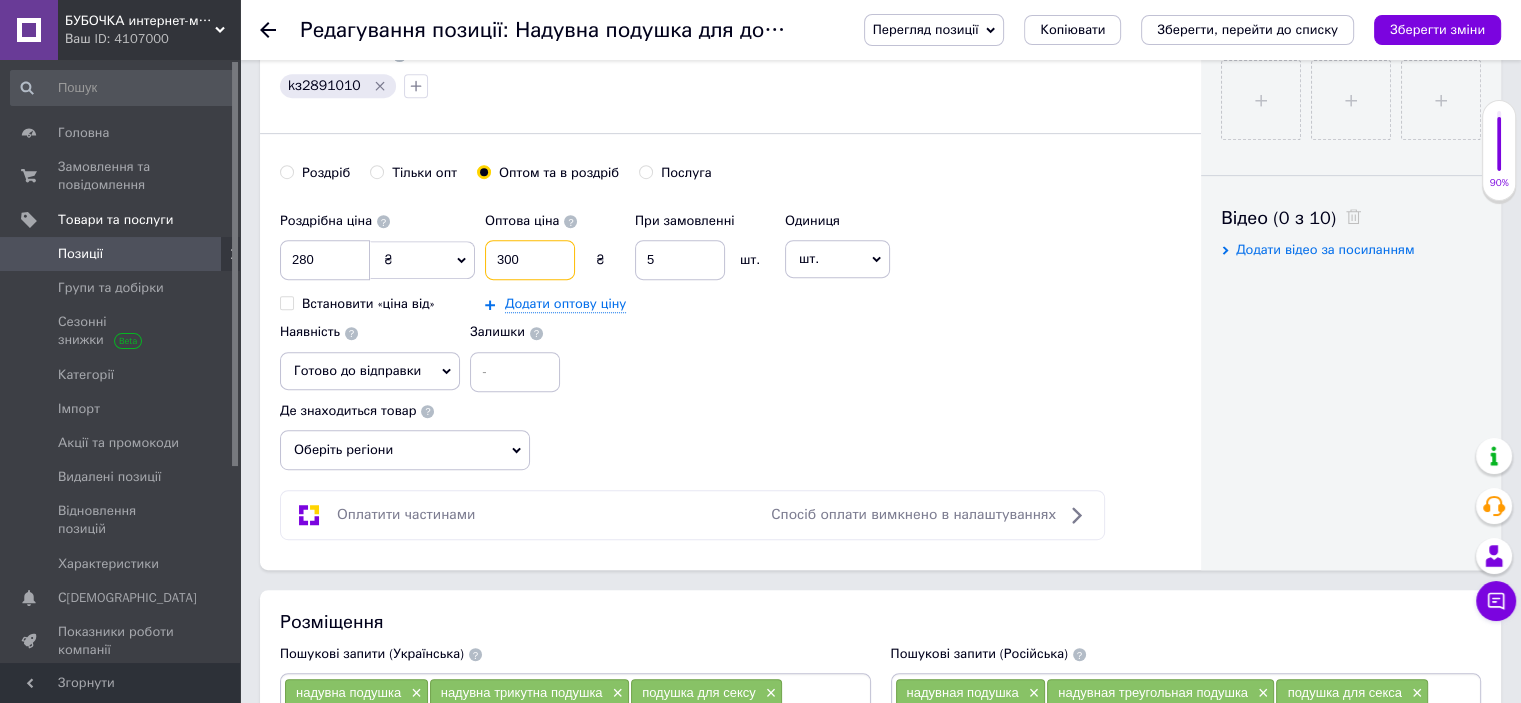 click on "300" at bounding box center [530, 260] 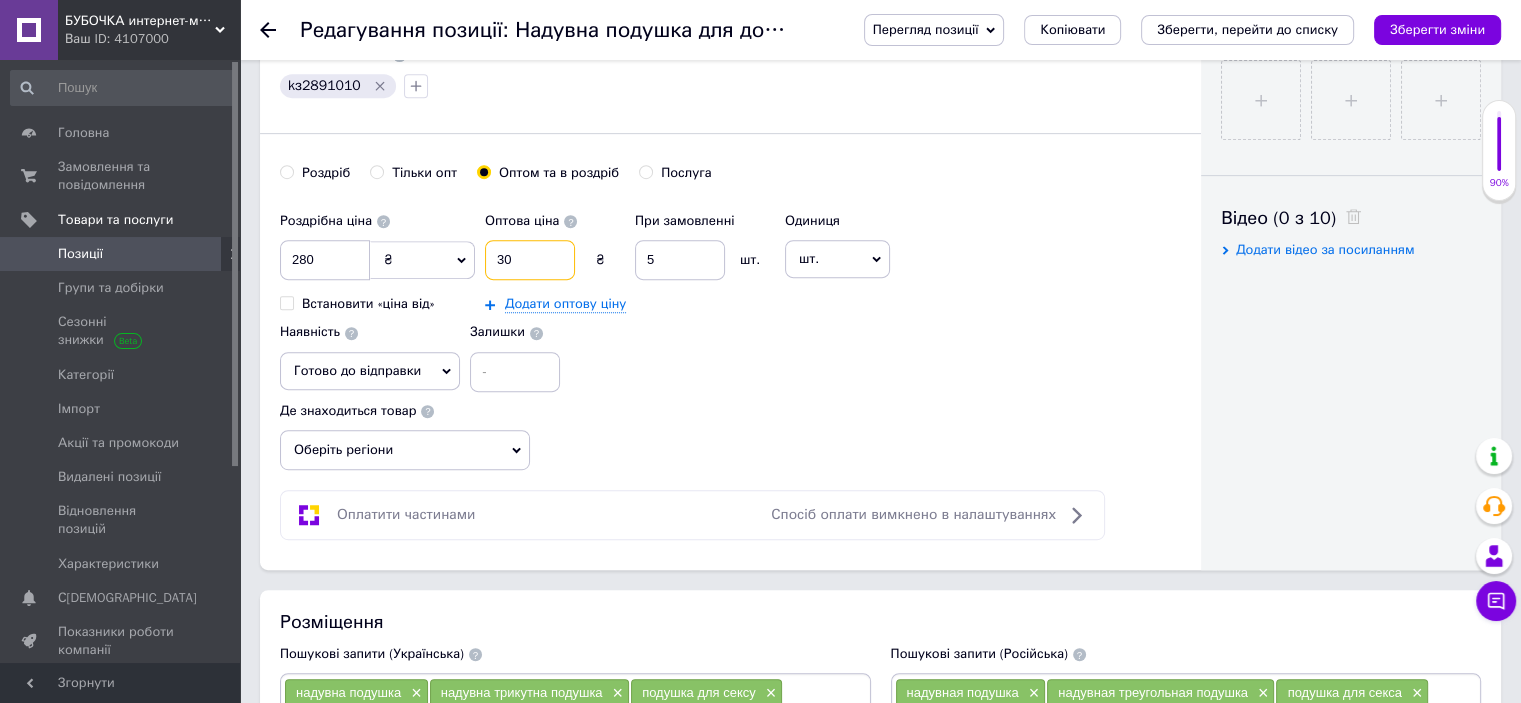 type on "3" 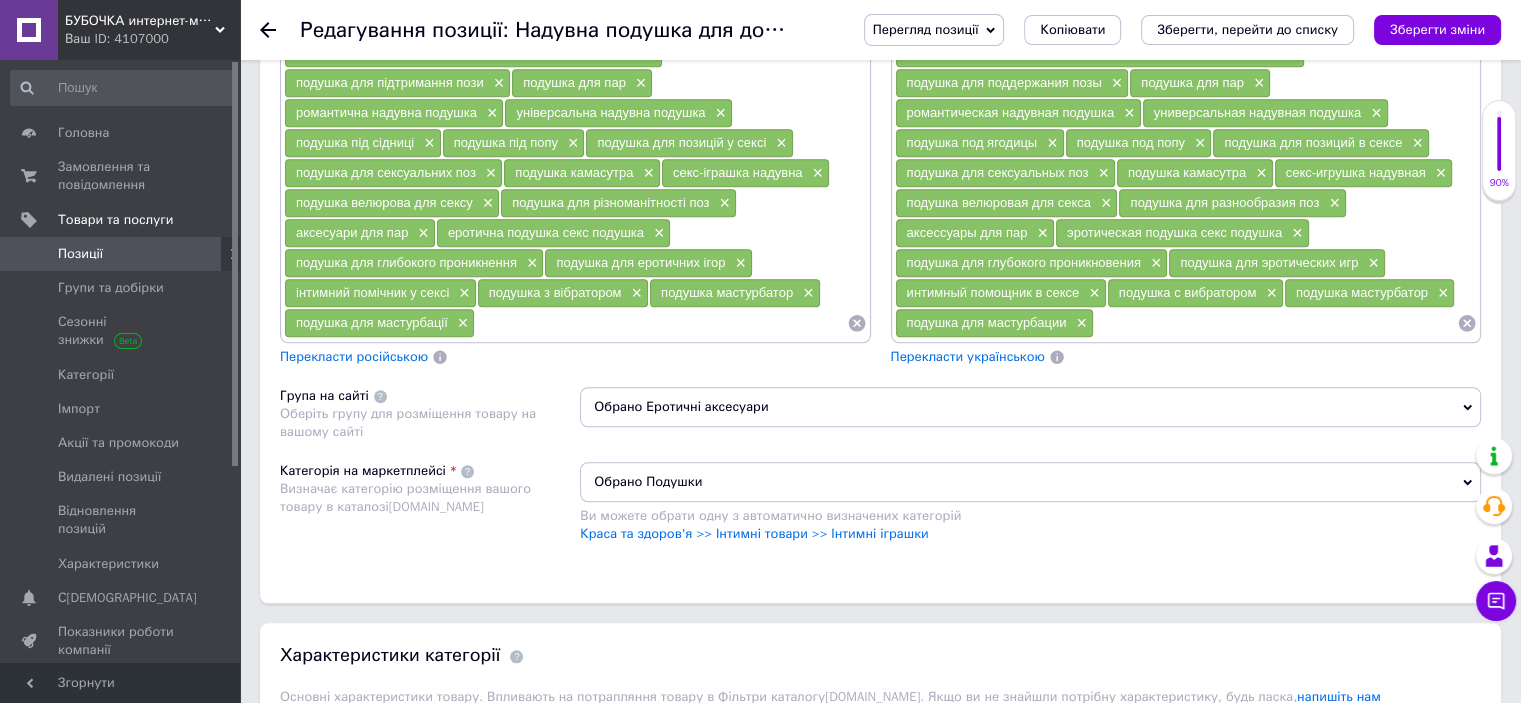 scroll, scrollTop: 1652, scrollLeft: 0, axis: vertical 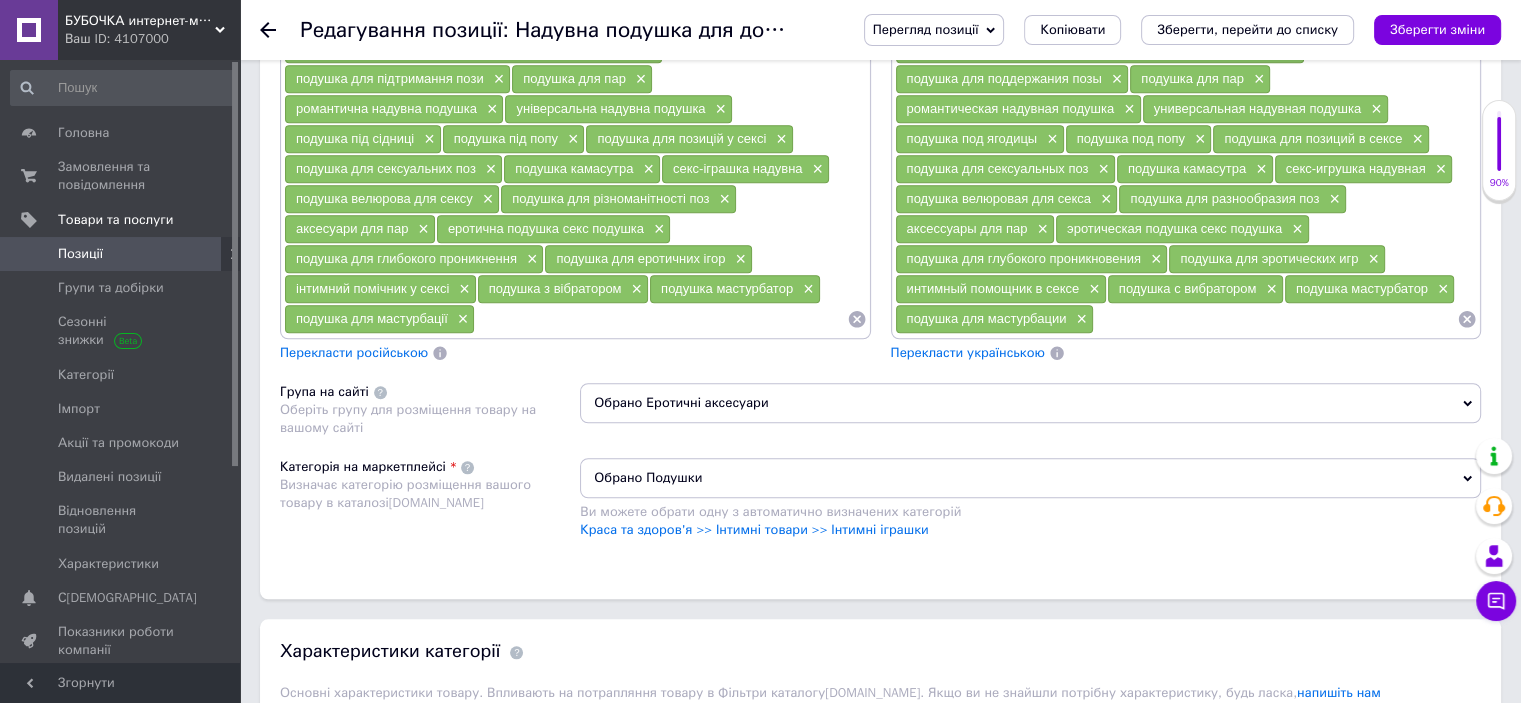 type on "270" 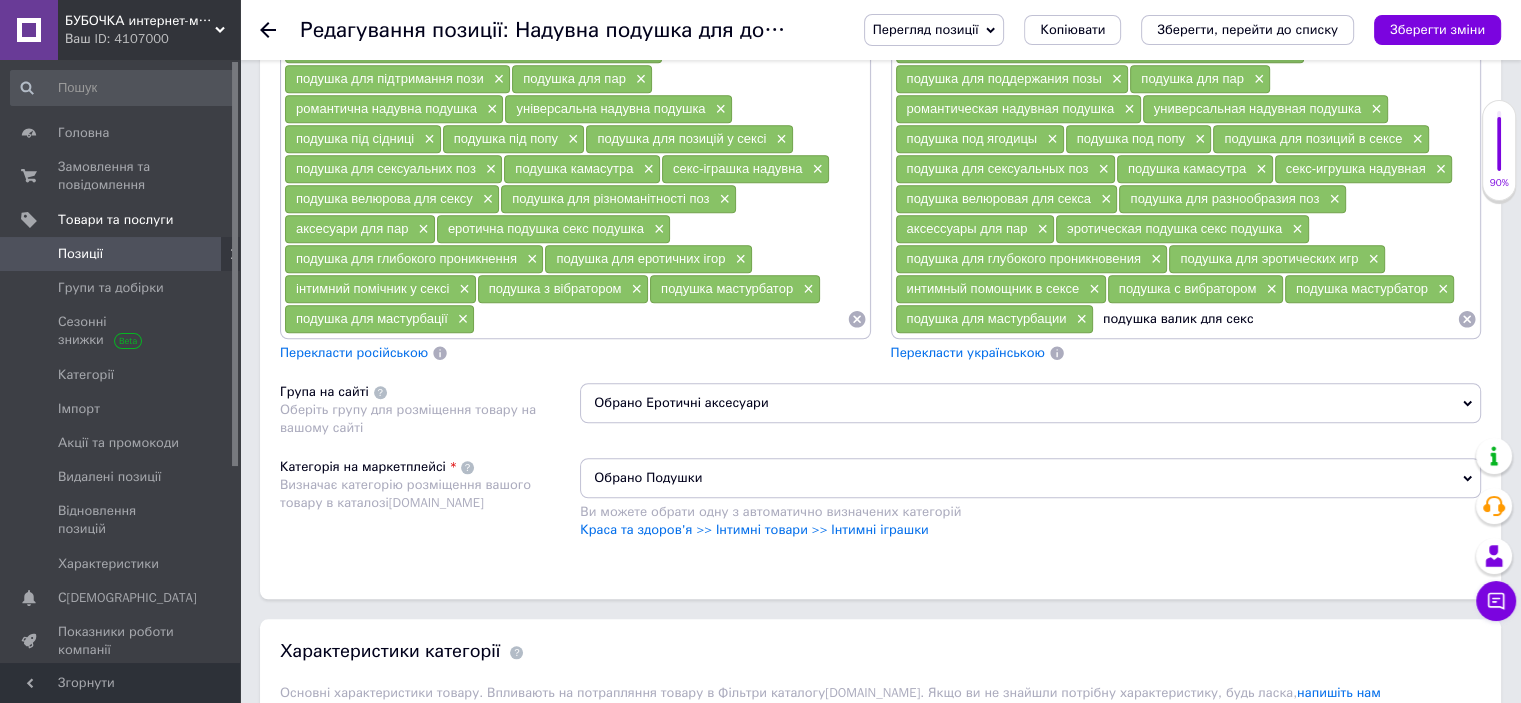 type on "подушка валик для секса" 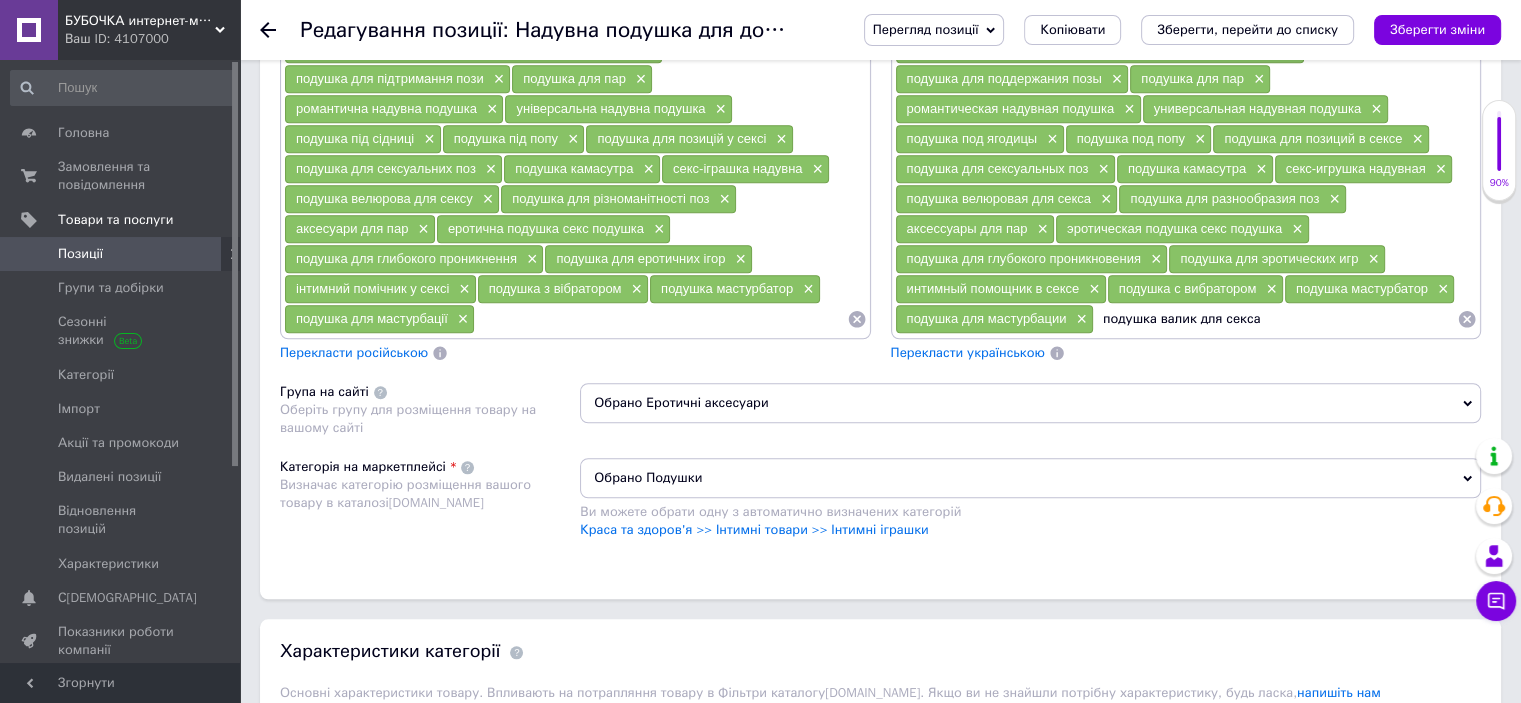 type 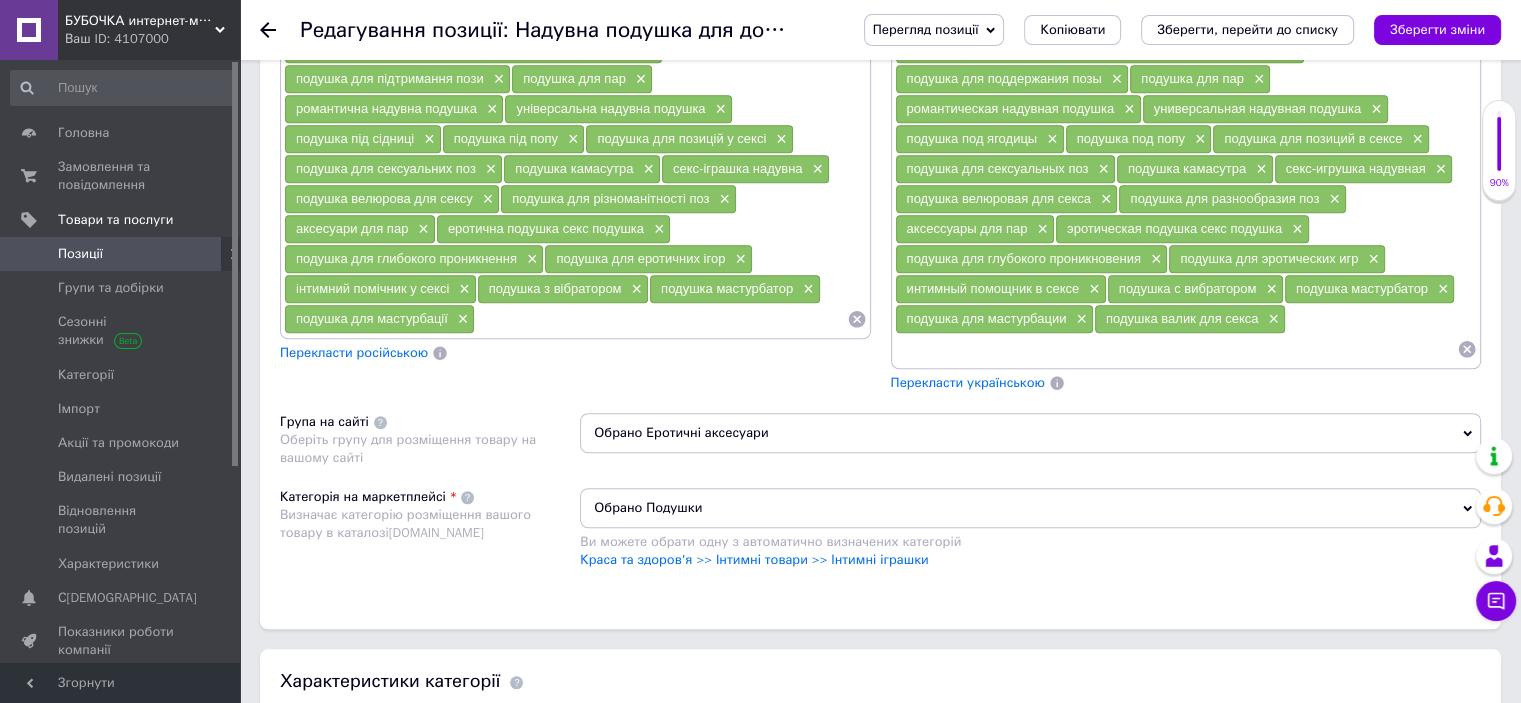 click on "Перекласти українською" at bounding box center [968, 382] 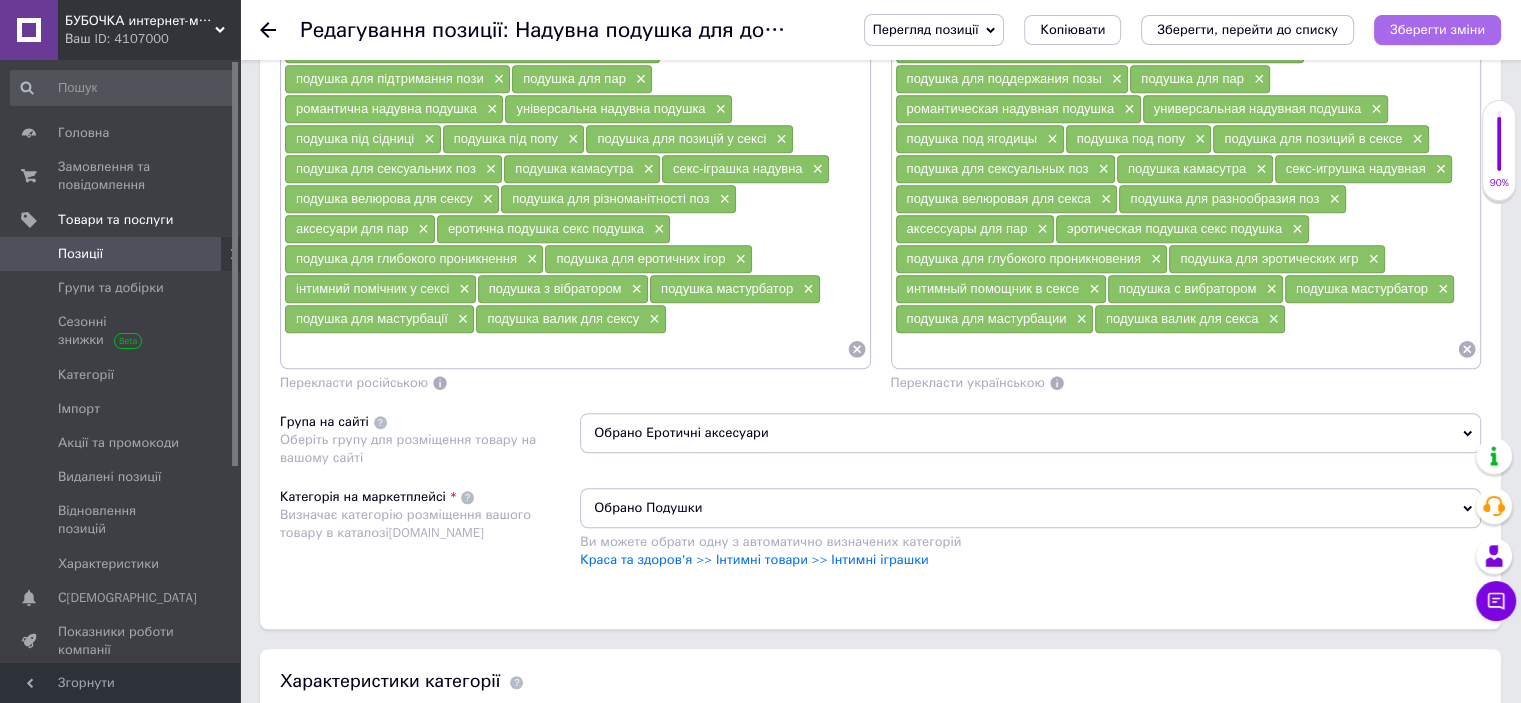 click on "Зберегти зміни" at bounding box center [1437, 29] 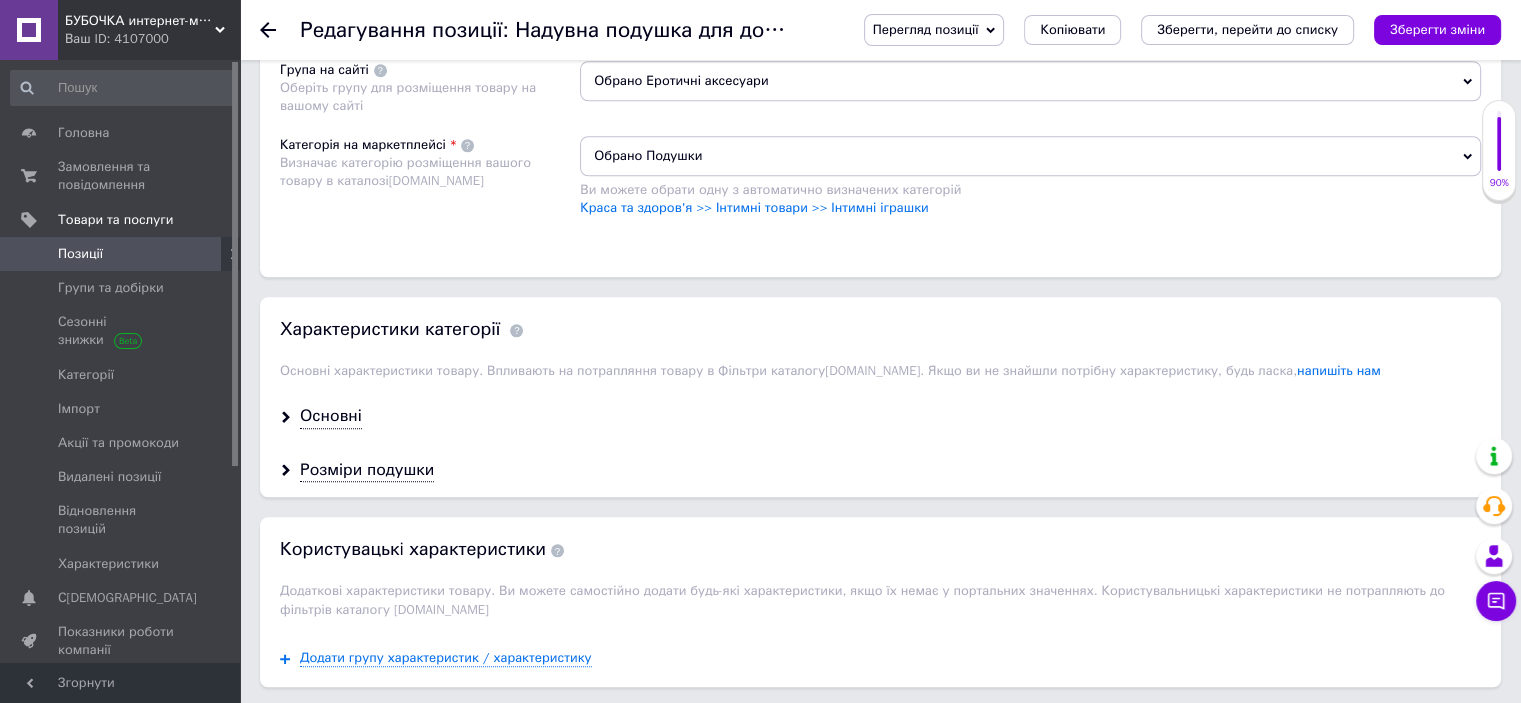 scroll, scrollTop: 2008, scrollLeft: 0, axis: vertical 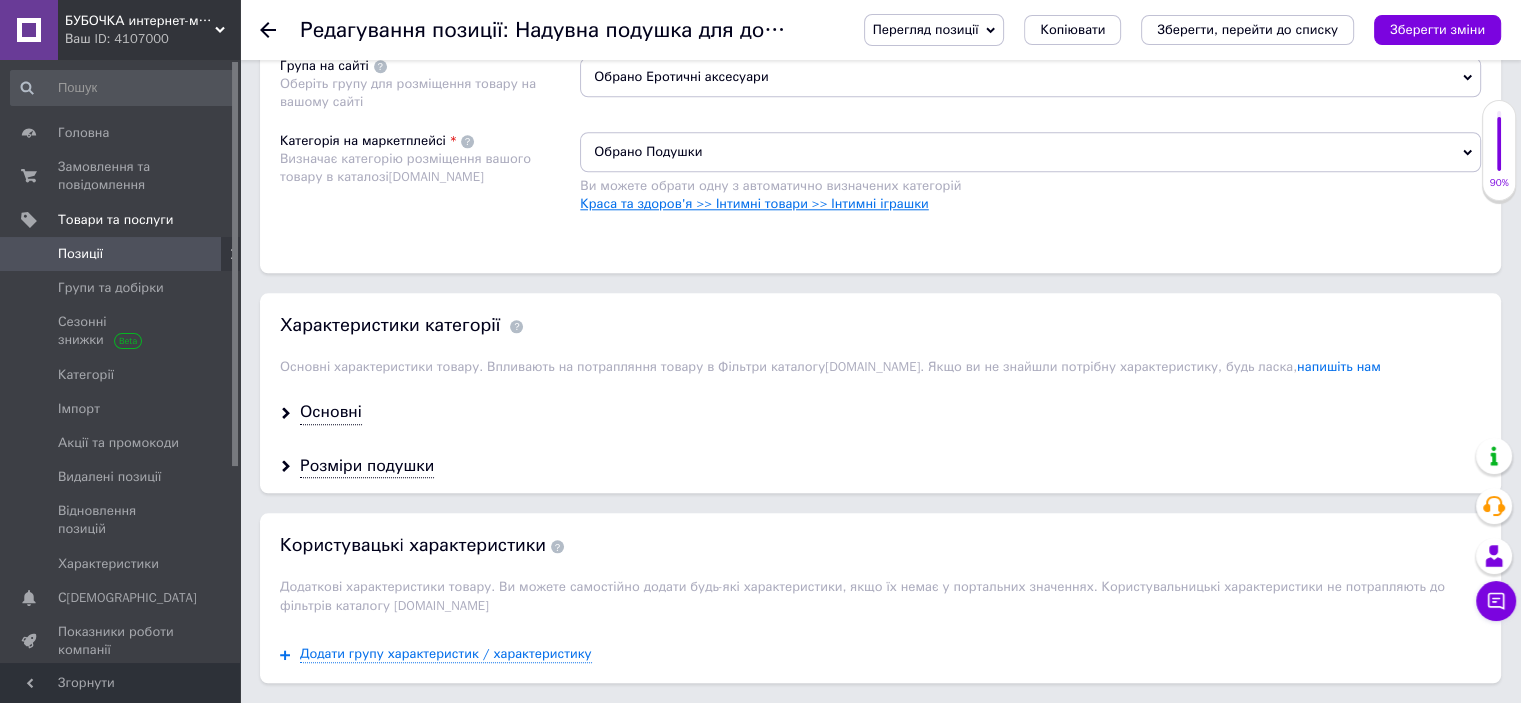 click on "Краса та здоров'я >> Інтимні товари >> Інтимні іграшки" at bounding box center (754, 203) 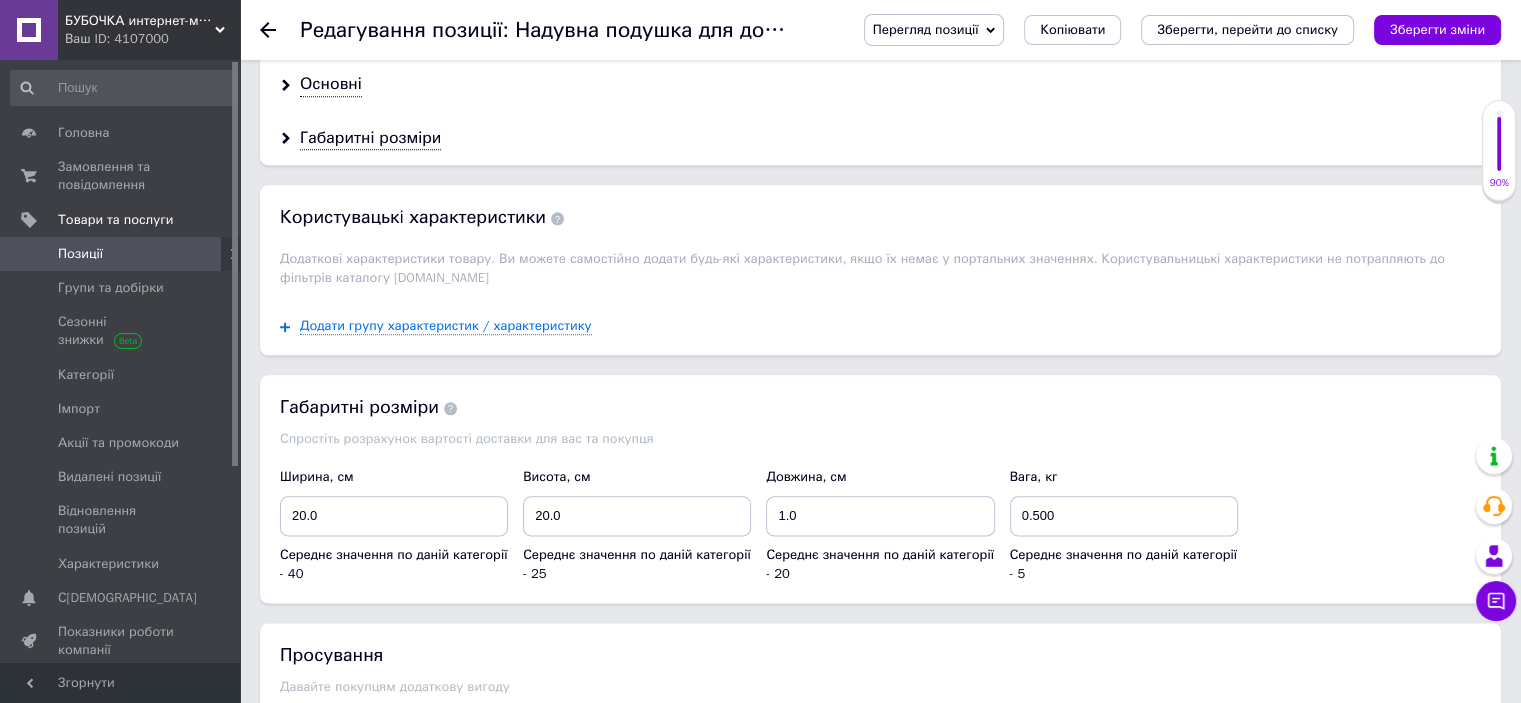scroll, scrollTop: 2576, scrollLeft: 0, axis: vertical 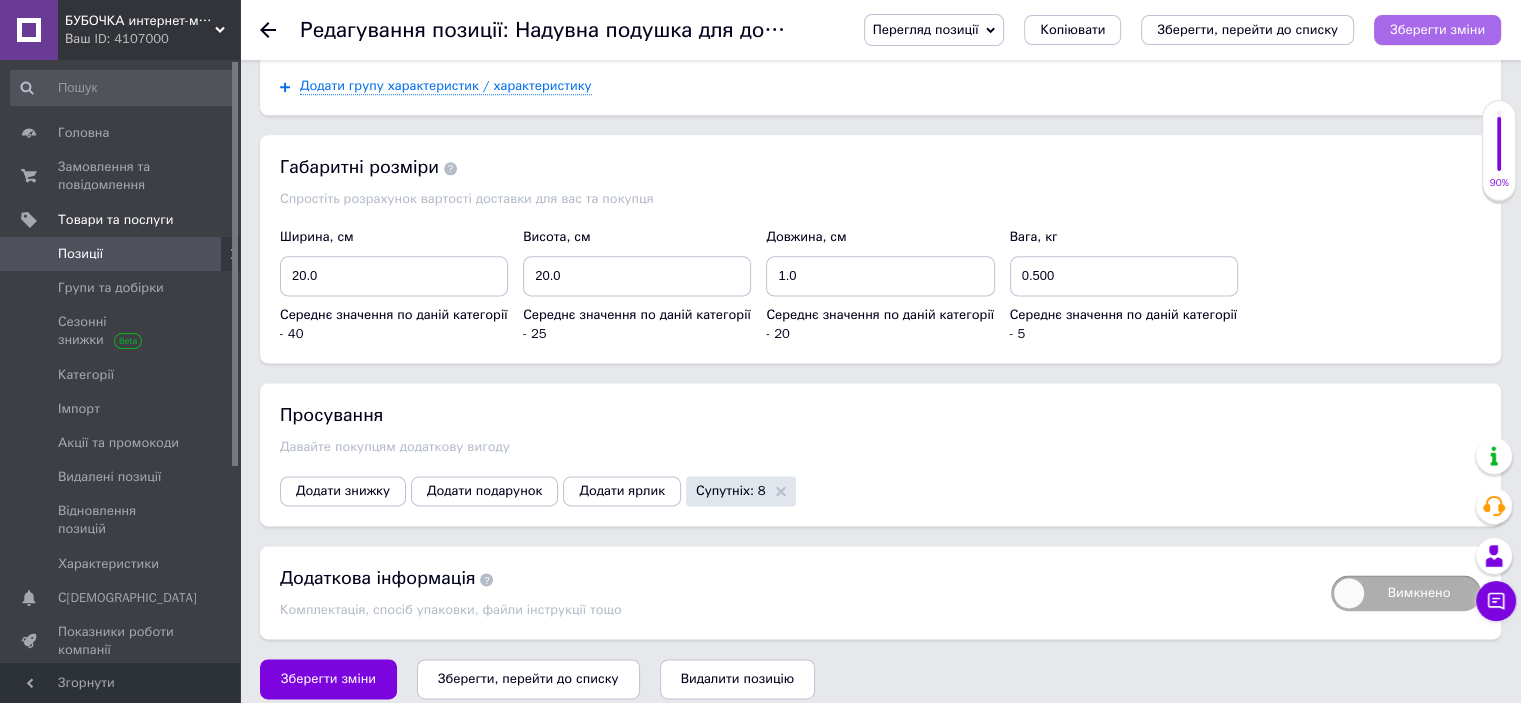 click on "Зберегти зміни" at bounding box center [1437, 30] 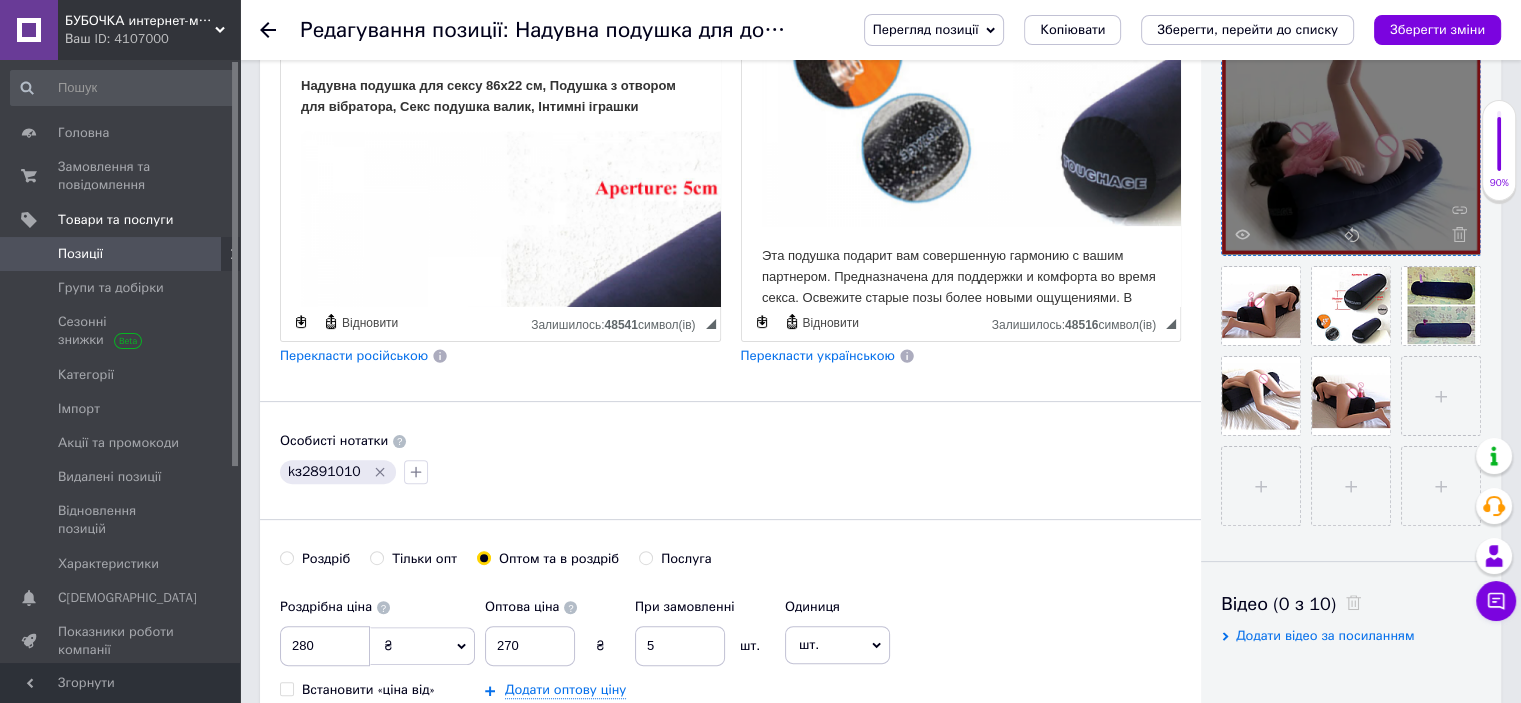scroll, scrollTop: 548, scrollLeft: 0, axis: vertical 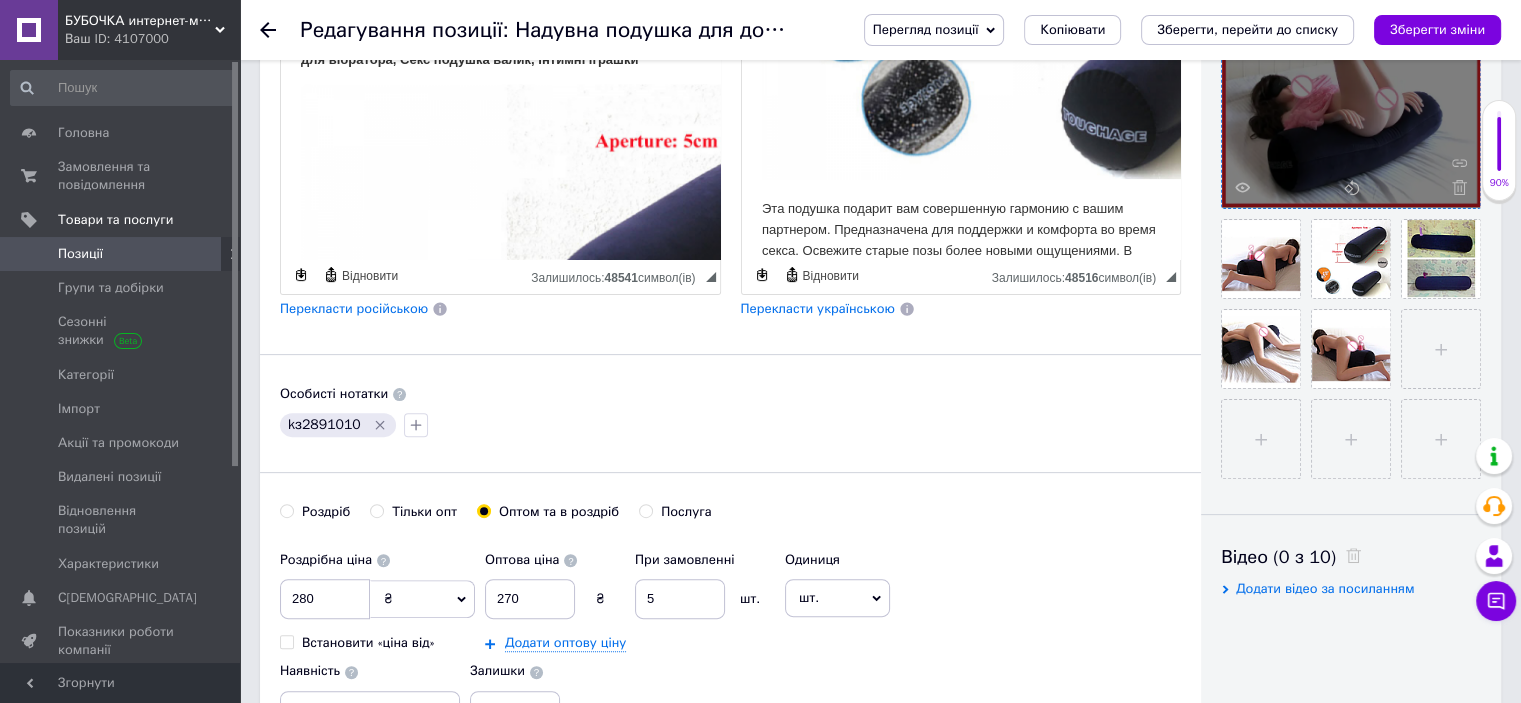 click on "kз2891010" at bounding box center [324, 425] 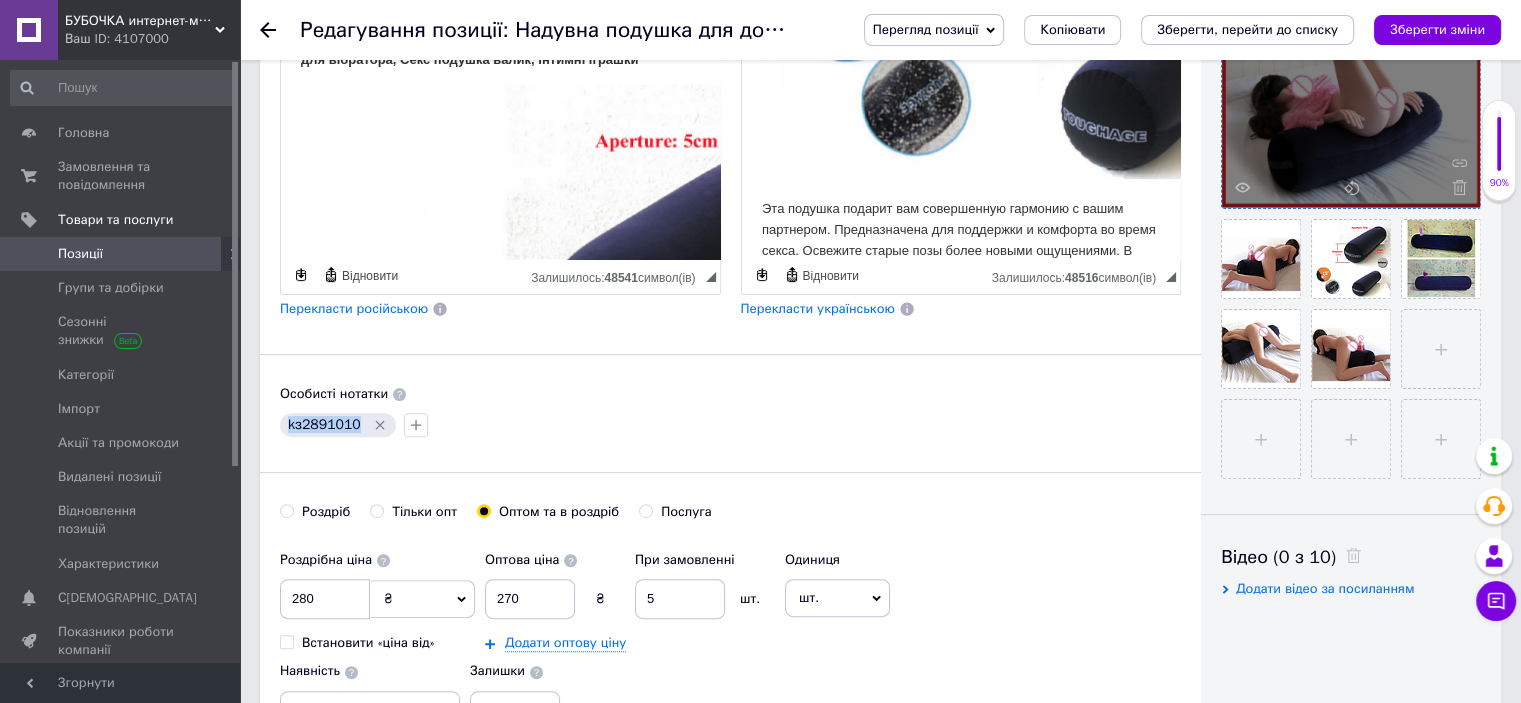 drag, startPoint x: 352, startPoint y: 415, endPoint x: 290, endPoint y: 420, distance: 62.201286 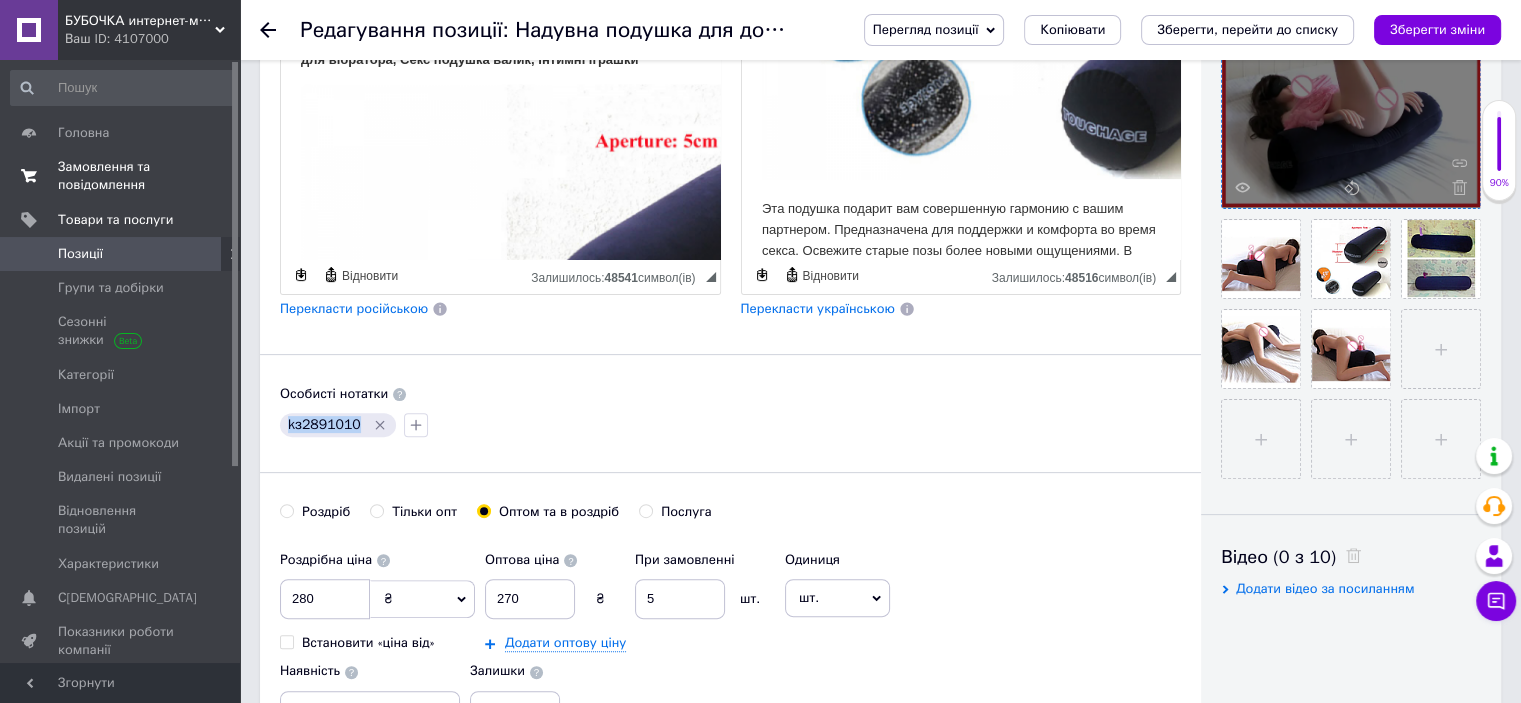 click on "Замовлення та повідомлення" at bounding box center [121, 176] 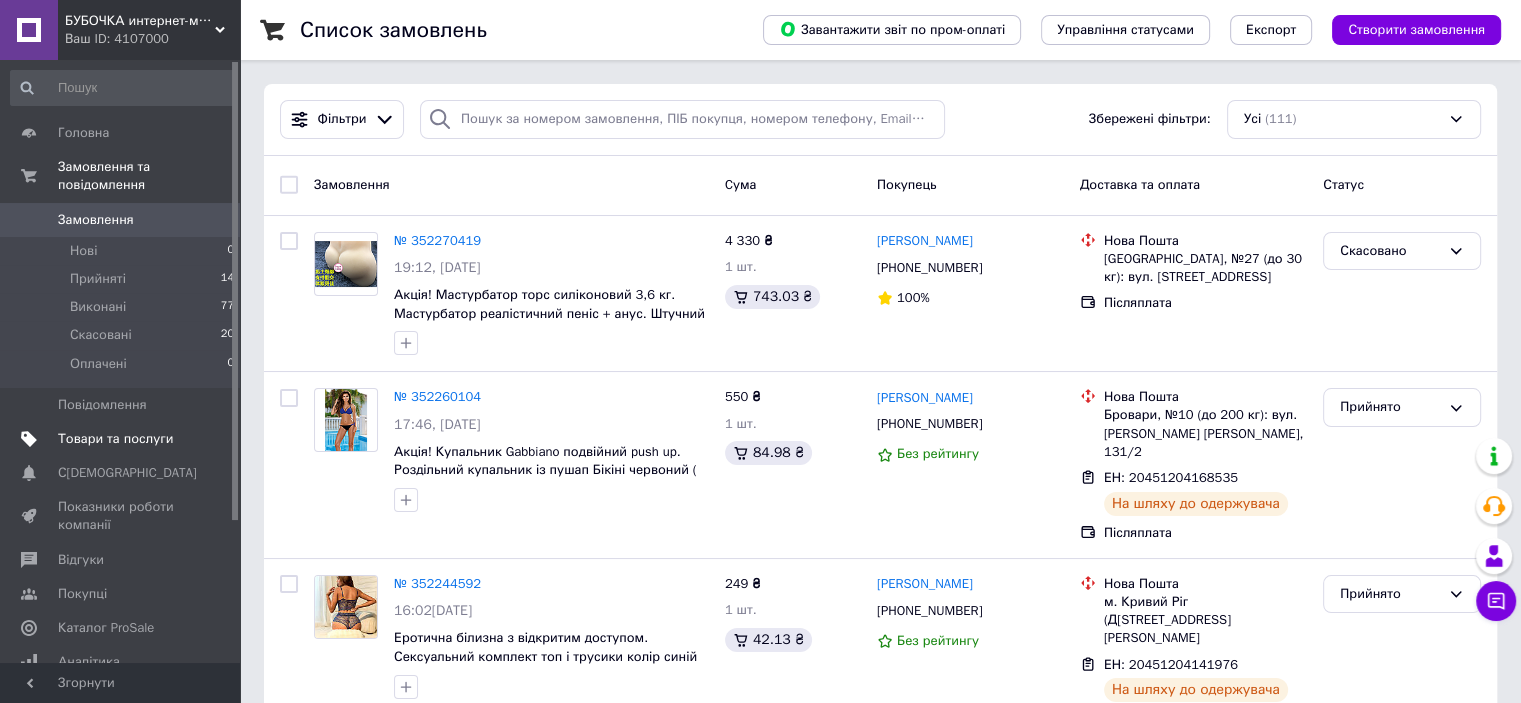 click on "Товари та послуги" at bounding box center (115, 439) 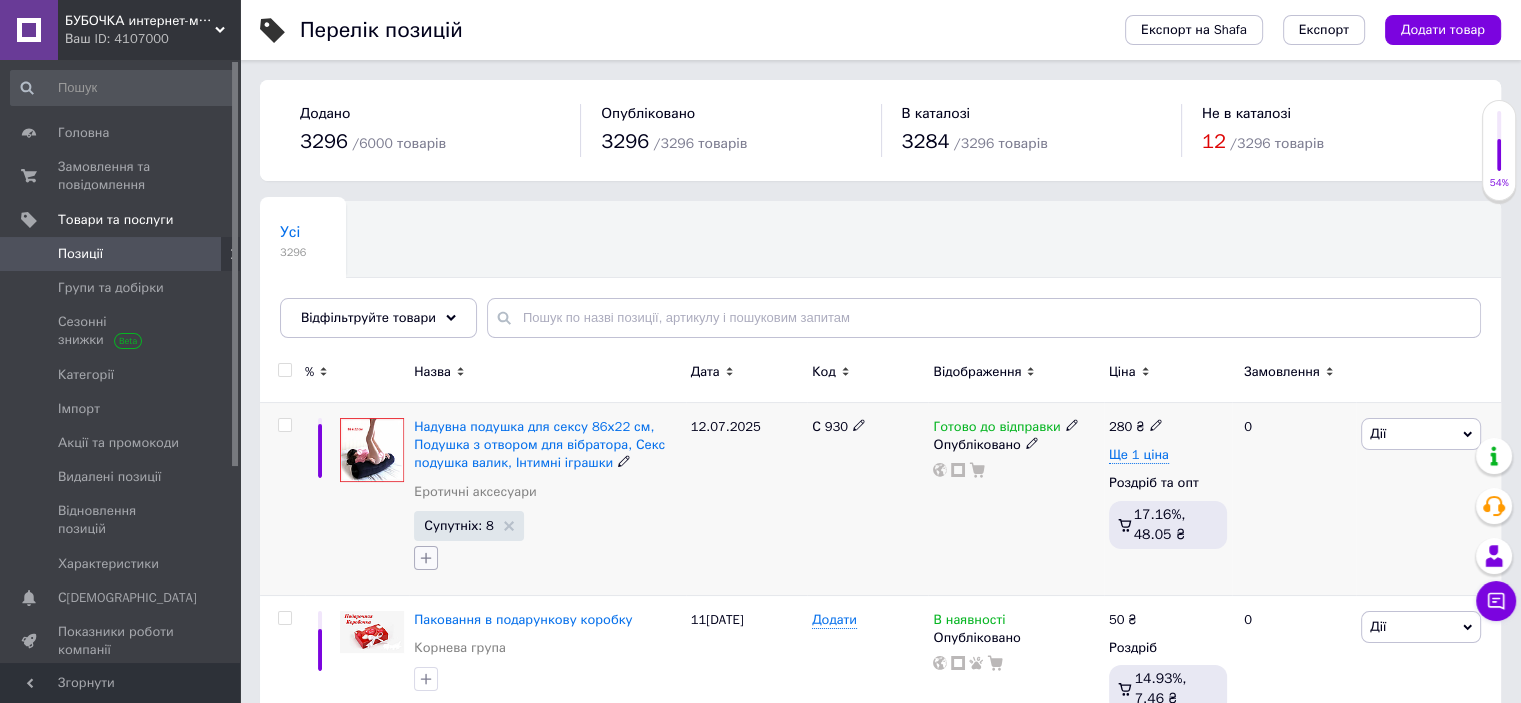 click 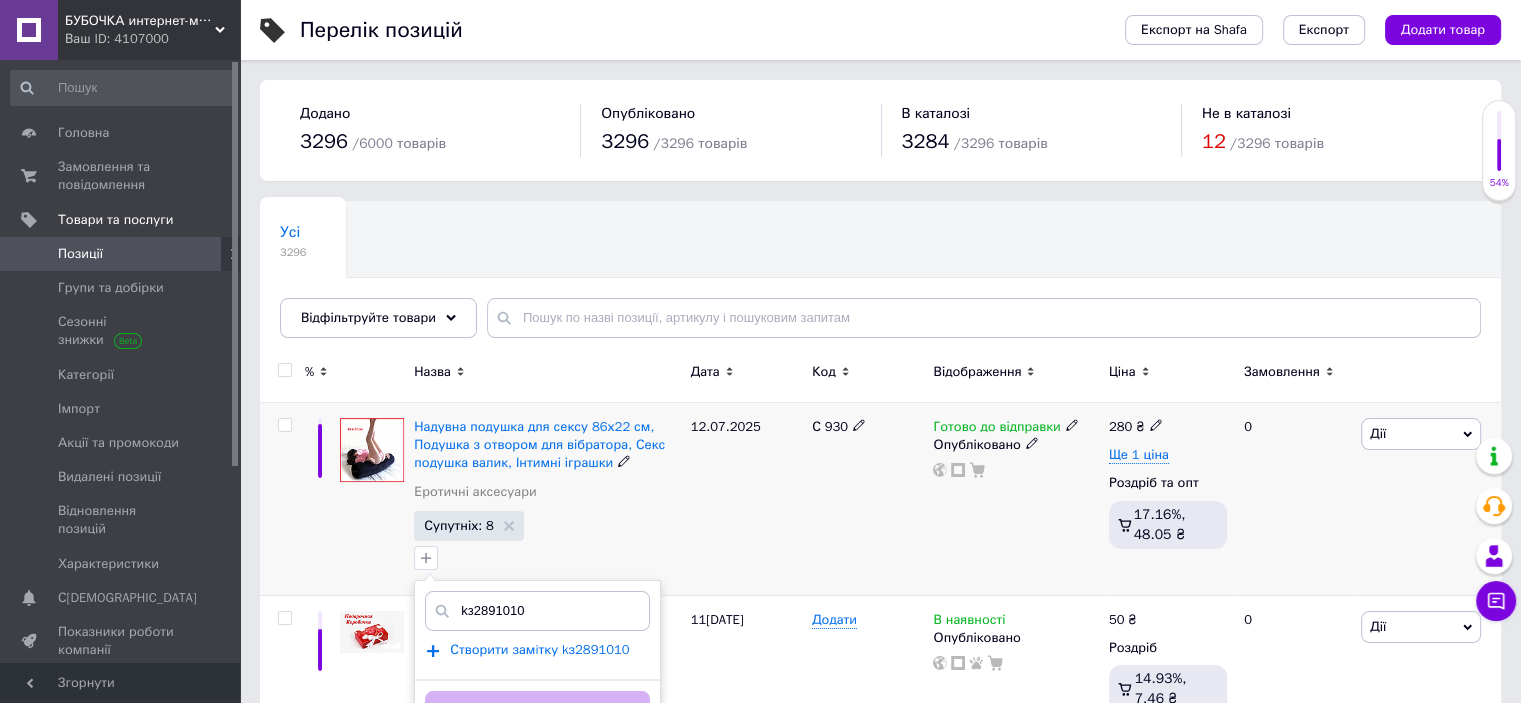 type on "kз2891010" 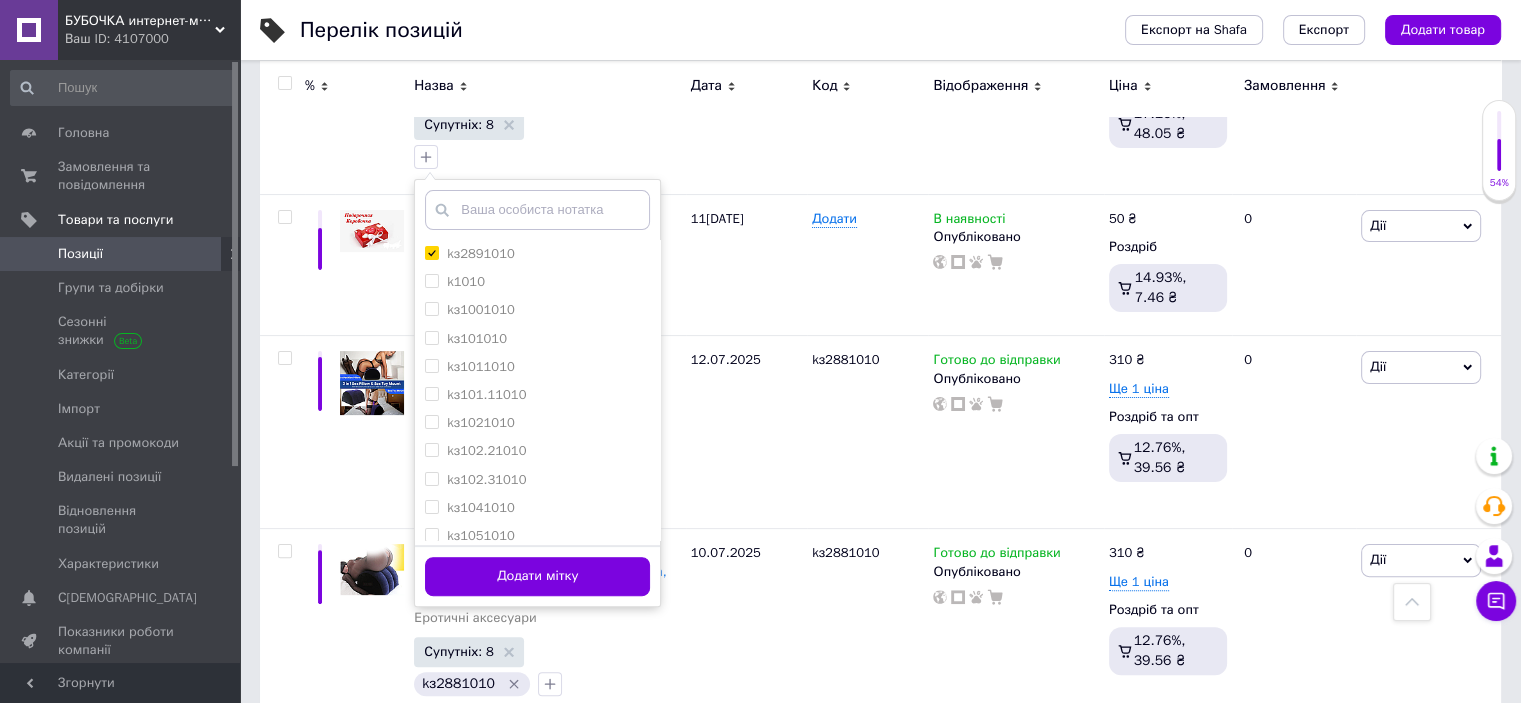 scroll, scrollTop: 424, scrollLeft: 0, axis: vertical 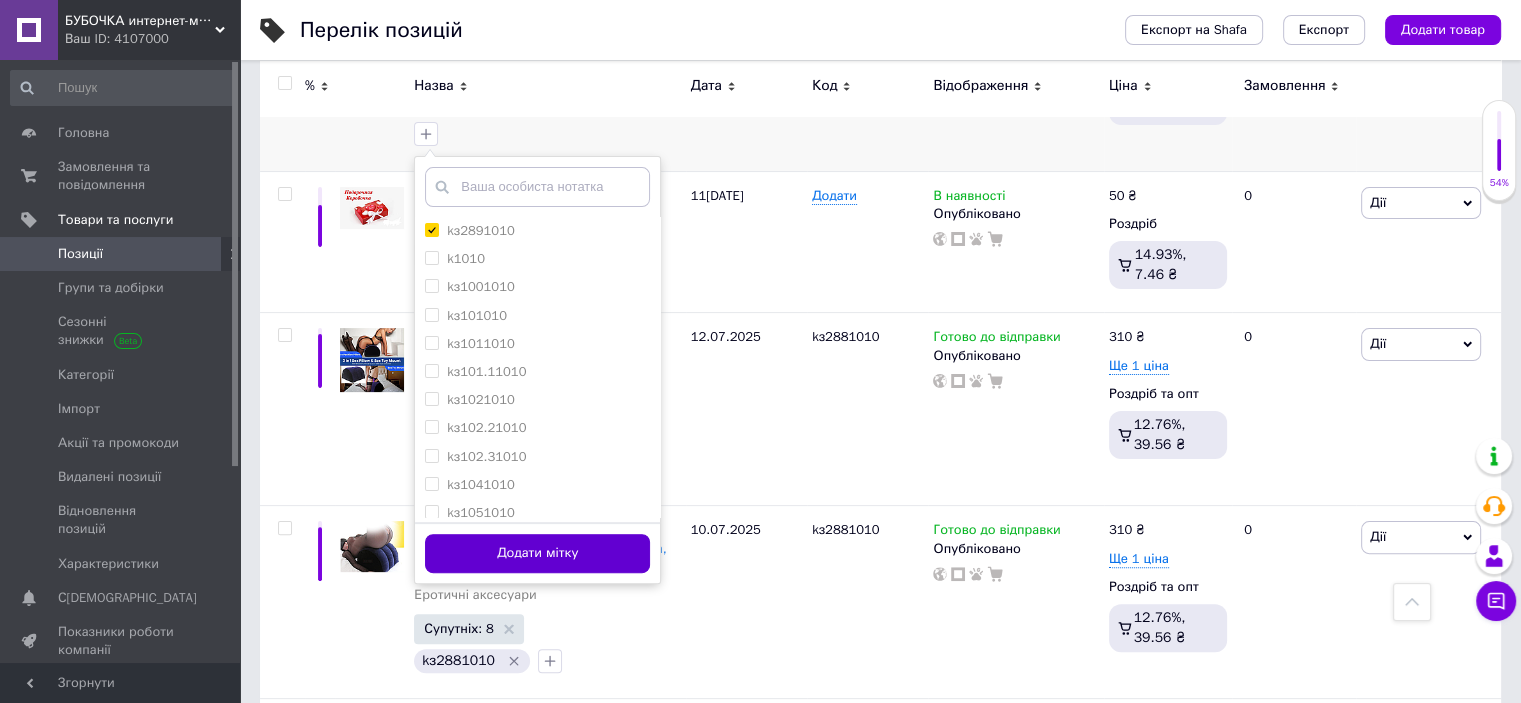 click on "Додати мітку" at bounding box center [537, 553] 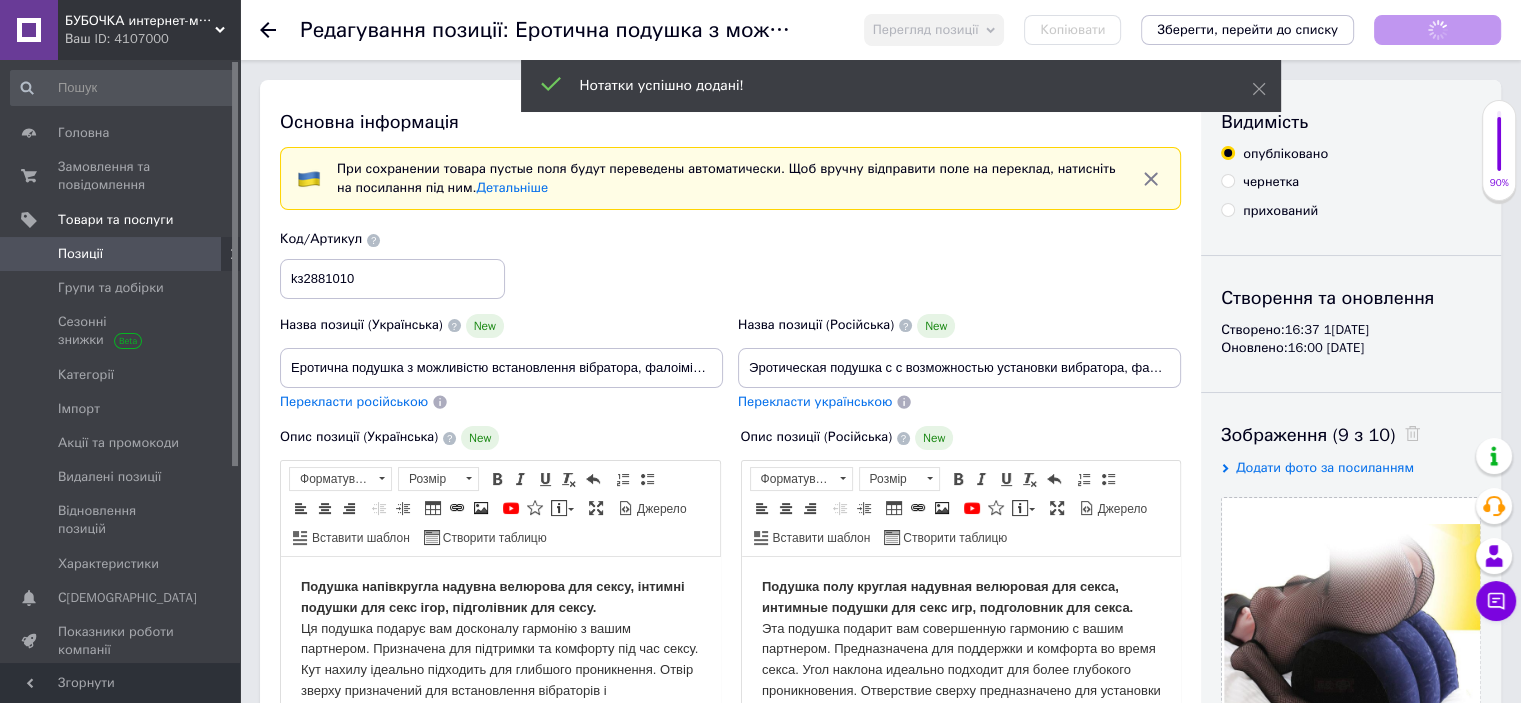 scroll, scrollTop: 0, scrollLeft: 0, axis: both 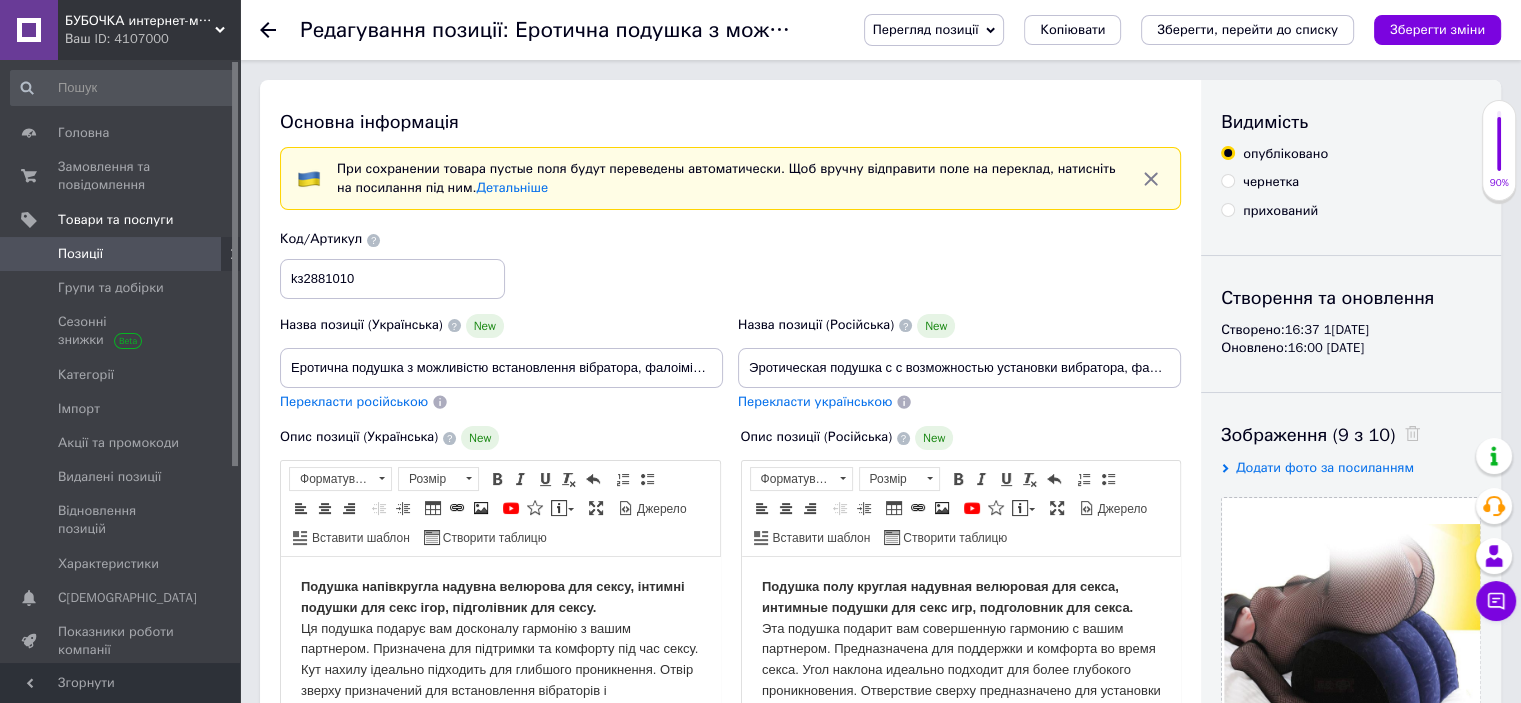 click 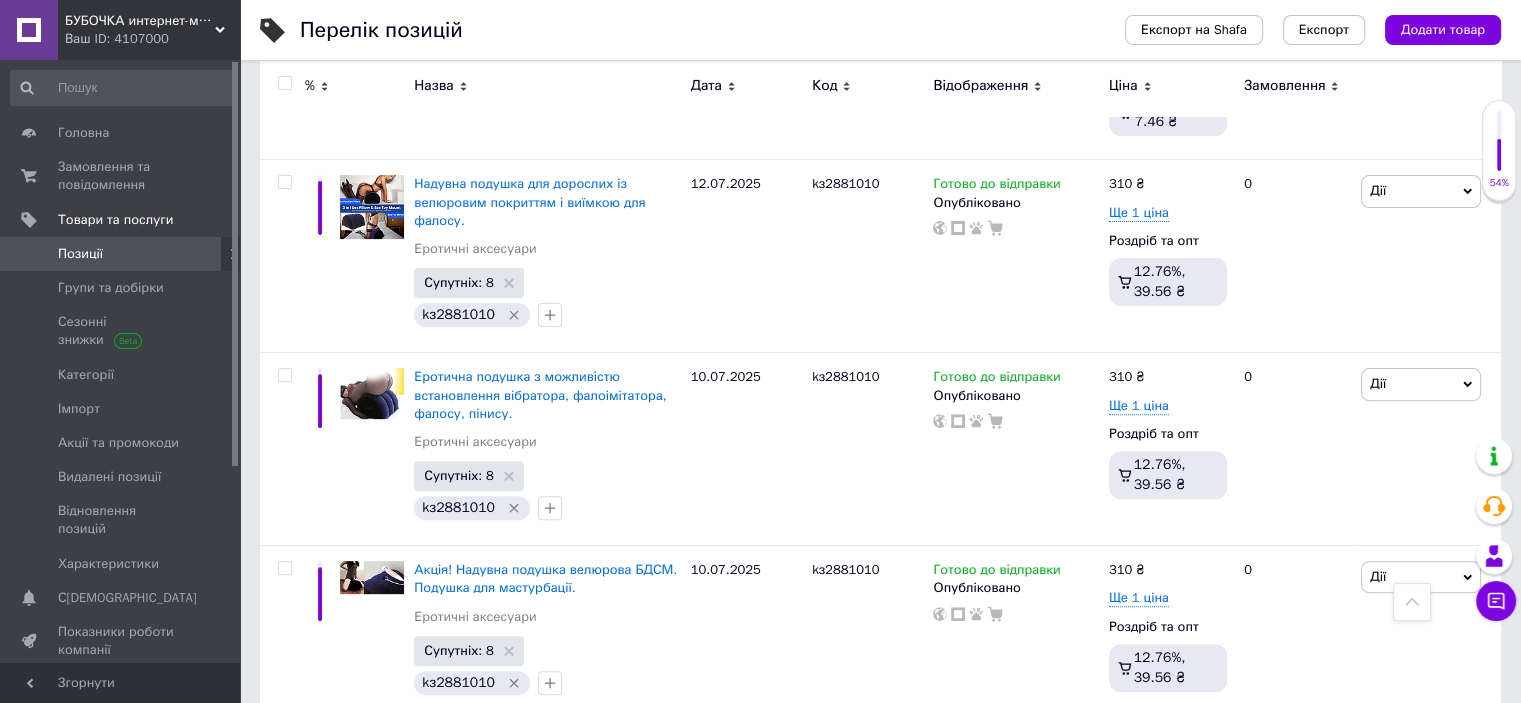 scroll, scrollTop: 489, scrollLeft: 0, axis: vertical 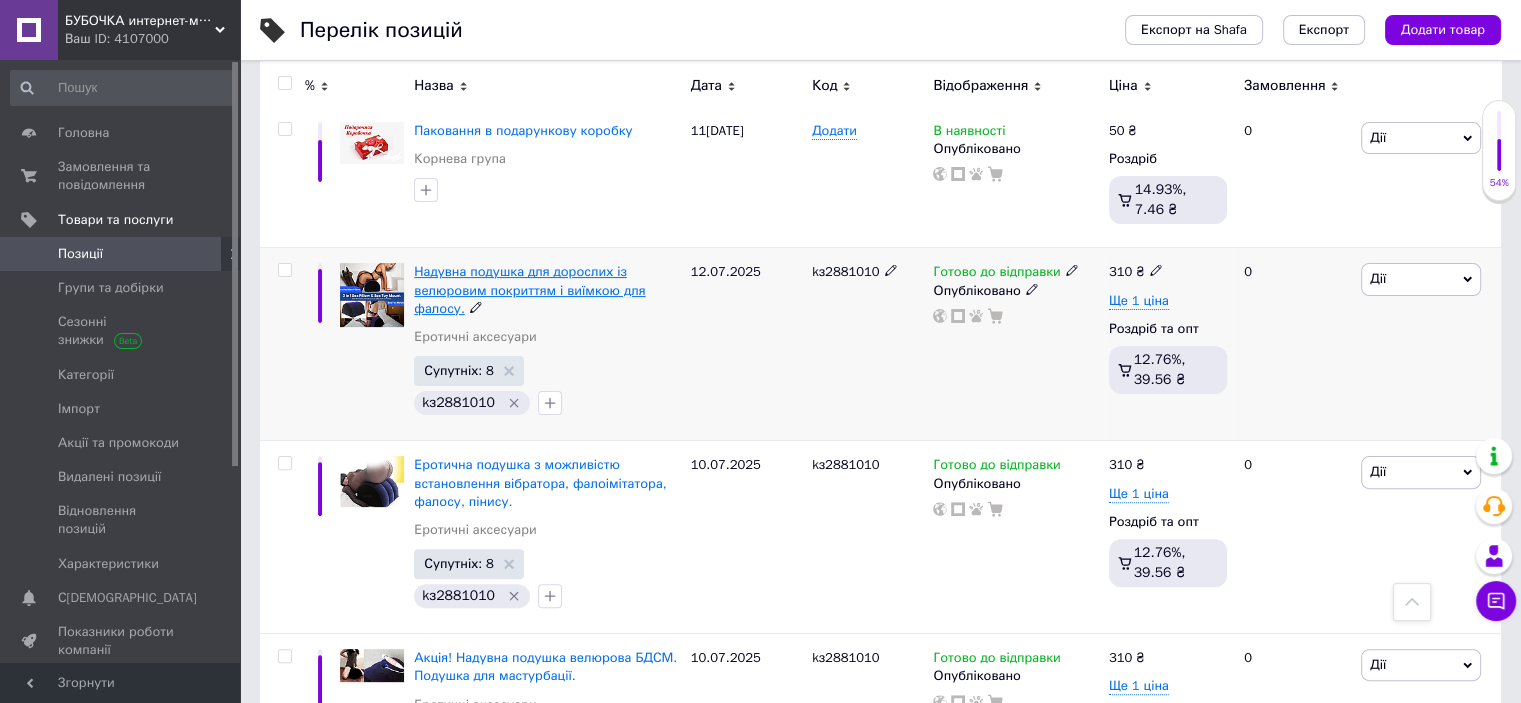 click on "Надувна подушка для дорослих із велюровим покриттям і виїмкою для фалосу." at bounding box center (529, 289) 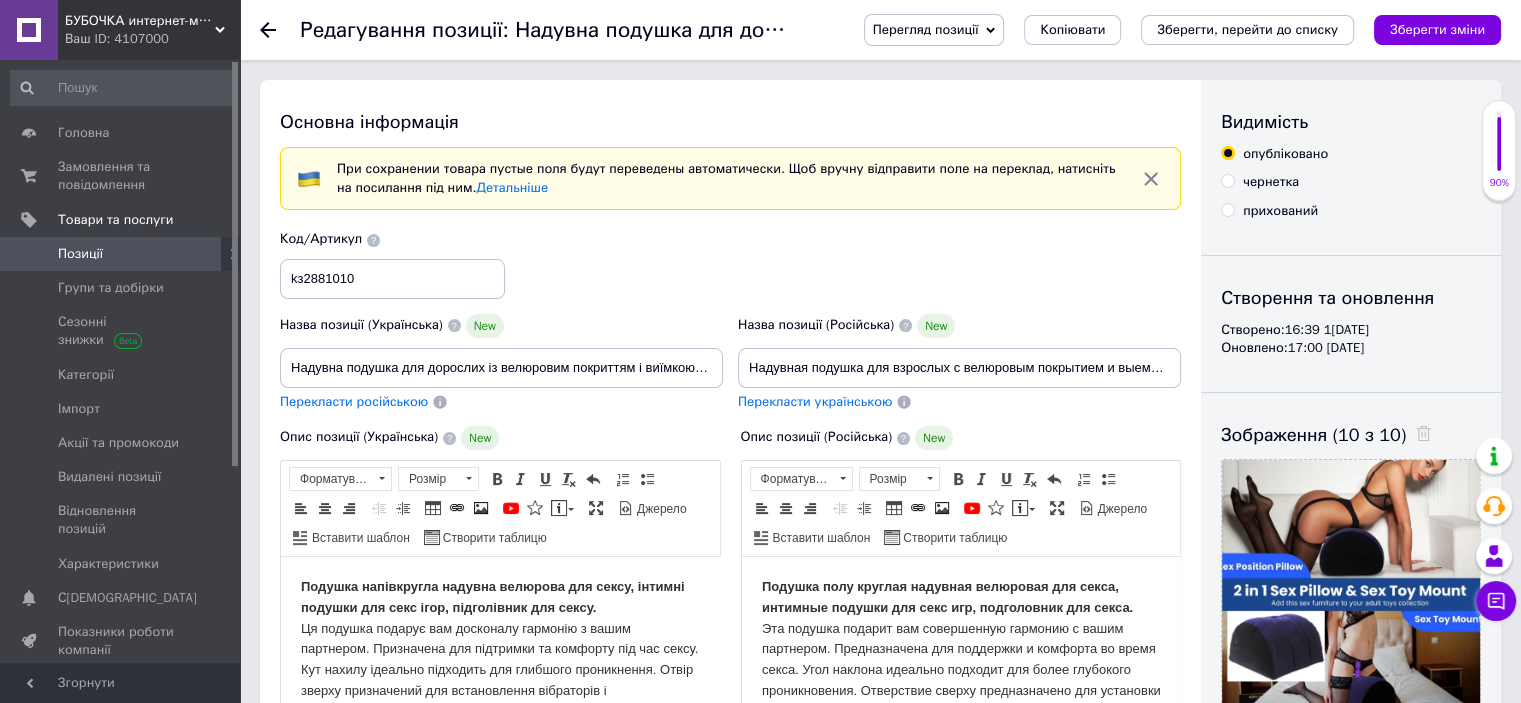 scroll, scrollTop: 0, scrollLeft: 0, axis: both 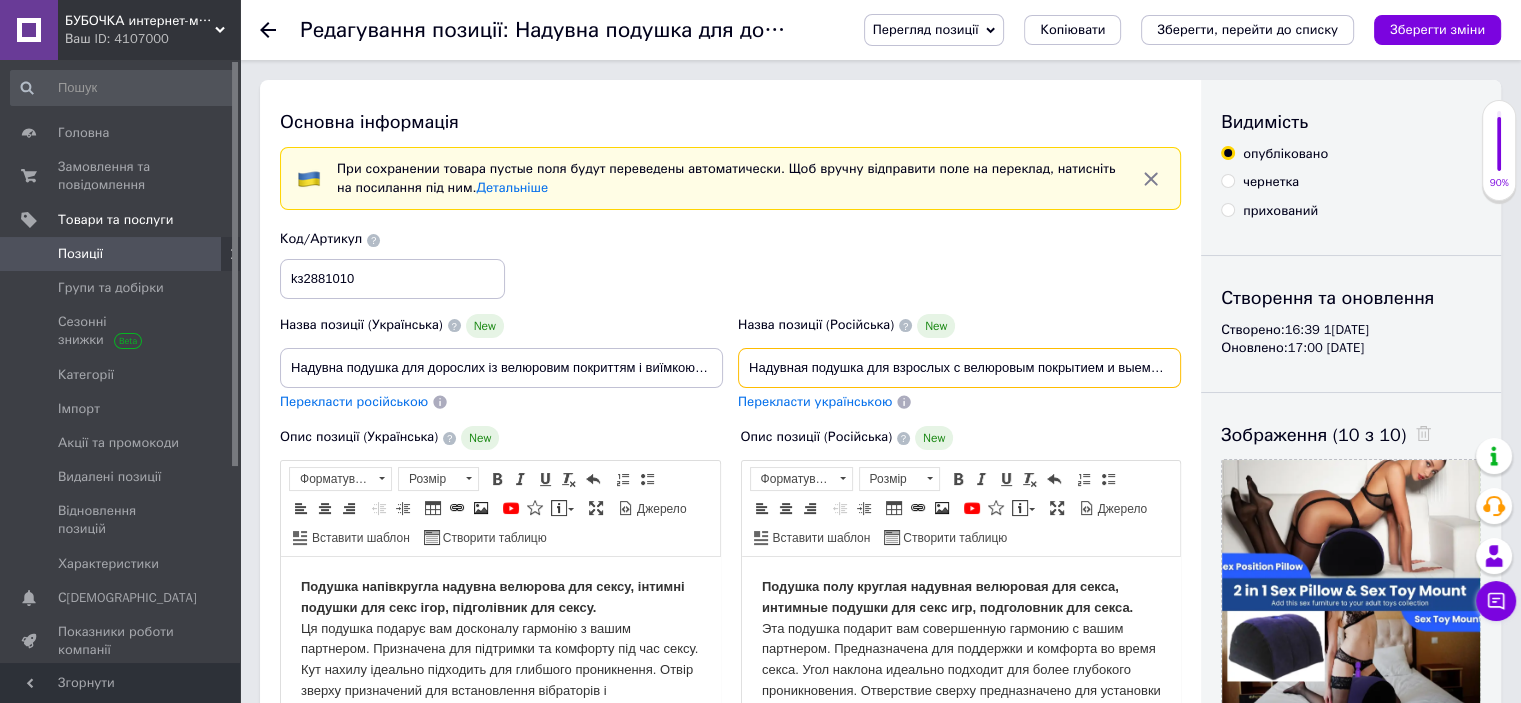 click on "Надувная подушка для взрослых с велюровым покрытием и выемкой для фалоса." at bounding box center (959, 368) 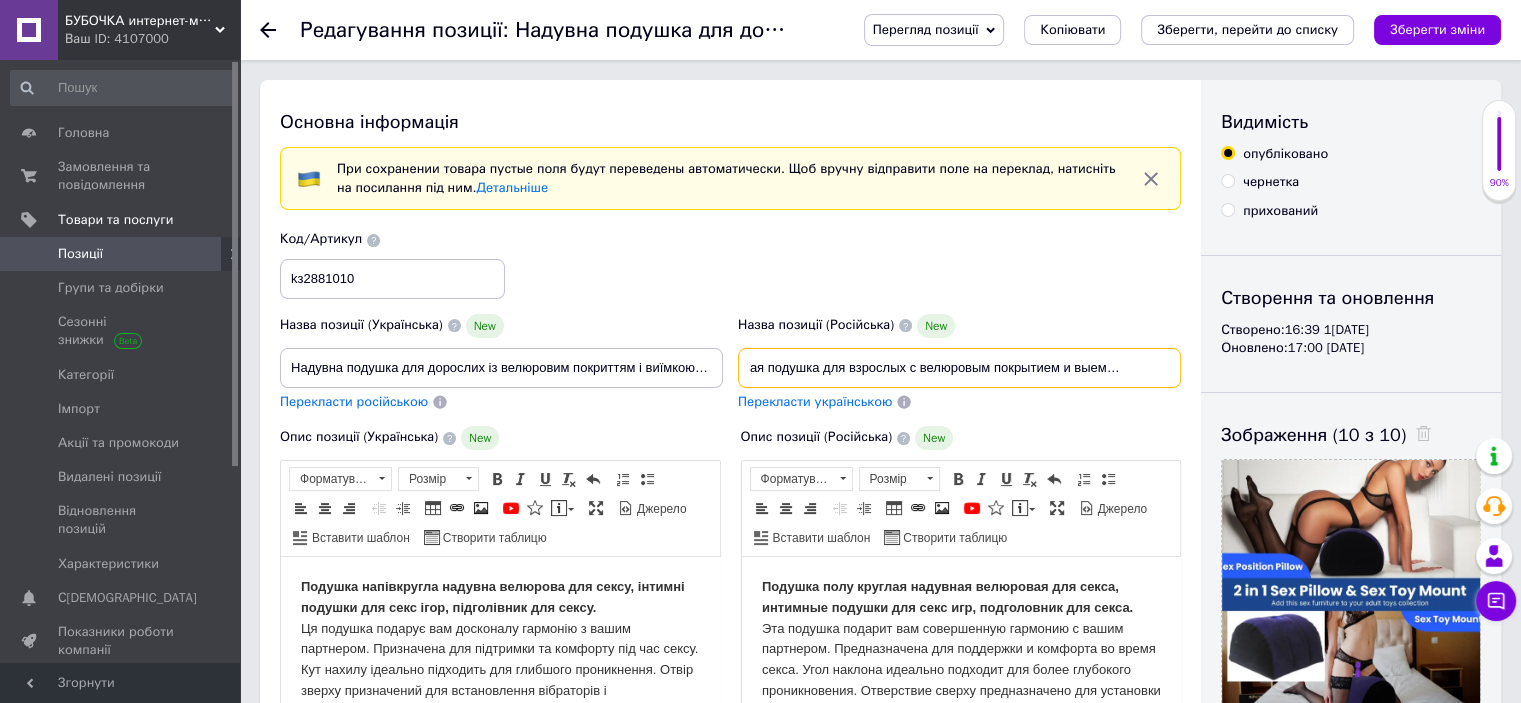 scroll, scrollTop: 0, scrollLeft: 82, axis: horizontal 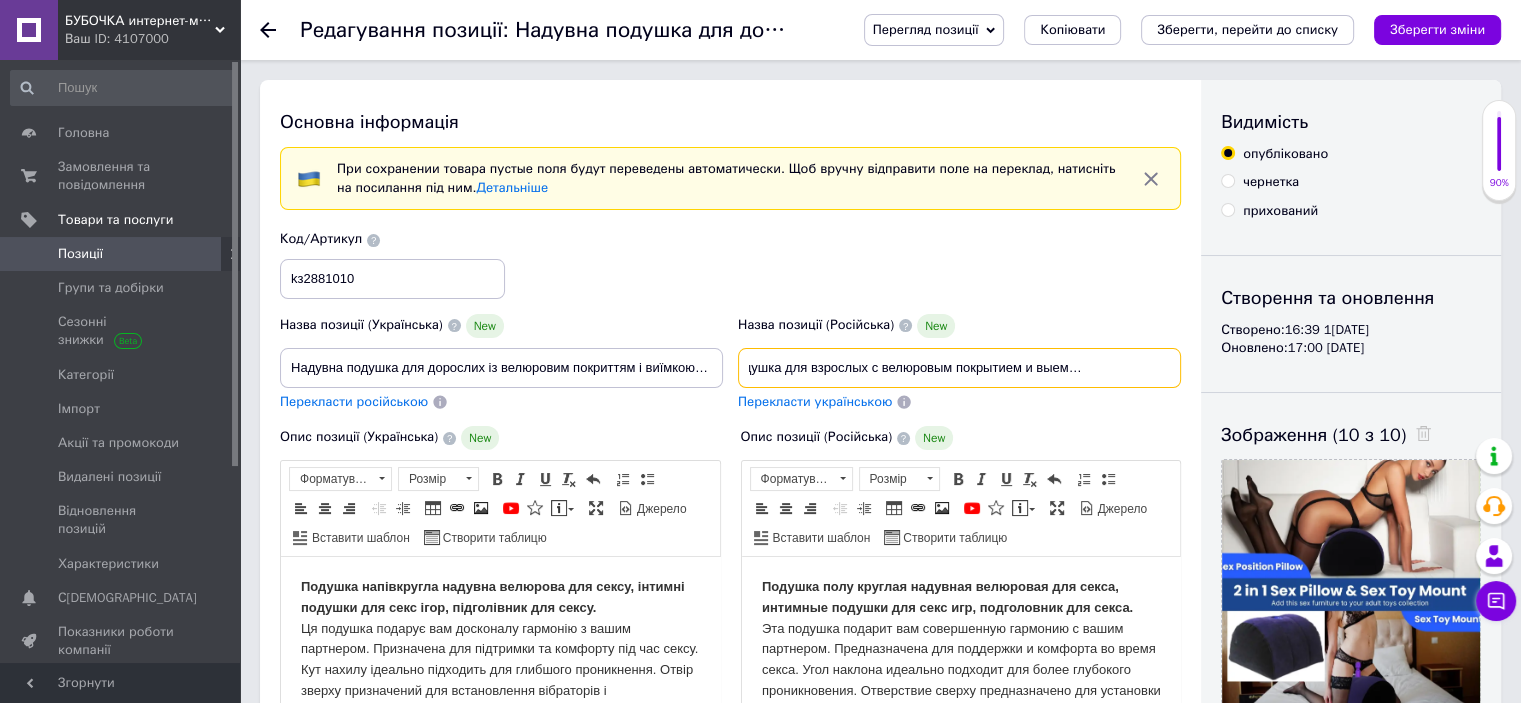 click on "Надувная подушка для взрослых с велюровым покрытием и выемкой для фалоса." at bounding box center [959, 368] 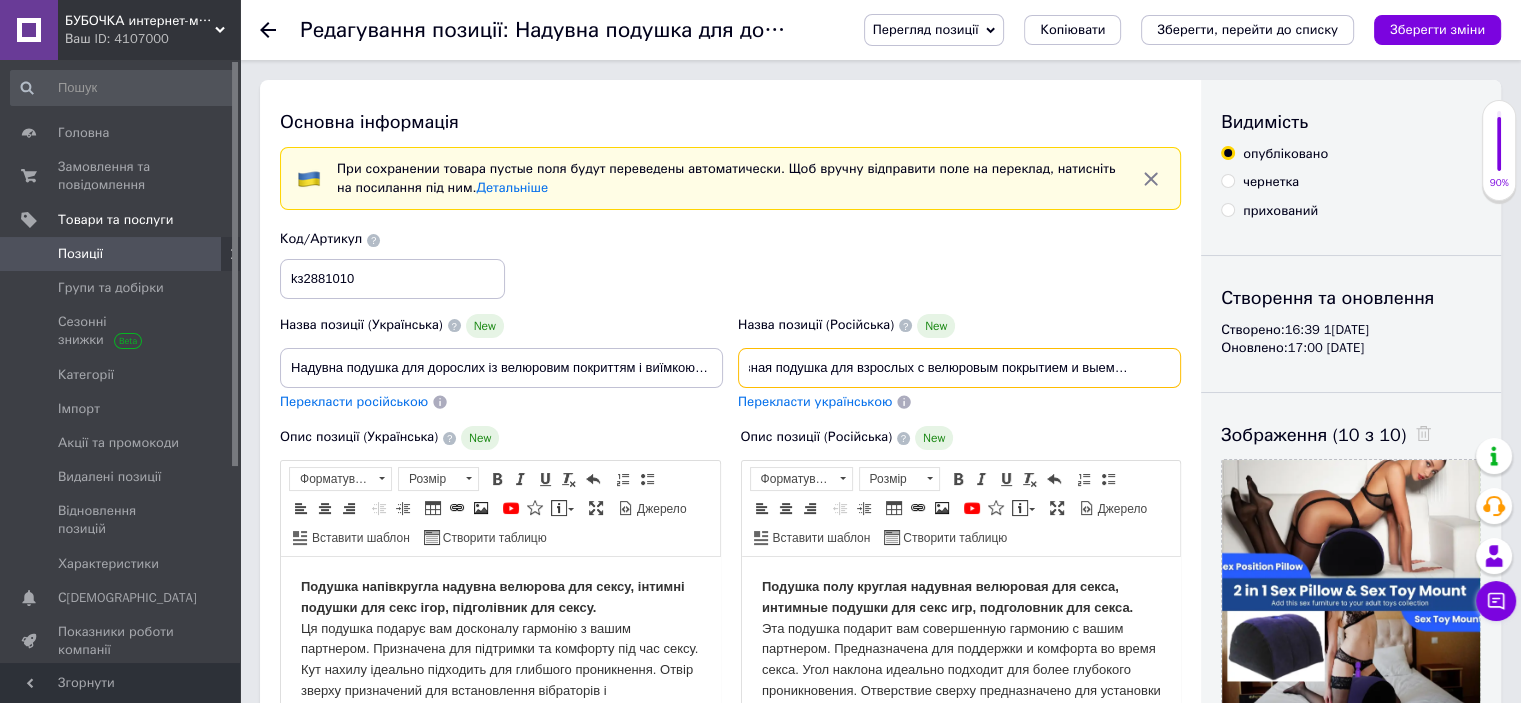 scroll, scrollTop: 0, scrollLeft: 0, axis: both 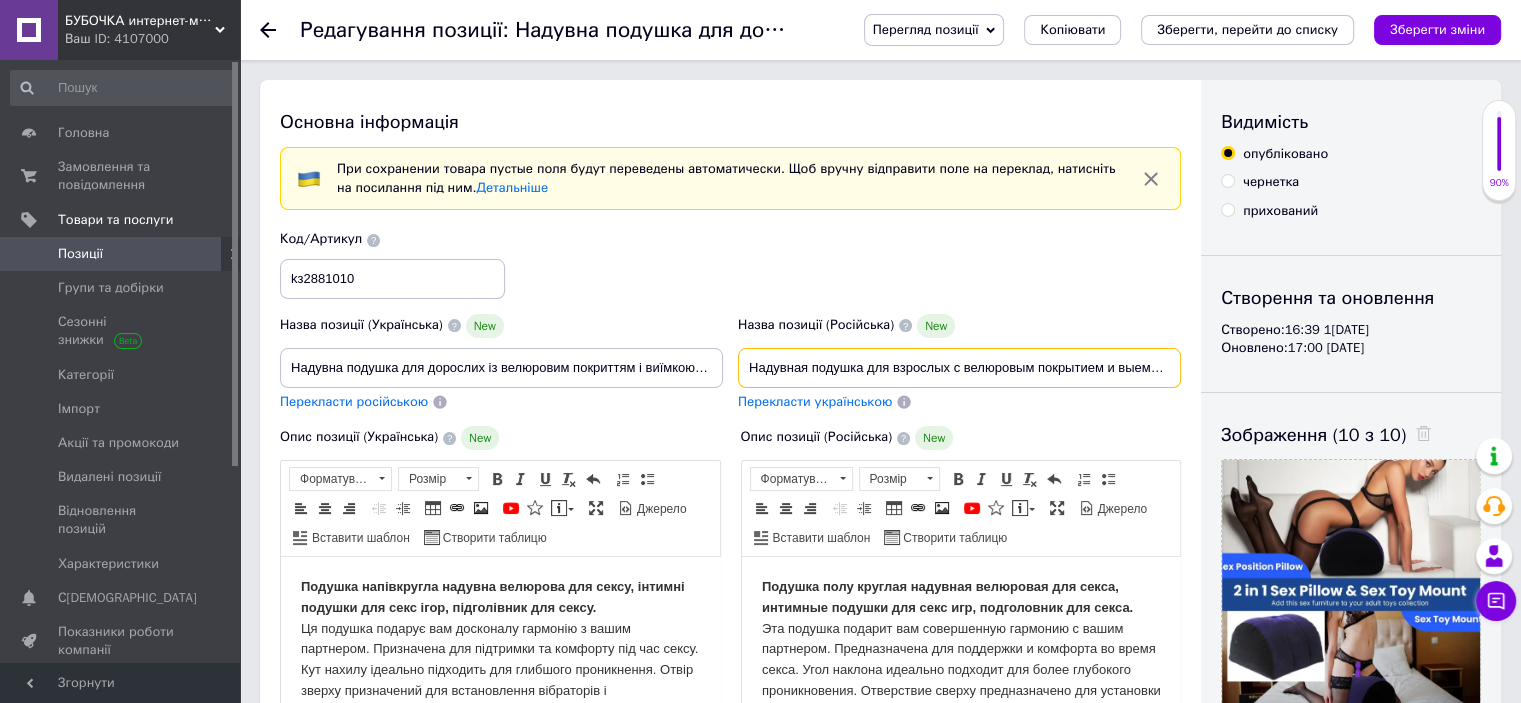 click on "Надувная подушка для взрослых с велюровым покрытием и выемкой для фалоса." at bounding box center [959, 368] 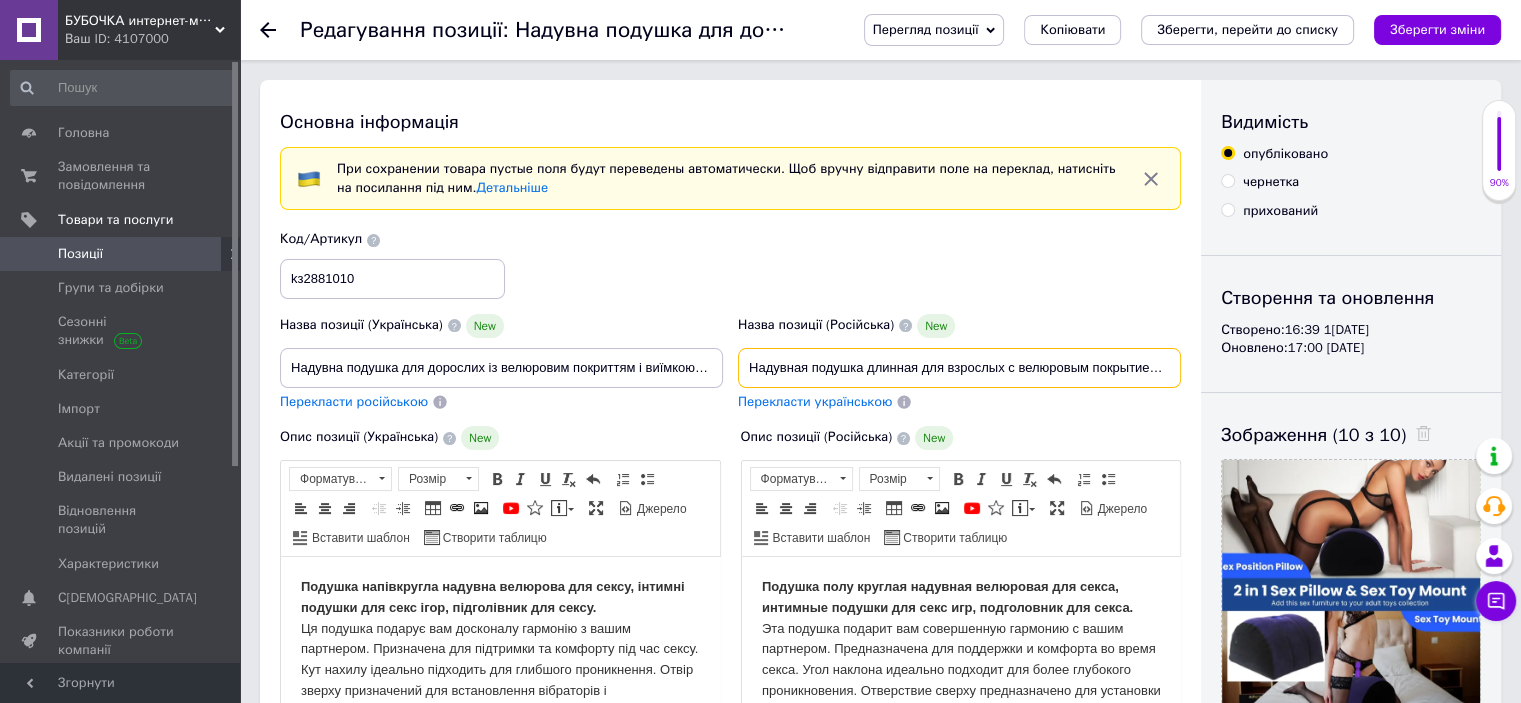 type on "Надувная подушка длинная для взрослых с велюровым покрытием и выемкой для фалоса." 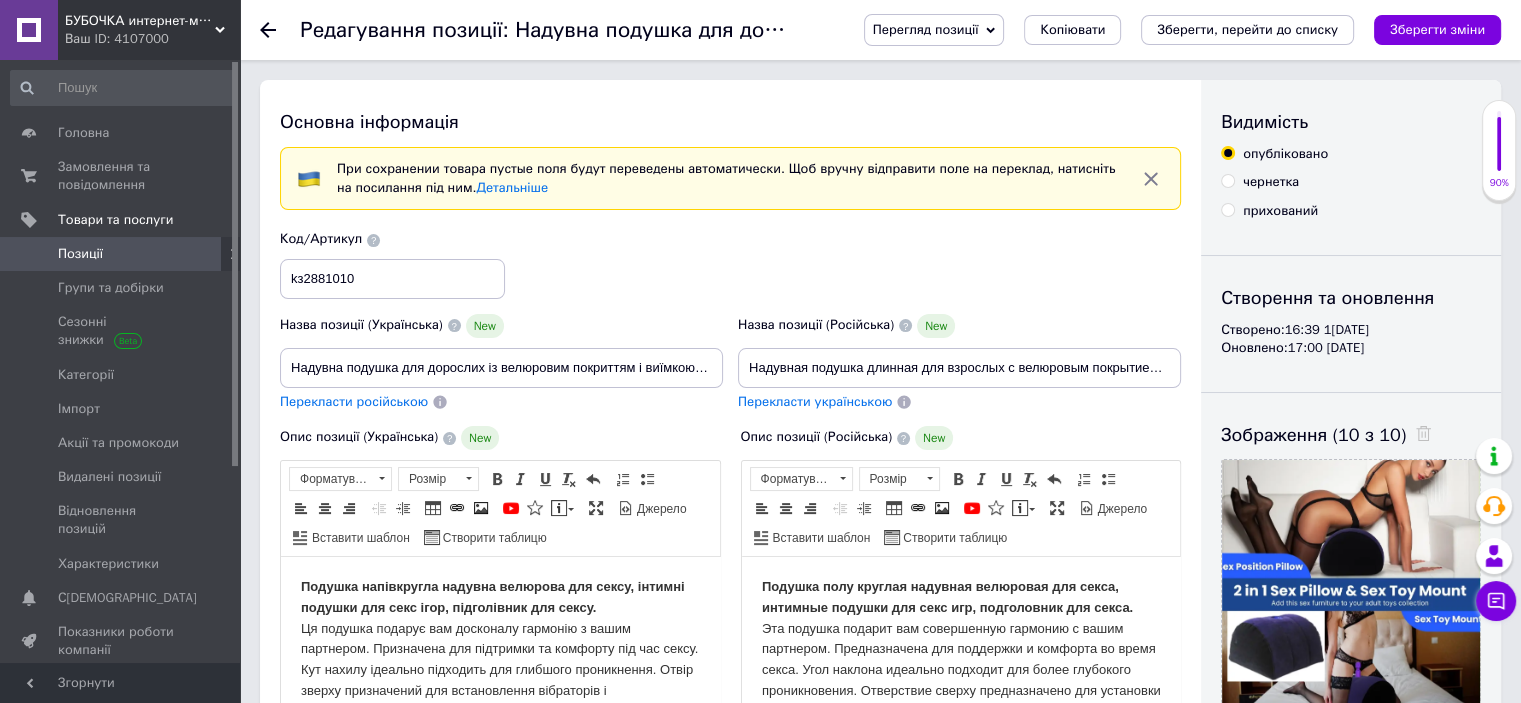 click on "Перекласти українською" at bounding box center [815, 401] 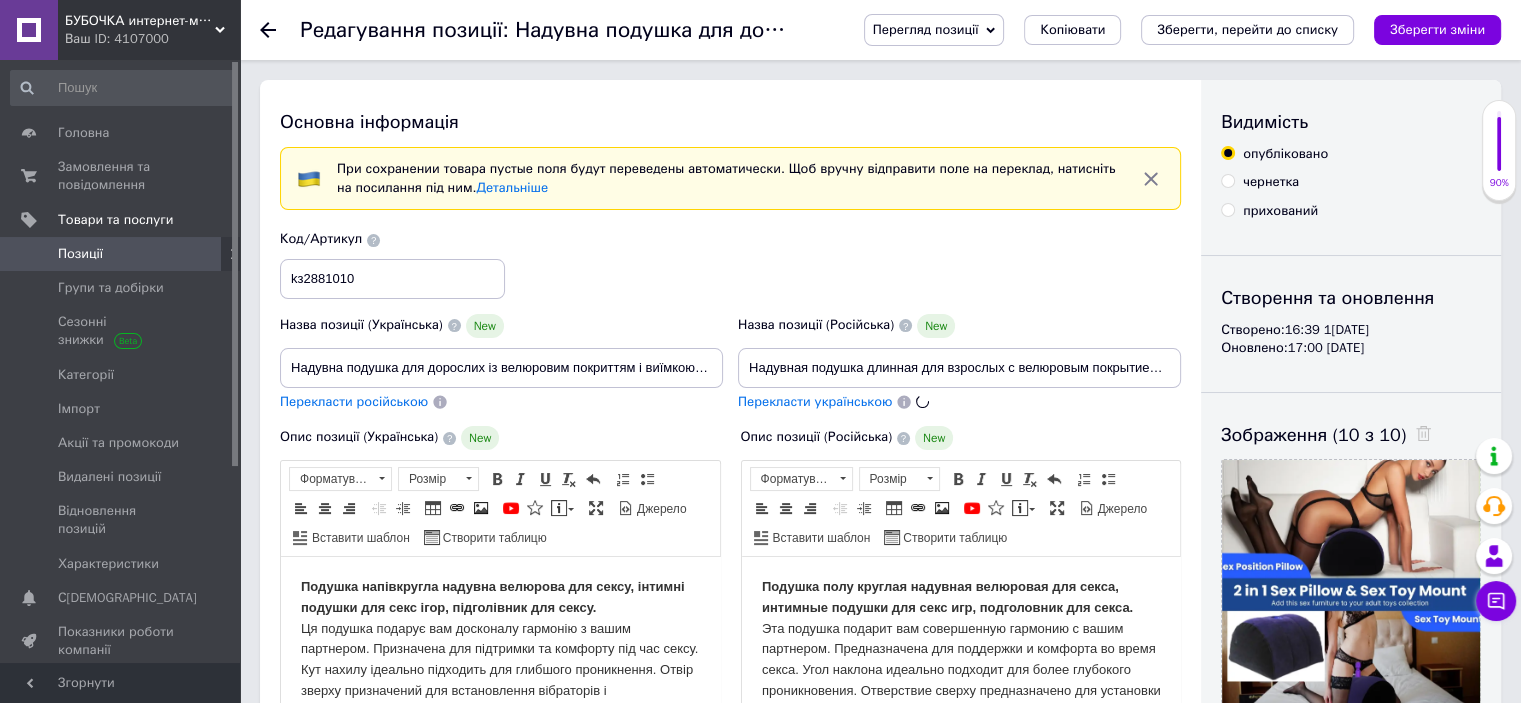type on "Надувна подушка довга для дорослих із велюровим покриттям і виїмкою для фалосу." 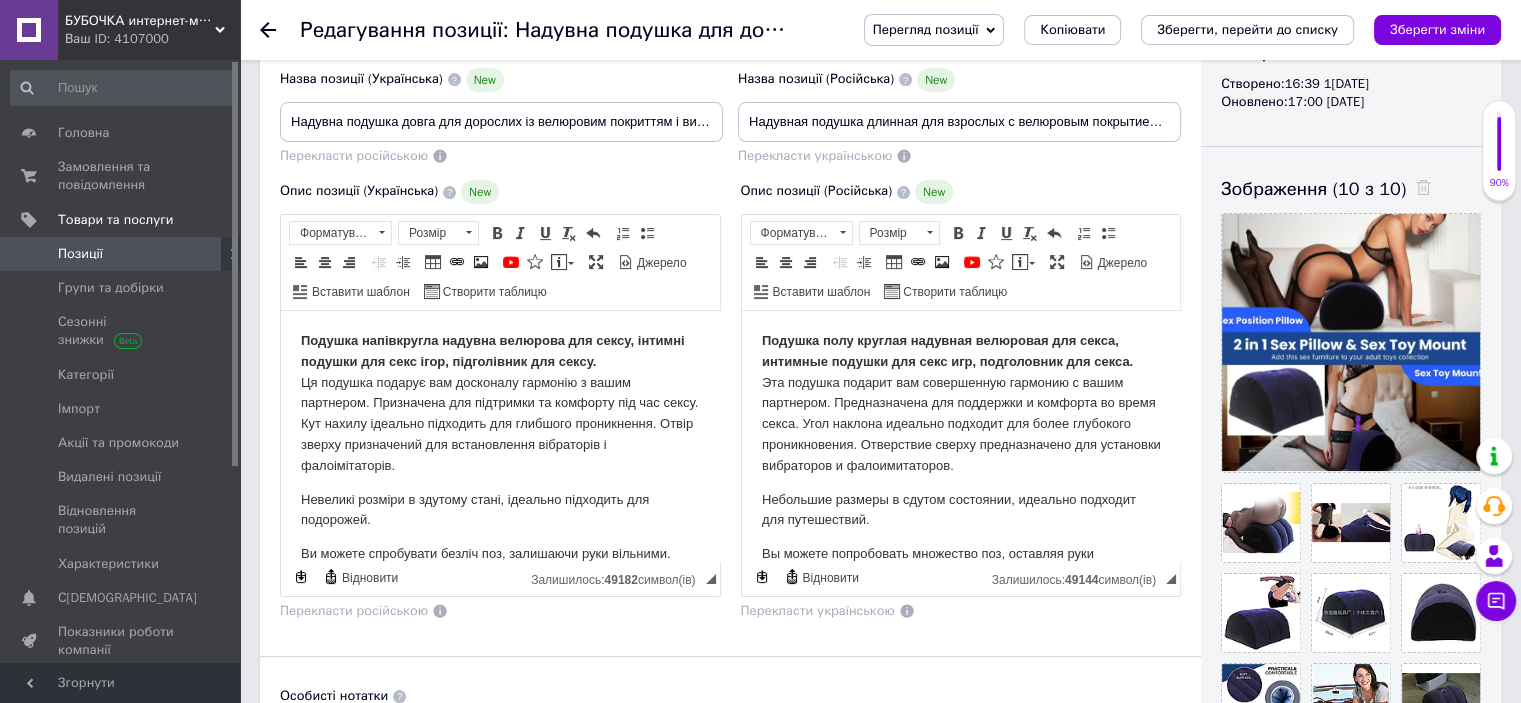 scroll, scrollTop: 258, scrollLeft: 0, axis: vertical 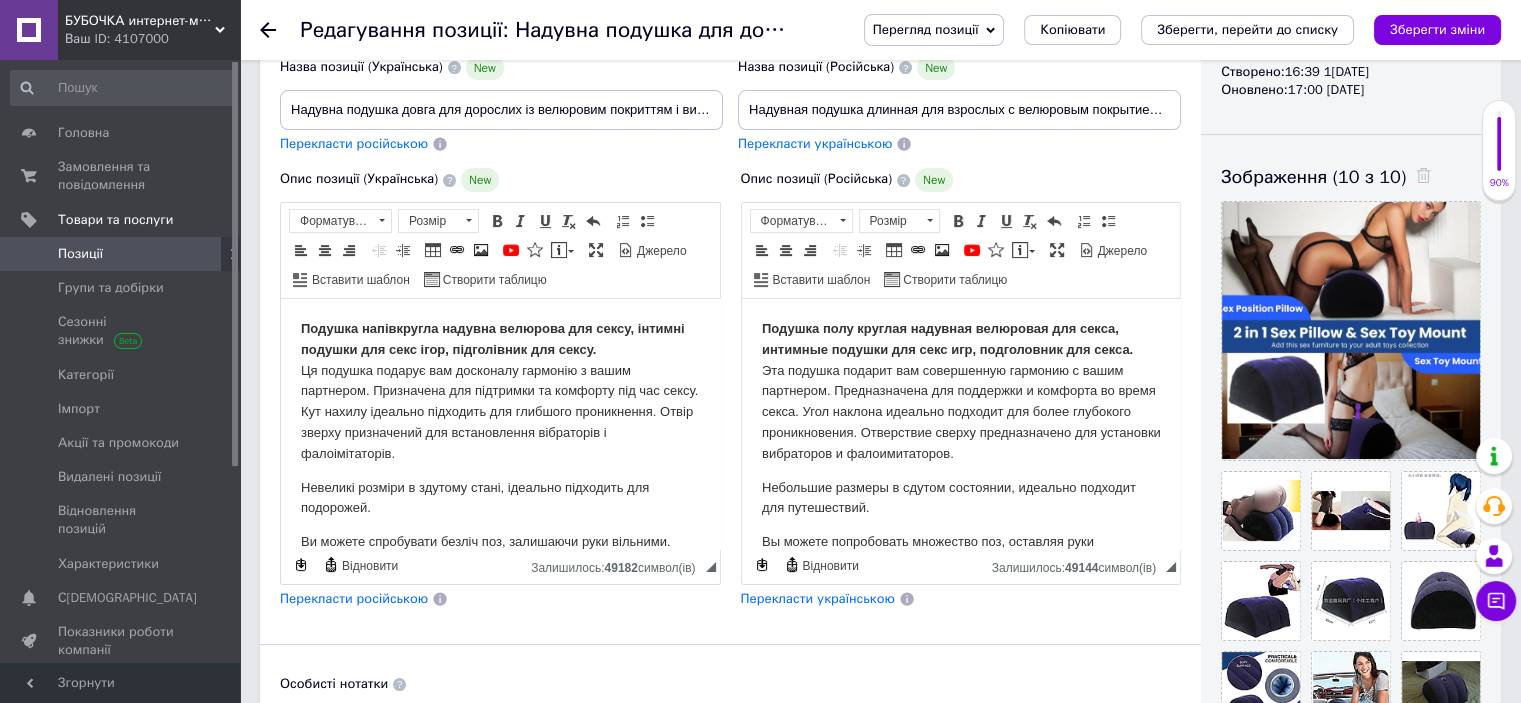click on "Подушка полу круглая надувная велюровая для секса, интимные подушки для секс игр, подголовник для секса." at bounding box center (946, 339) 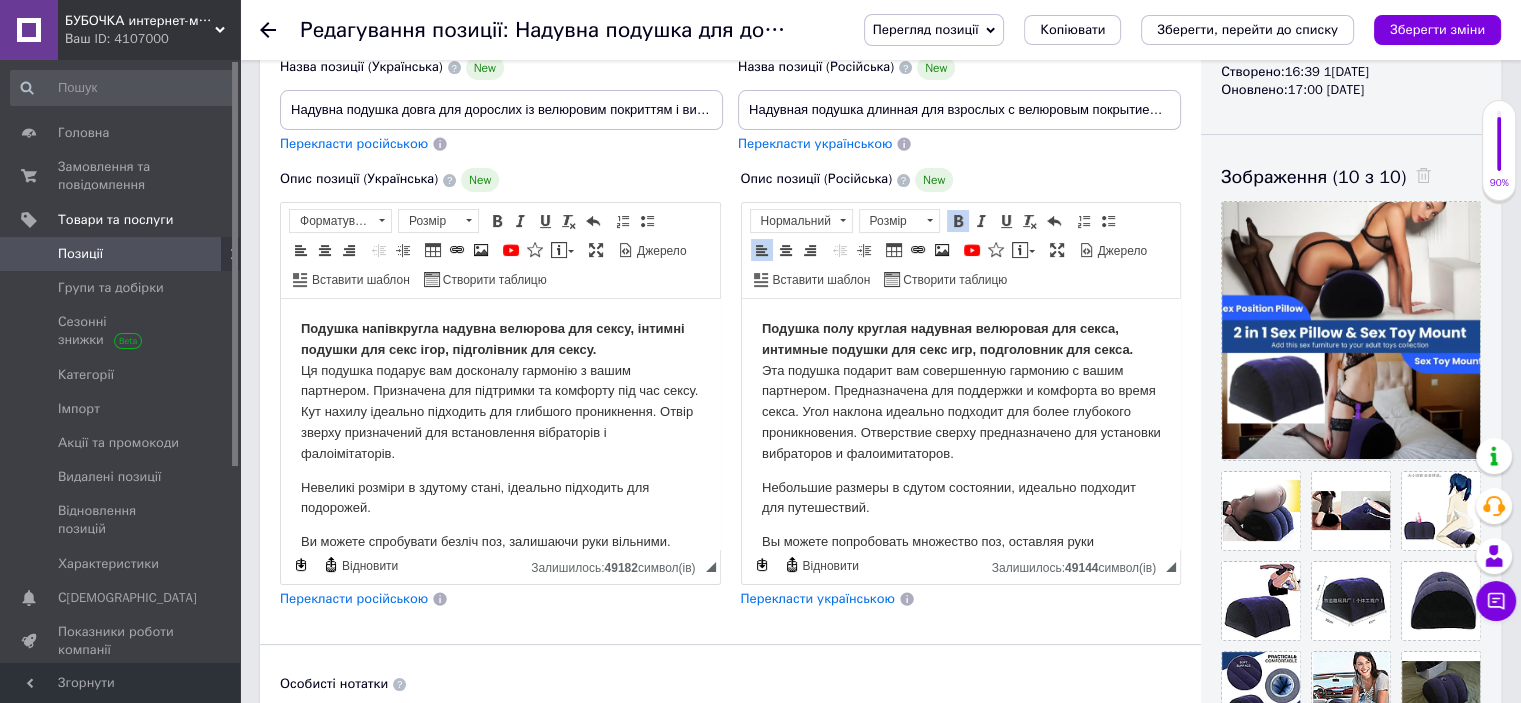 click on "Подушка полу круглая надувная велюровая для секса, интимные подушки для секс игр, подголовник для секса." at bounding box center [946, 339] 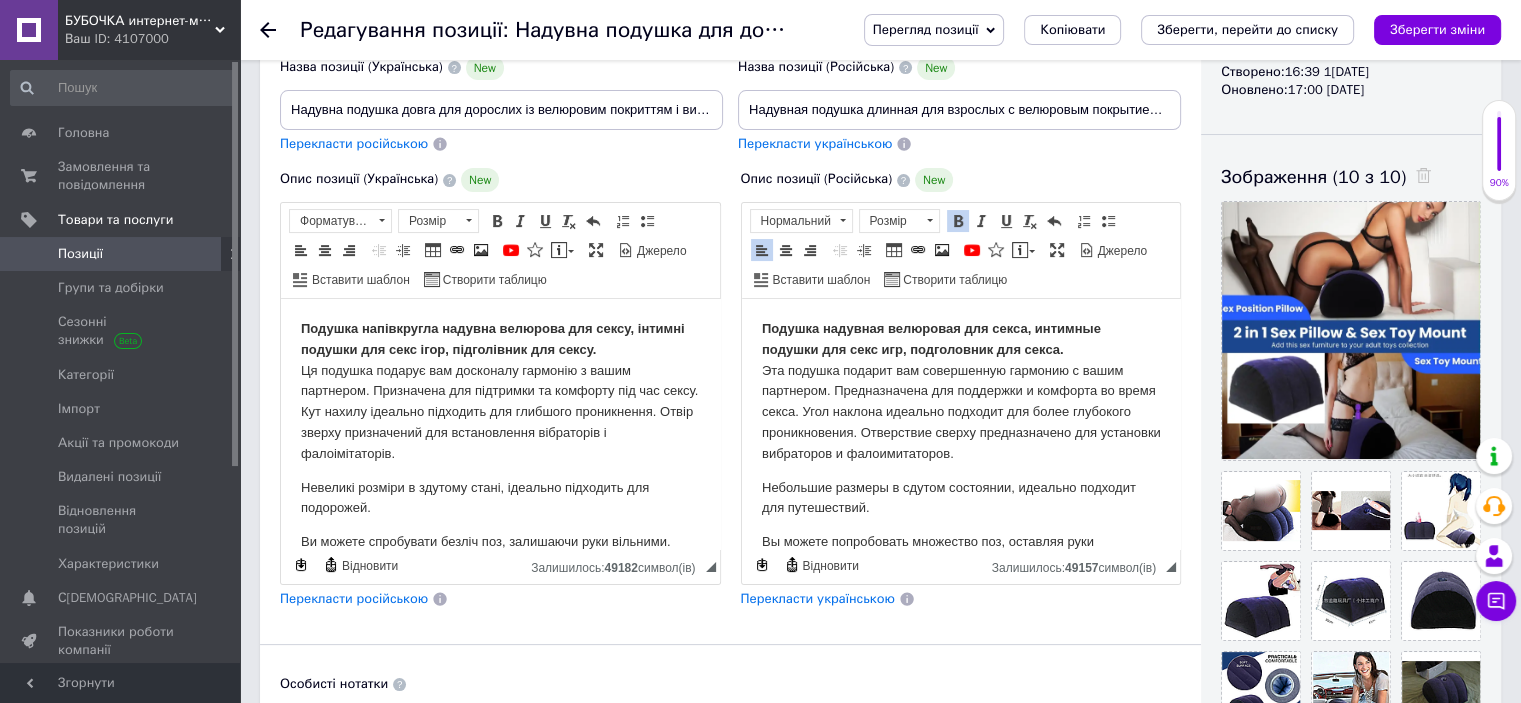 click on "Подушка надувная велюровая для секса, интимные подушки для секс игр, подголовник для секса." at bounding box center (930, 339) 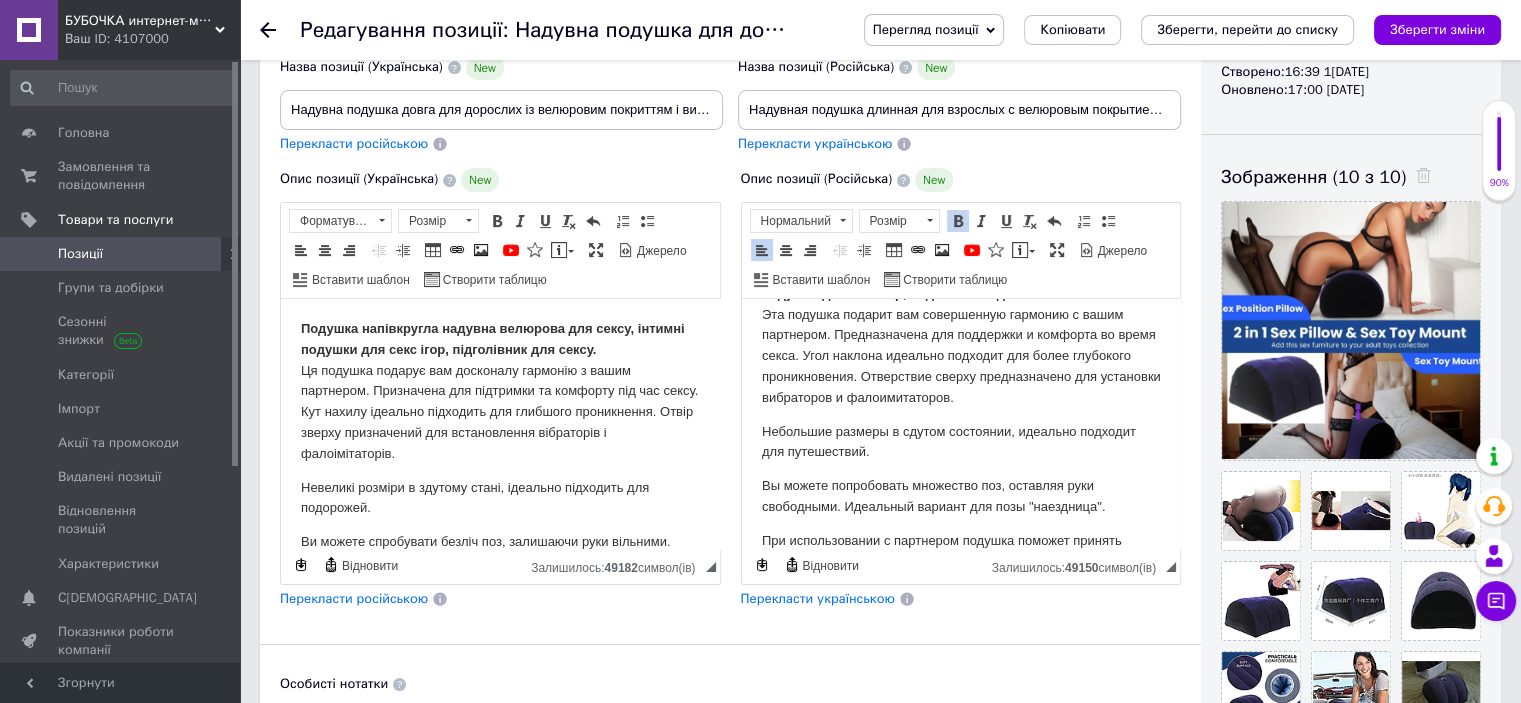 scroll, scrollTop: 55, scrollLeft: 0, axis: vertical 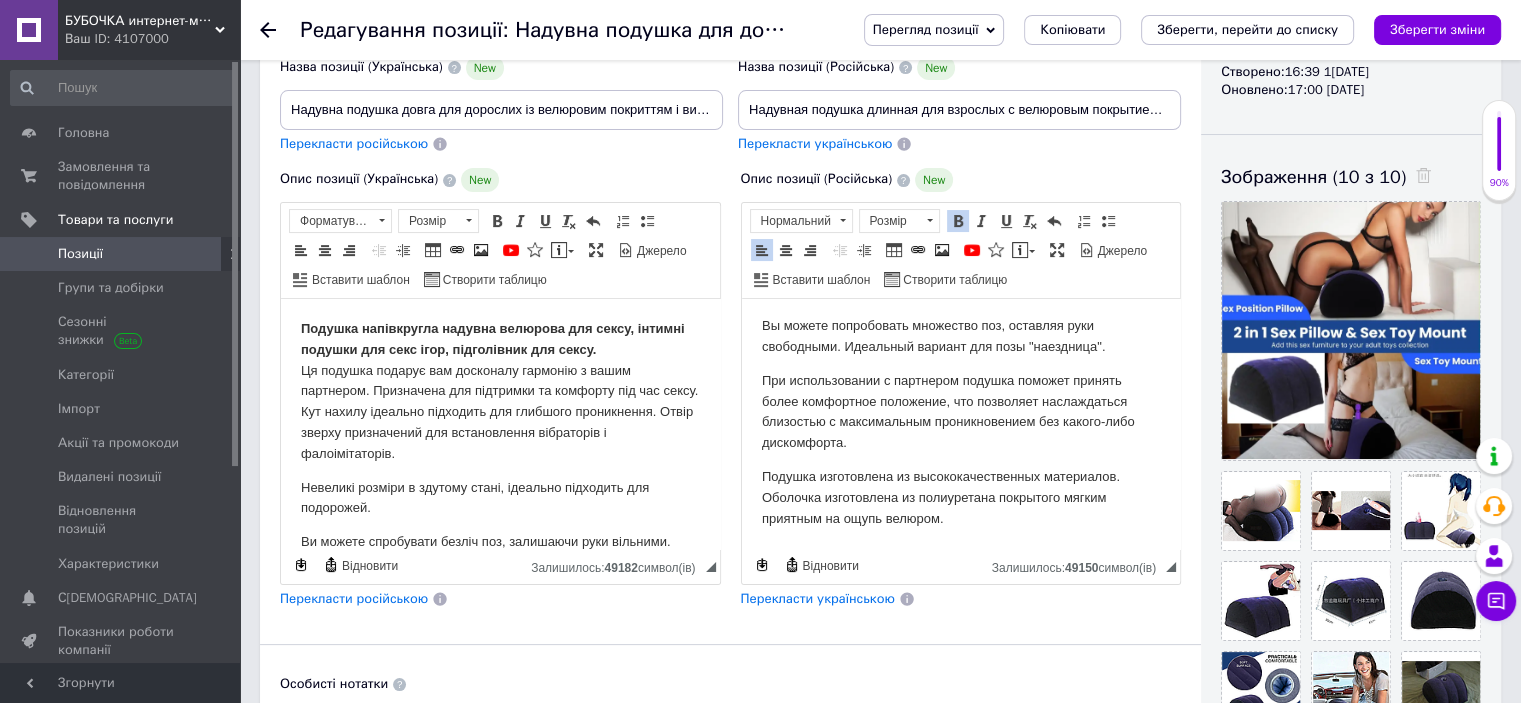 drag, startPoint x: 1171, startPoint y: 370, endPoint x: 1937, endPoint y: 782, distance: 869.7701 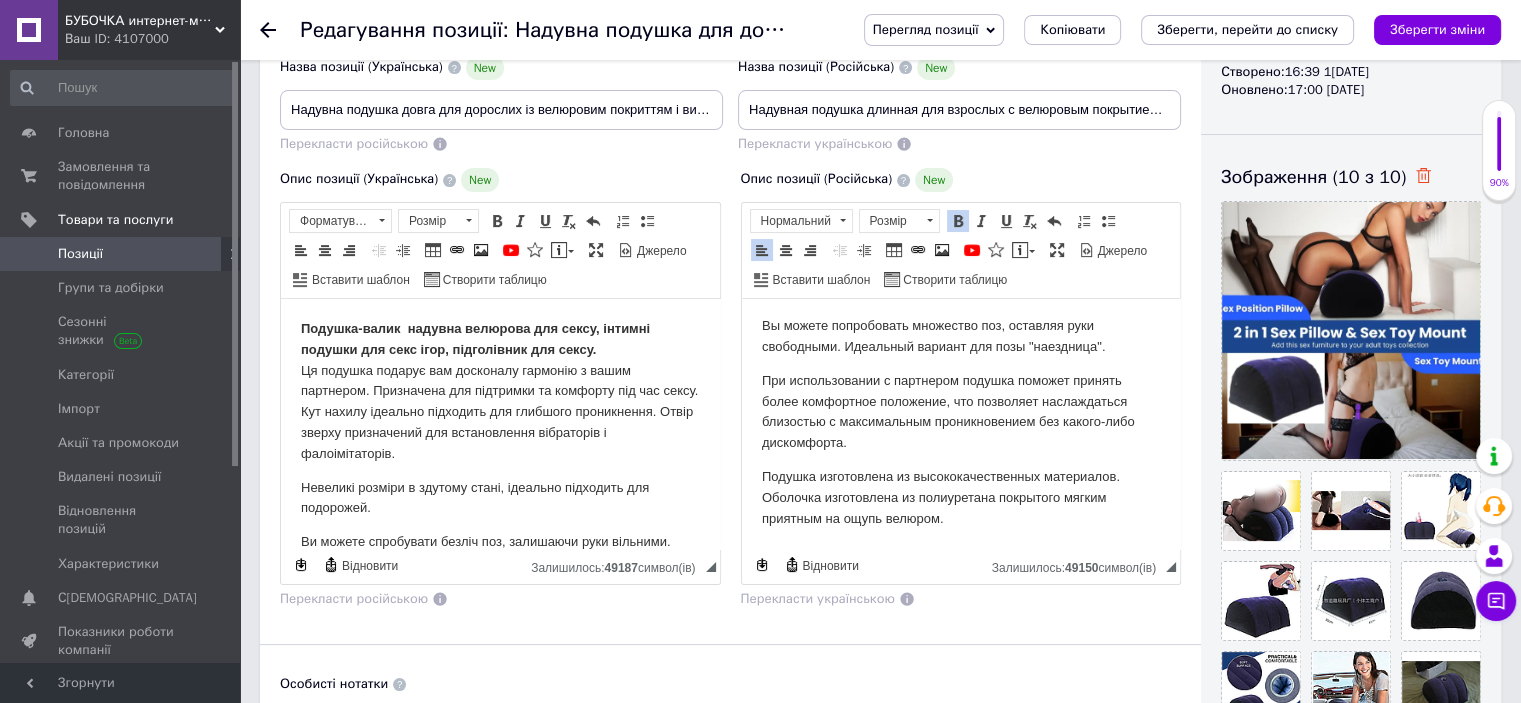 click 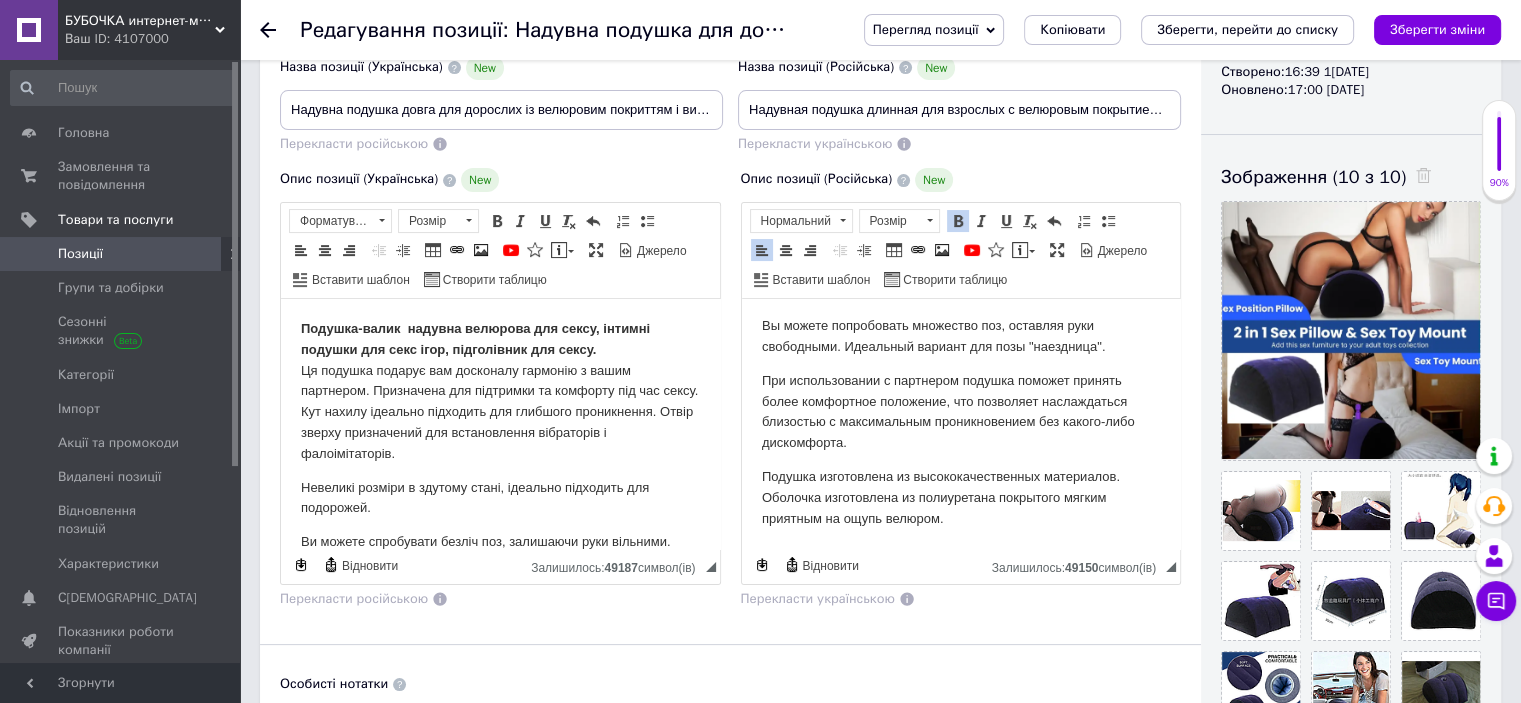 click on "Зображення (10 з 10)" at bounding box center (1351, 177) 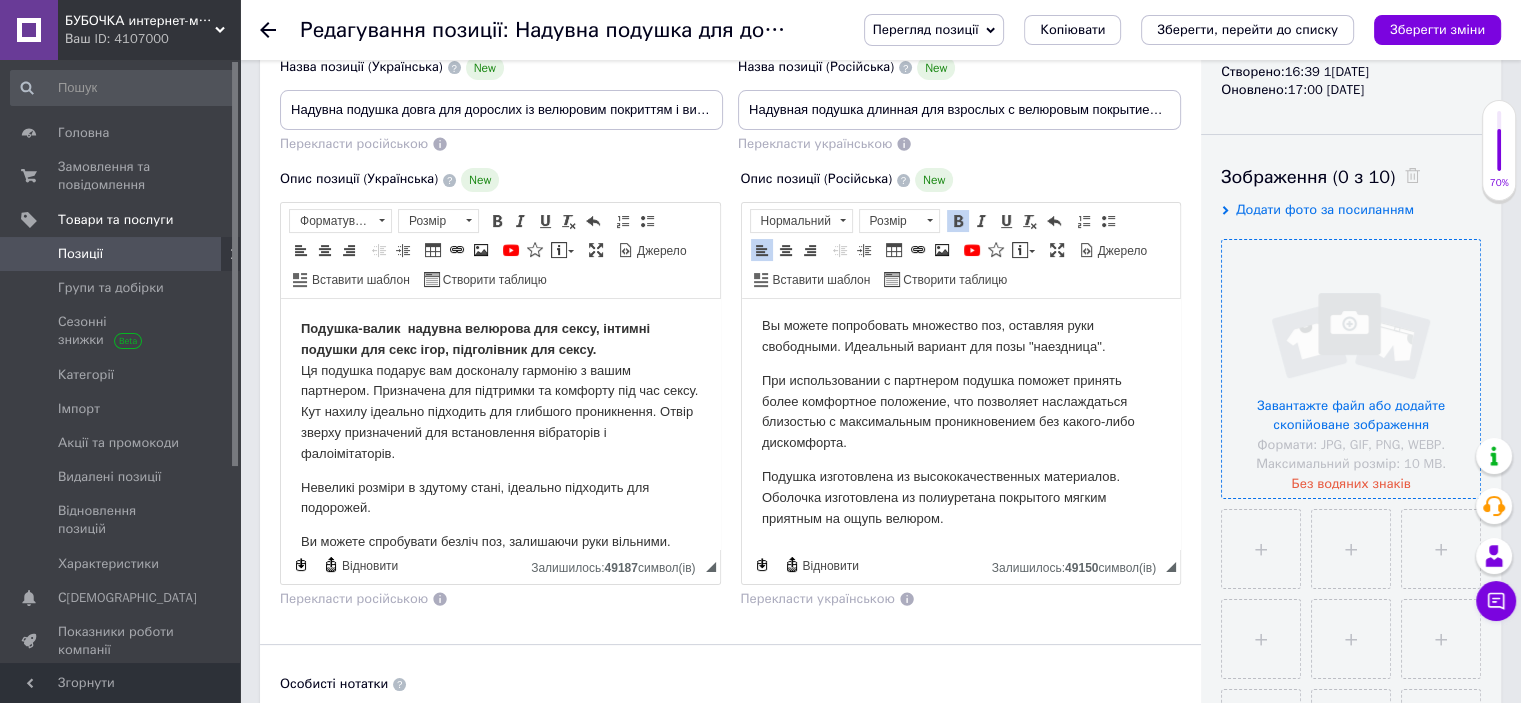 click at bounding box center (1351, 369) 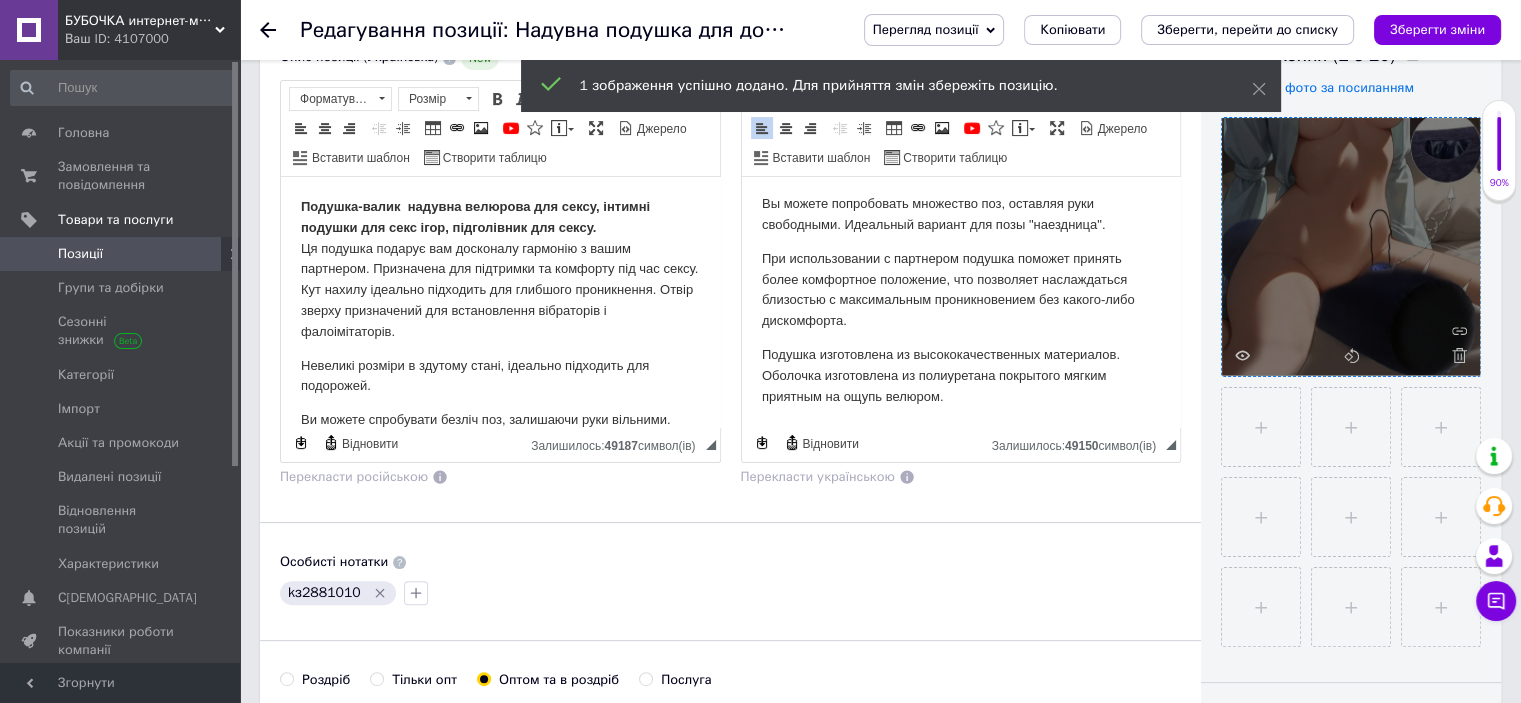 scroll, scrollTop: 384, scrollLeft: 0, axis: vertical 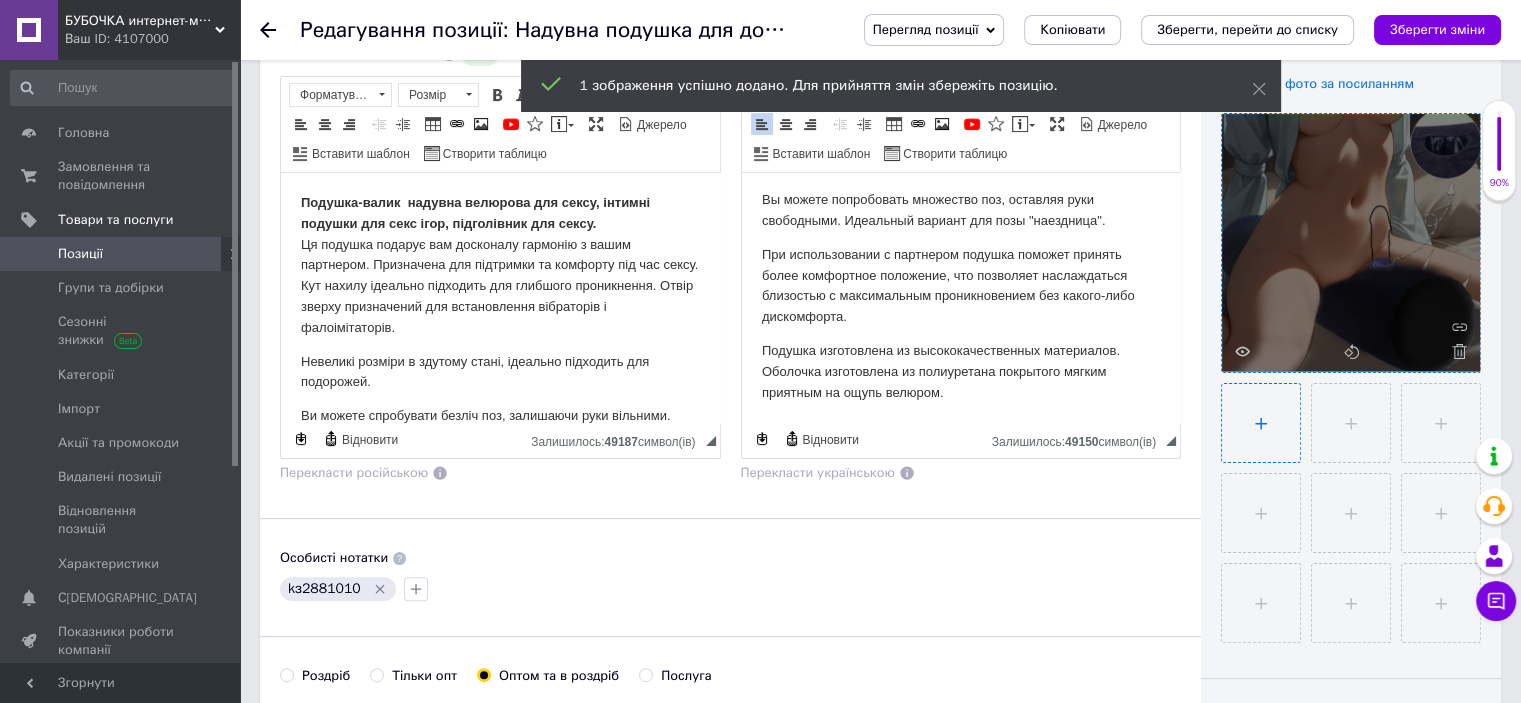 click at bounding box center [1261, 423] 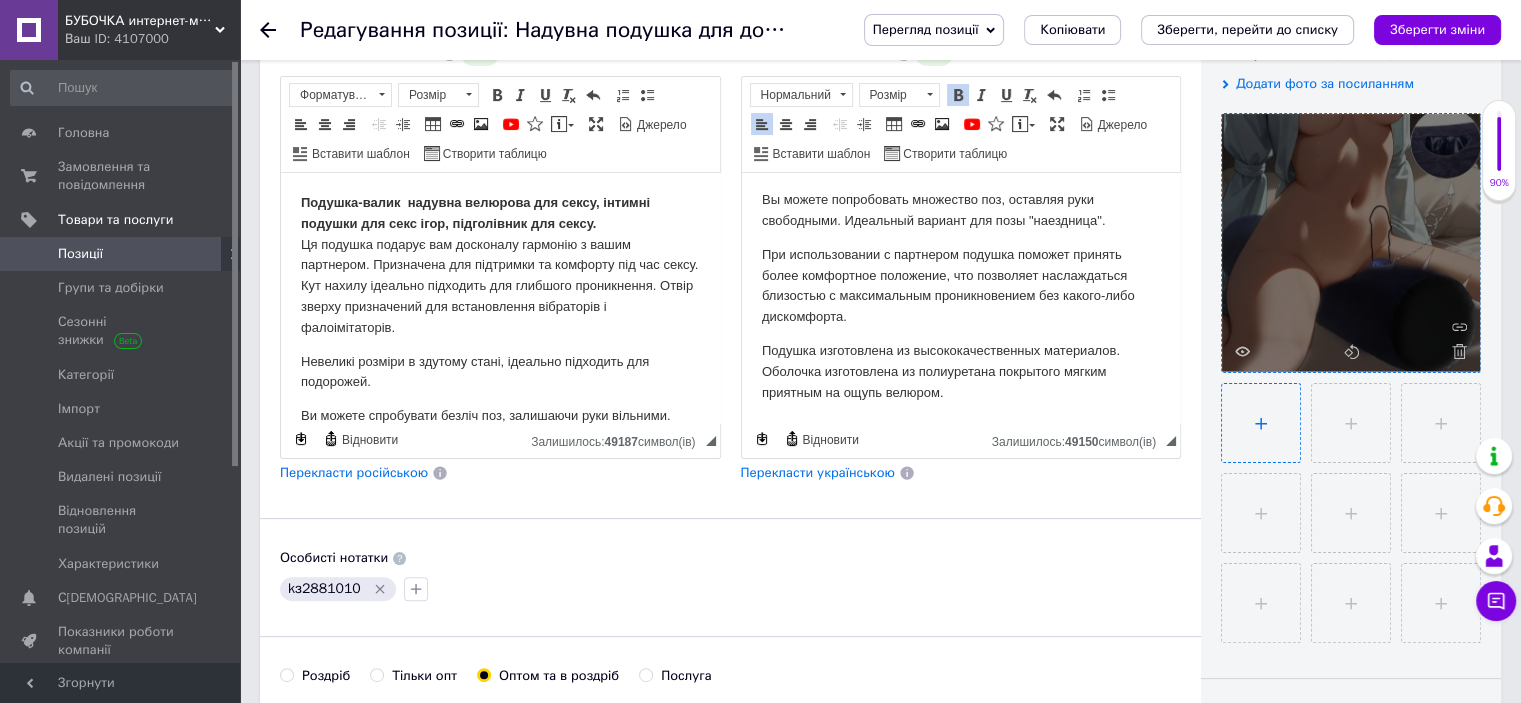 type on "C:\fakepath\11.png" 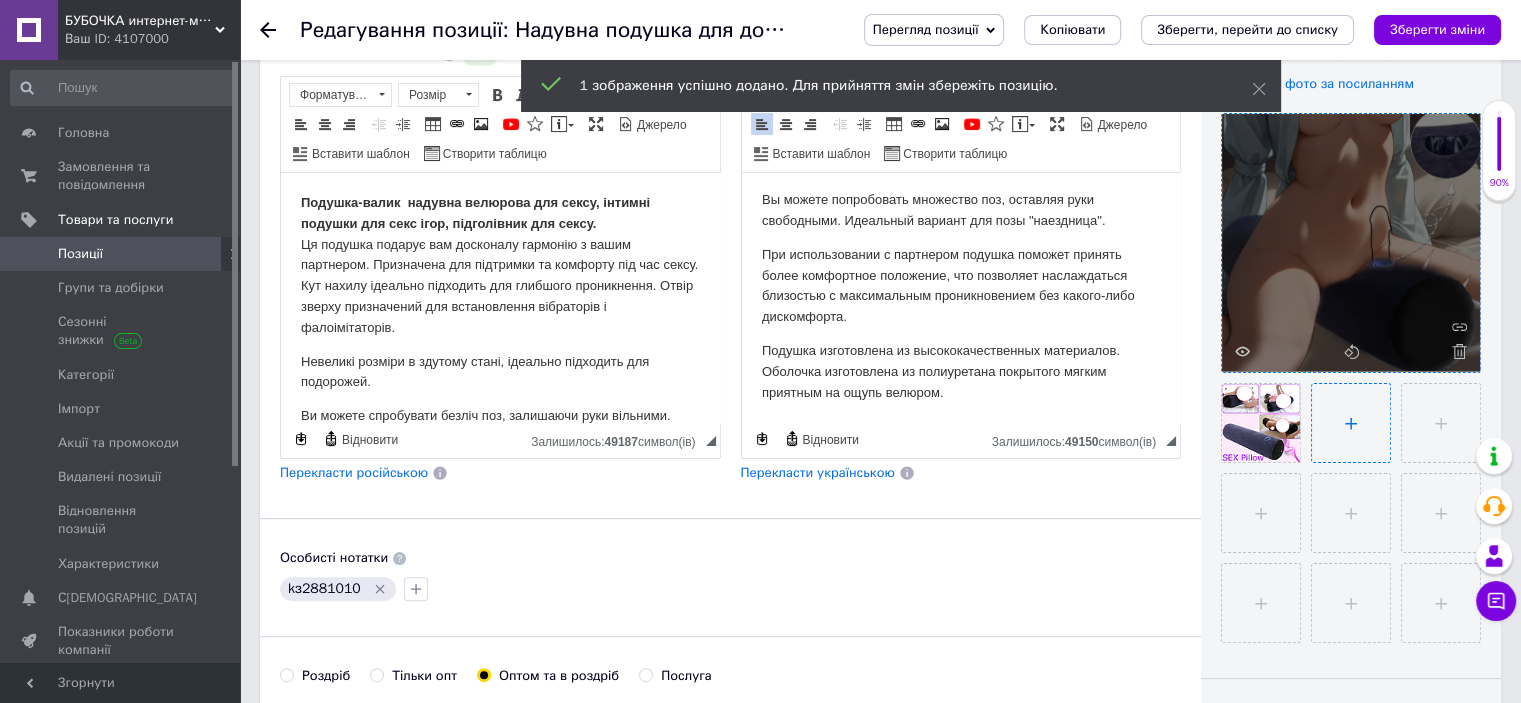 click at bounding box center (1351, 423) 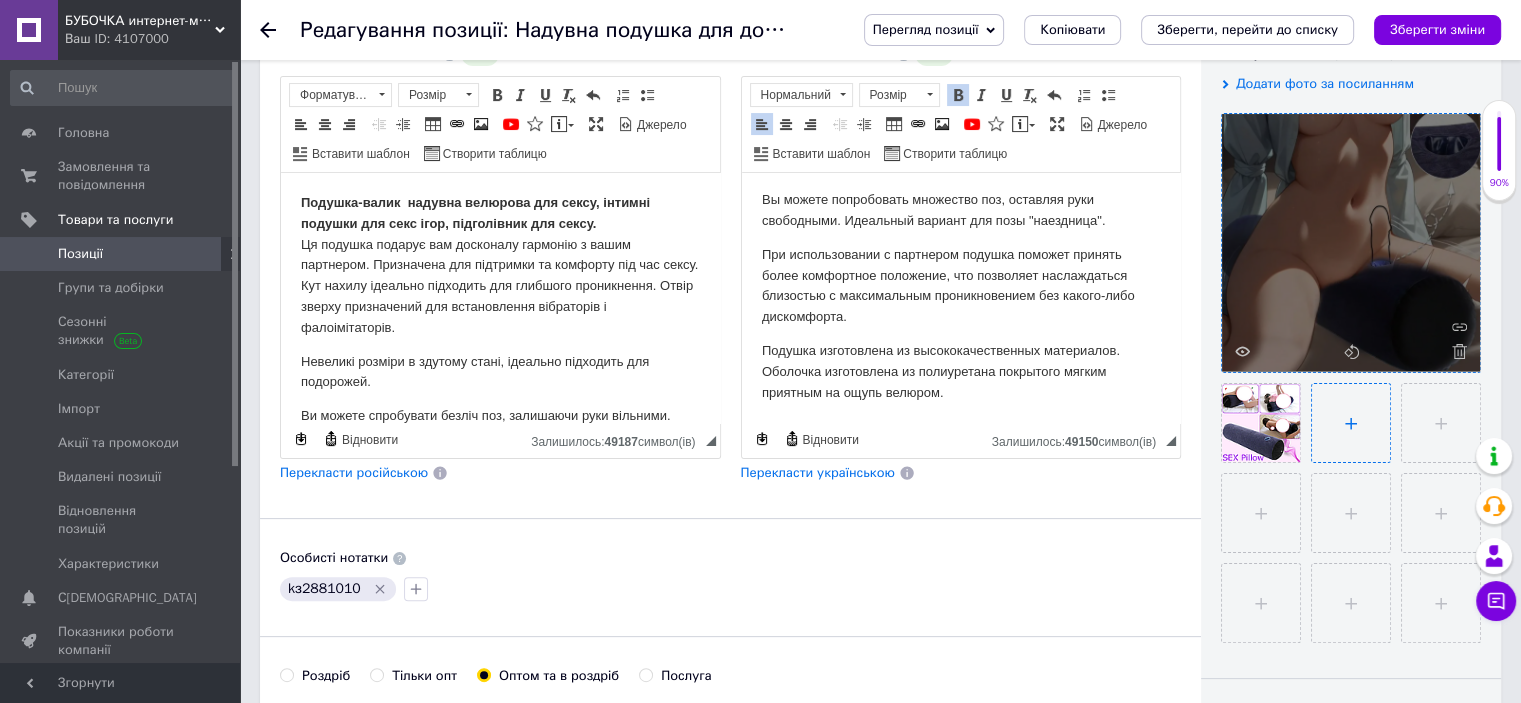 type on "C:\fakepath\2.png" 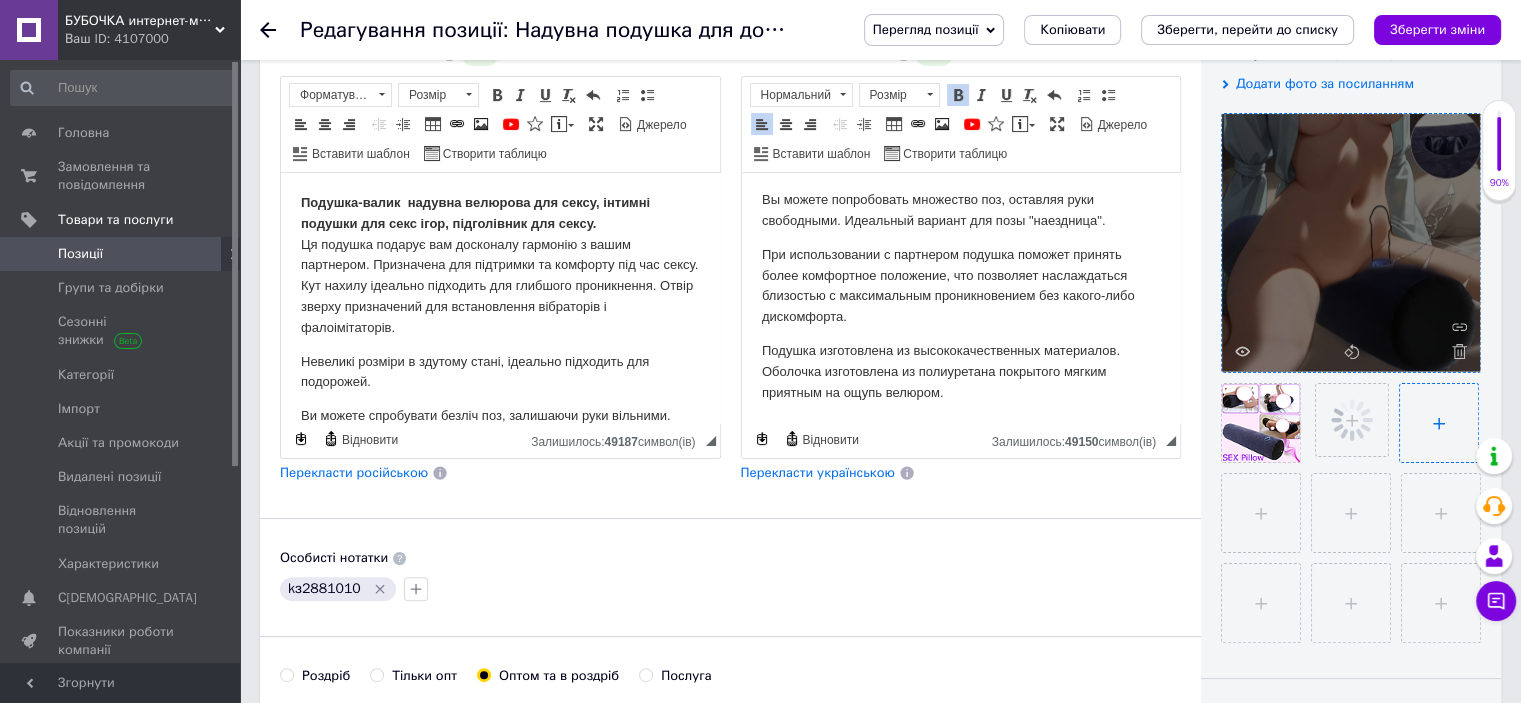 click at bounding box center [1439, 423] 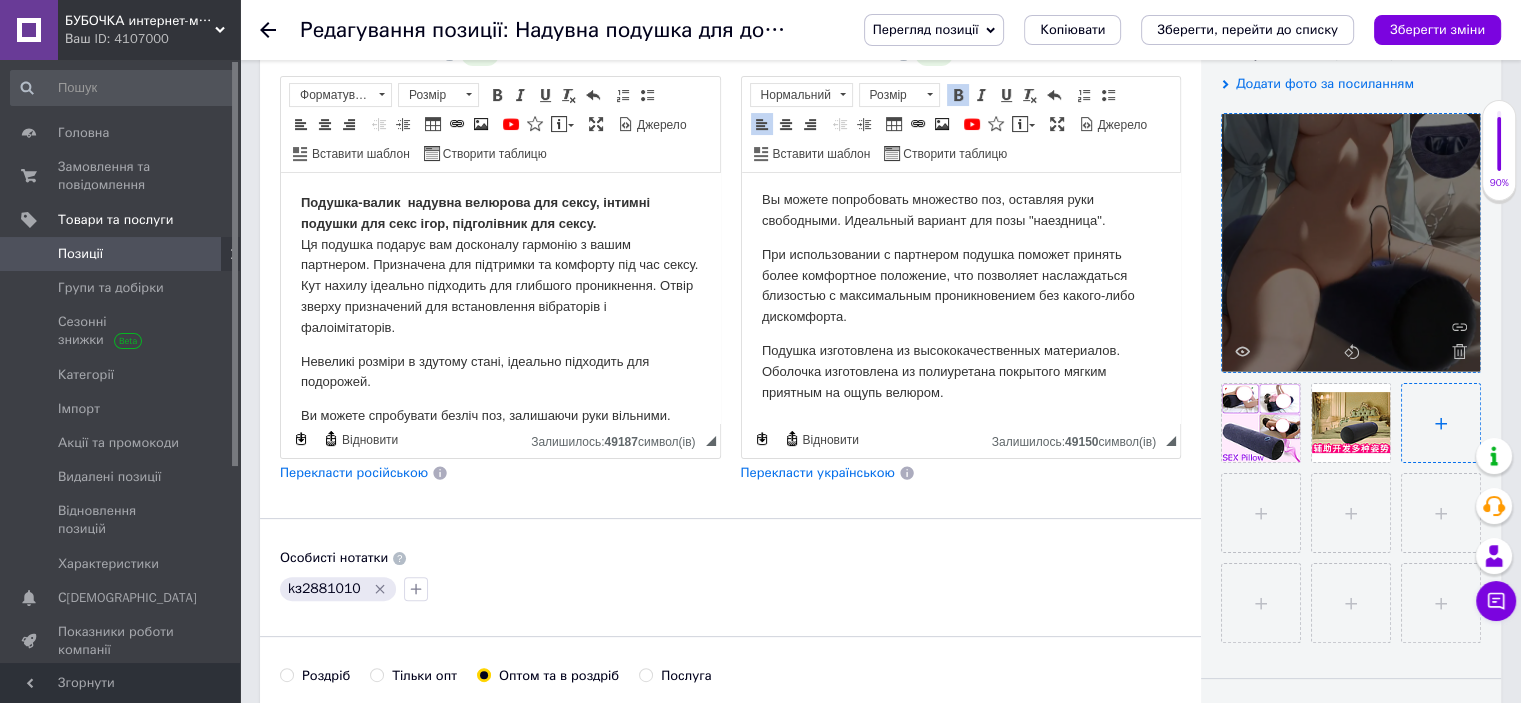 type on "C:\fakepath\1.png" 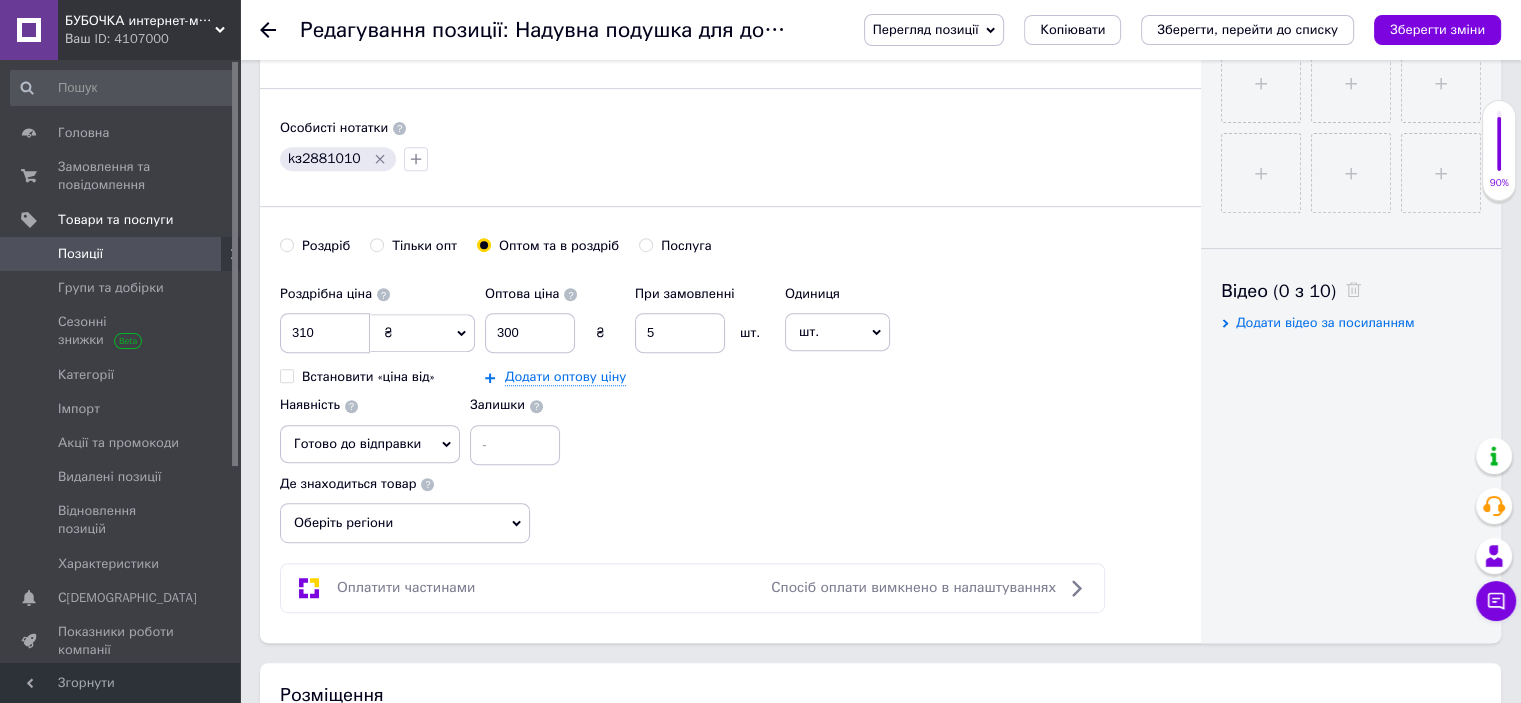 scroll, scrollTop: 900, scrollLeft: 0, axis: vertical 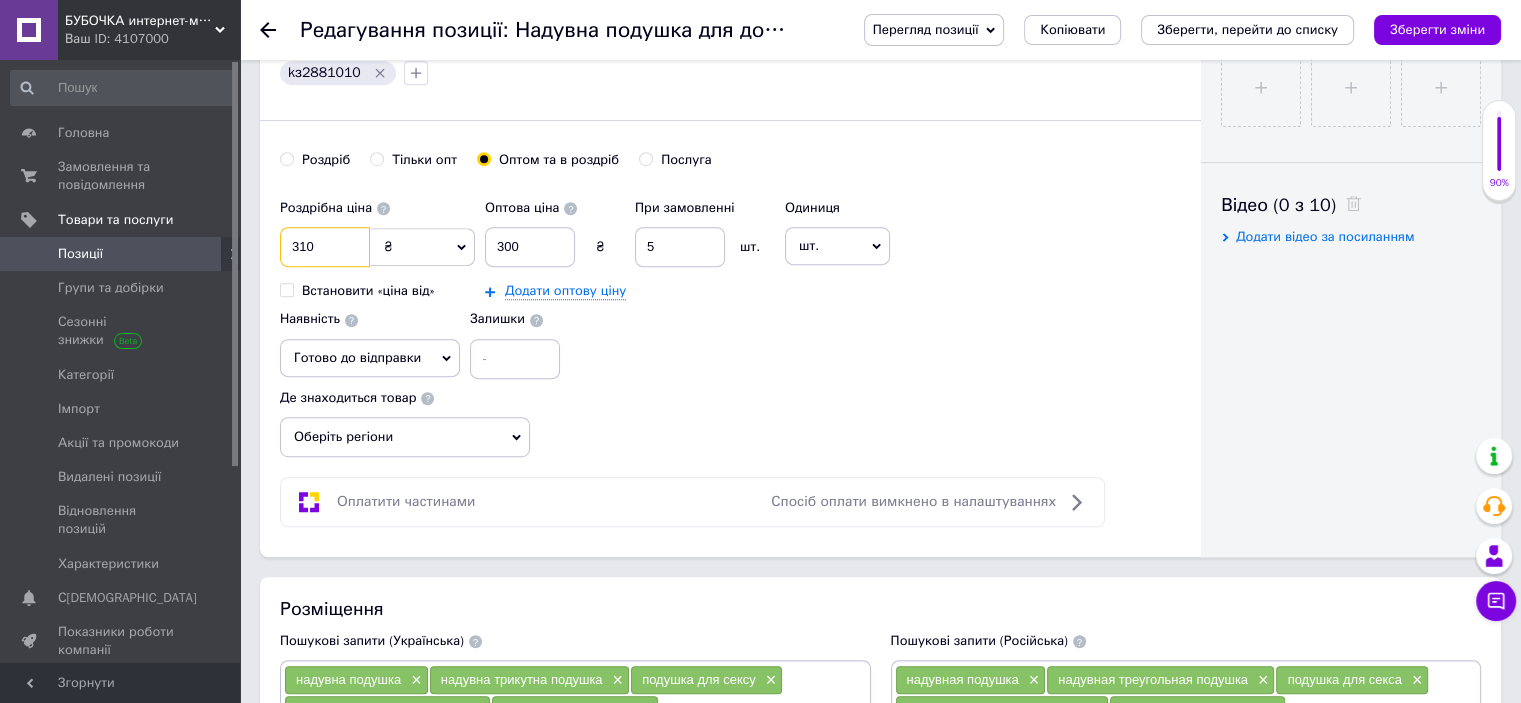 click on "310" at bounding box center (325, 247) 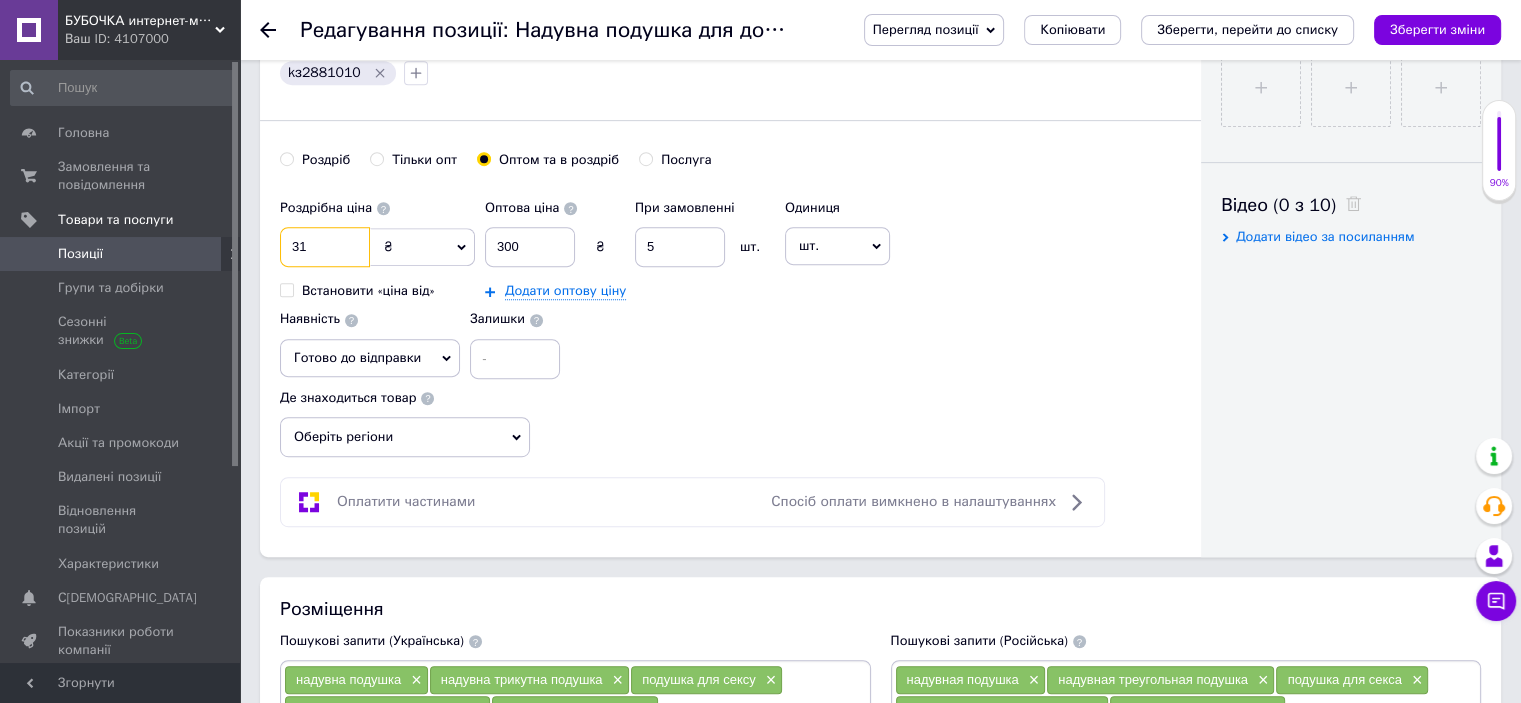 type on "3" 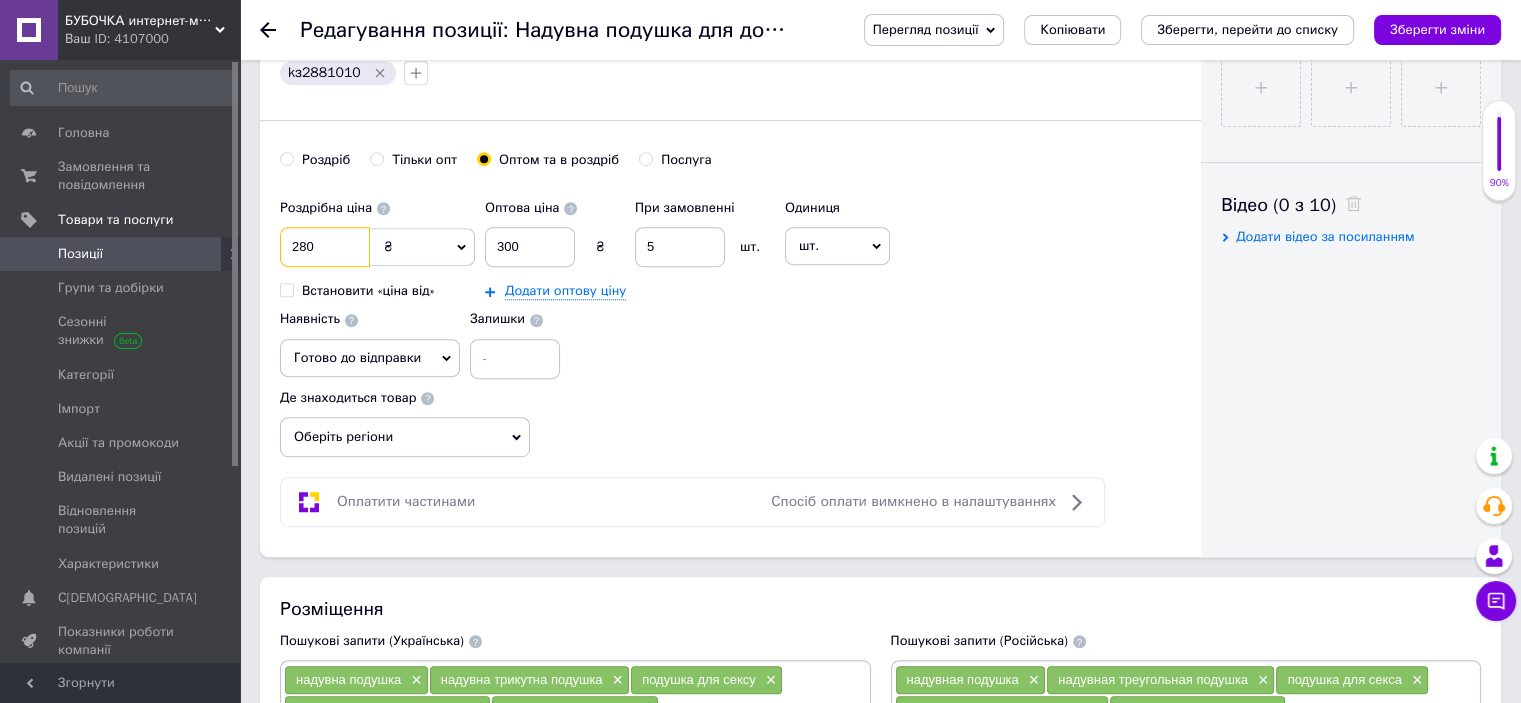 type on "280" 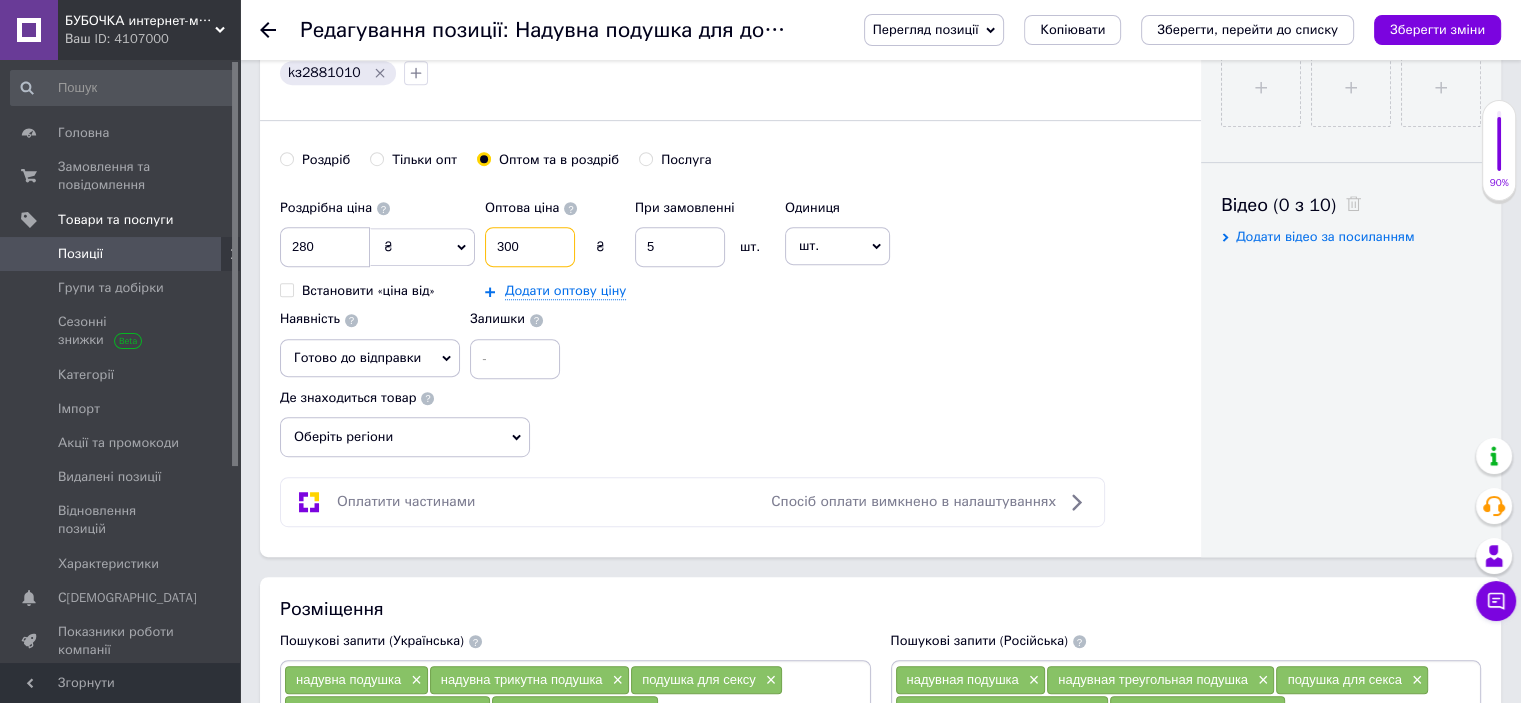 click on "300" at bounding box center (530, 247) 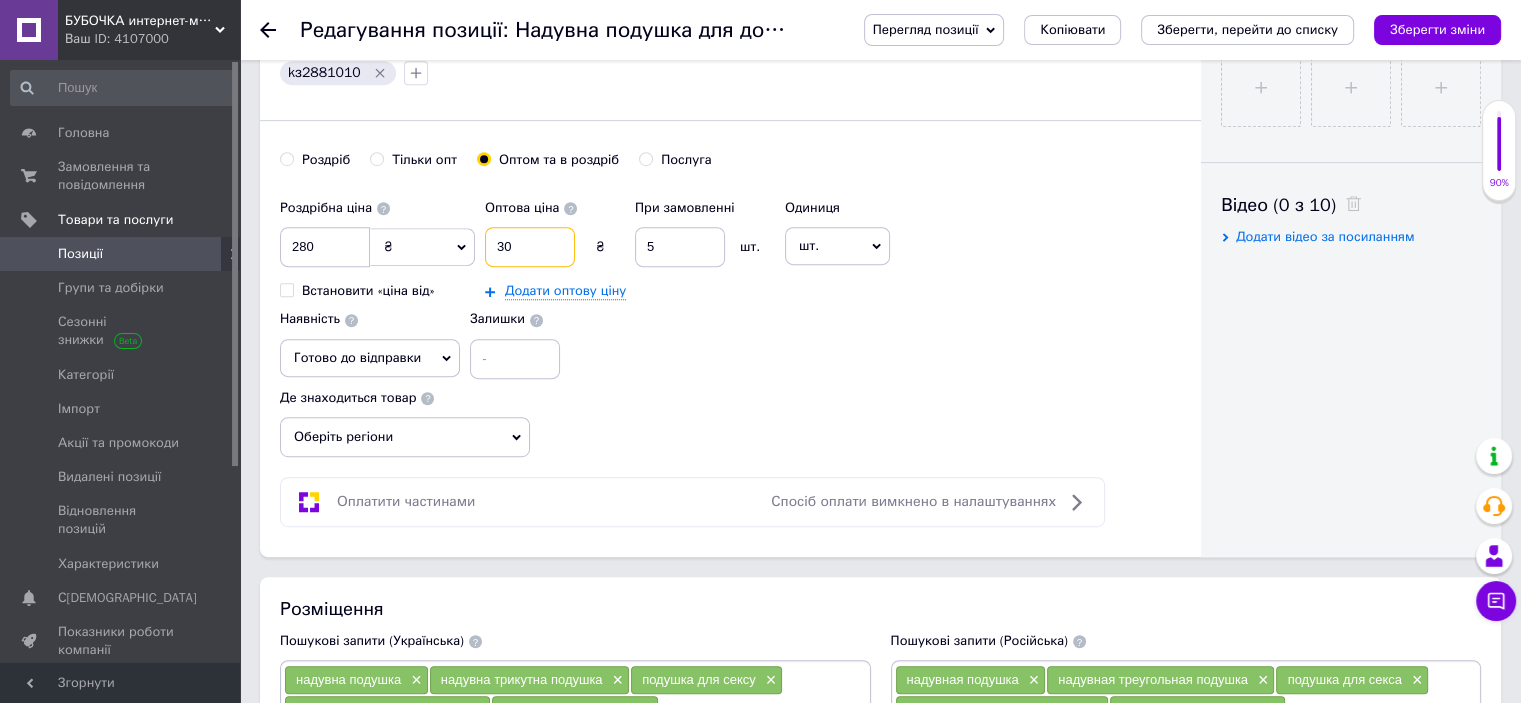 type on "3" 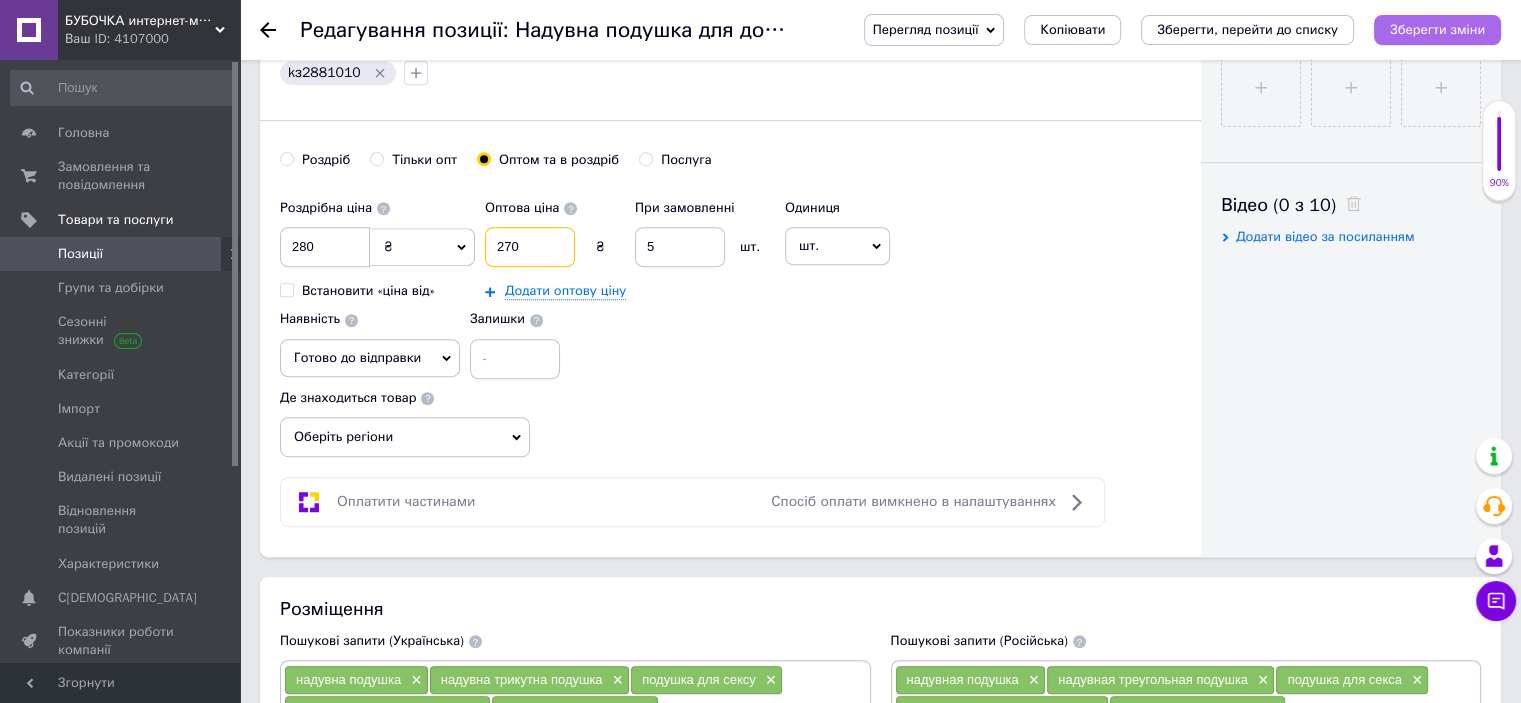 type on "270" 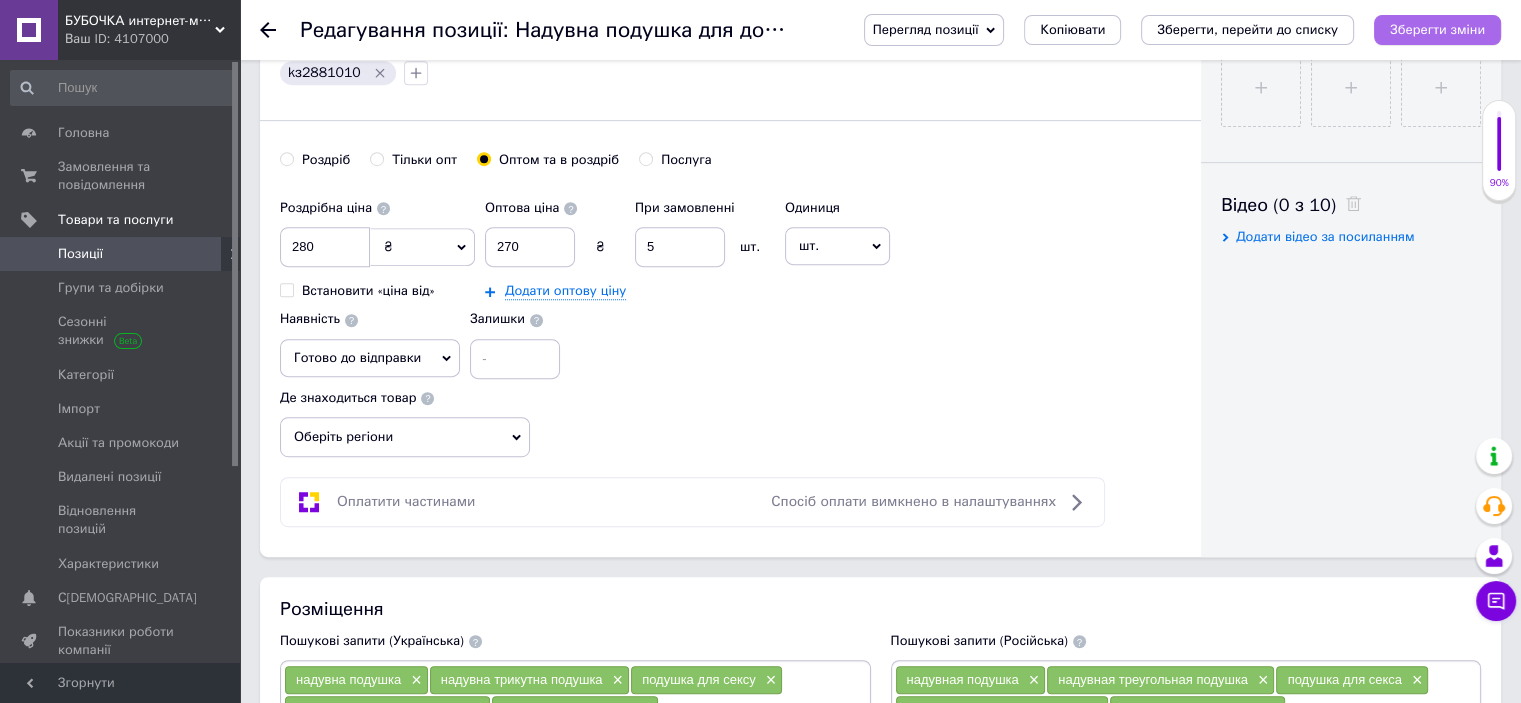 click on "Зберегти зміни" at bounding box center (1437, 29) 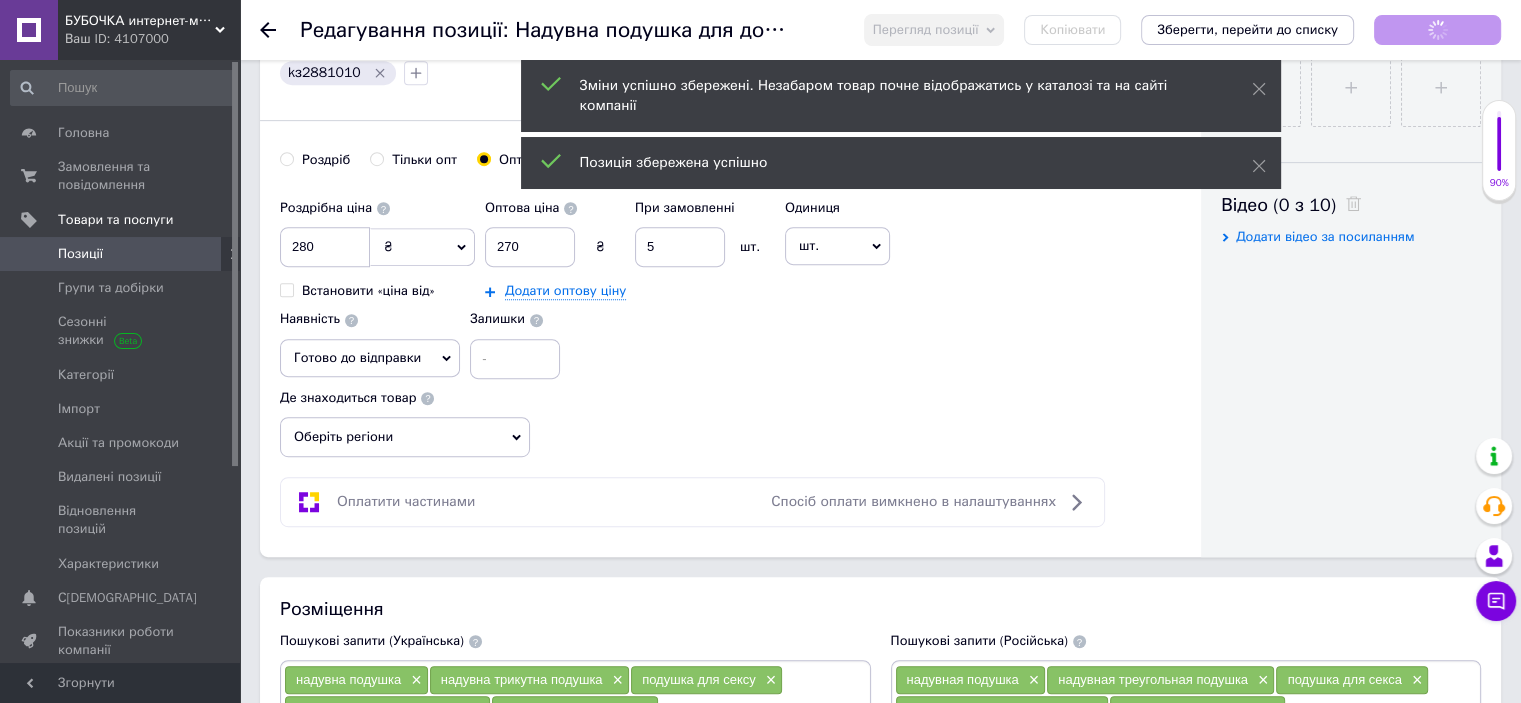 scroll, scrollTop: 68, scrollLeft: 0, axis: vertical 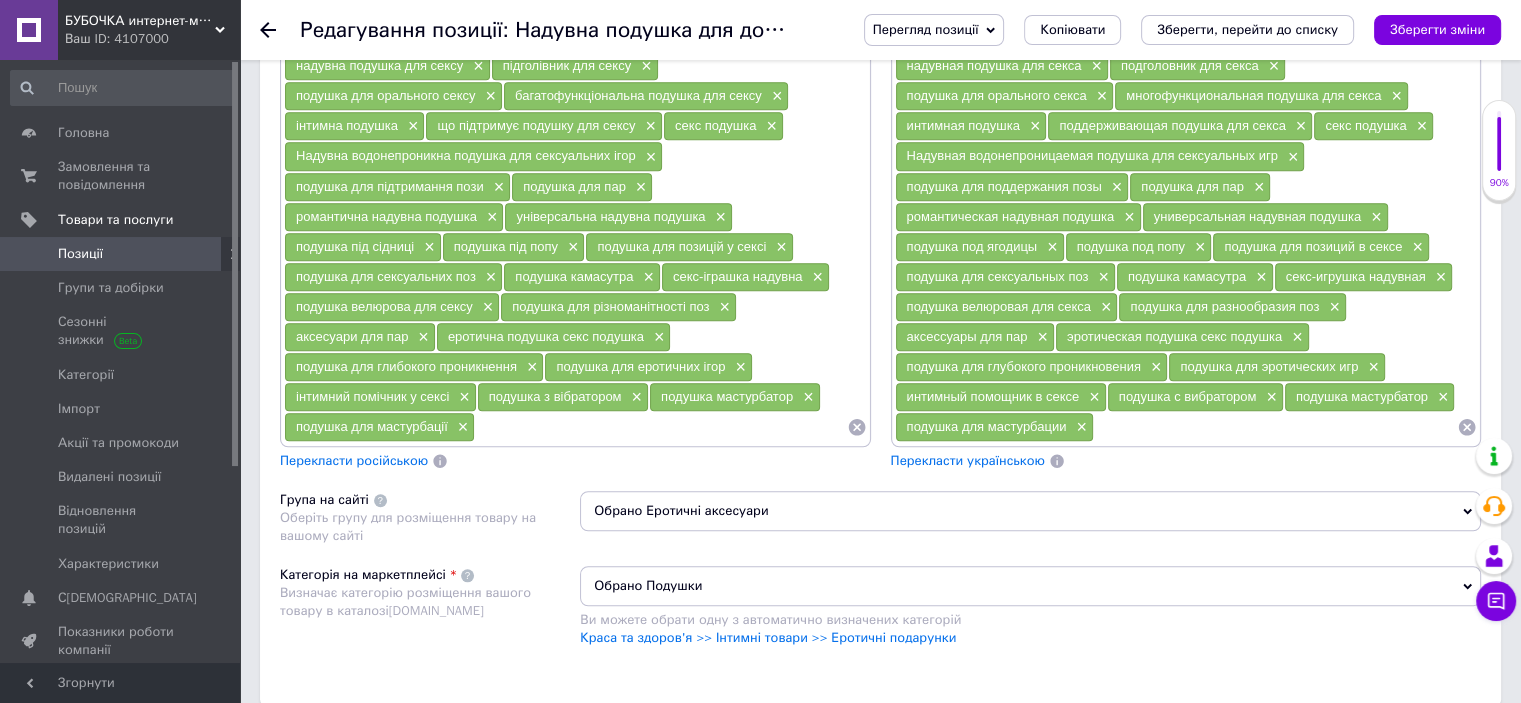 click at bounding box center [1275, 427] 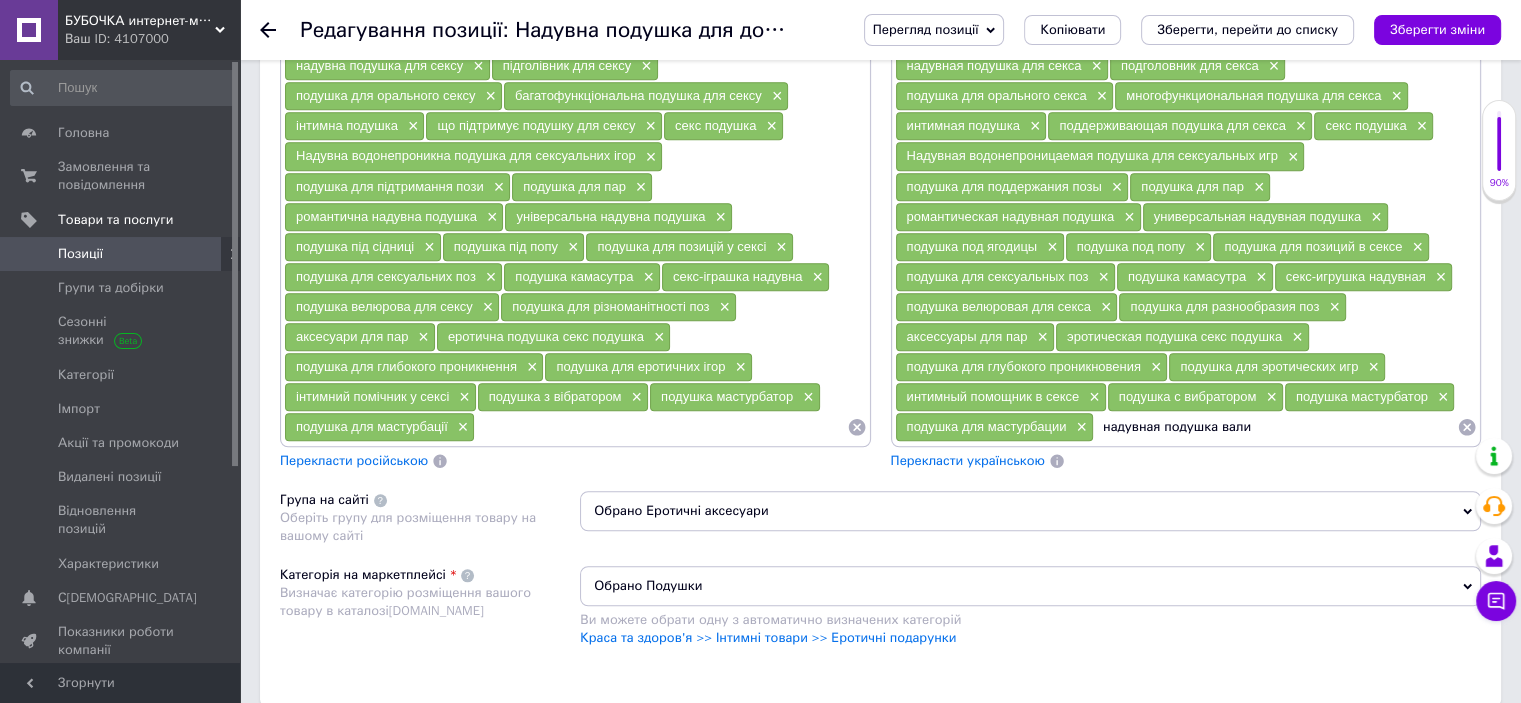 type on "надувная подушка валик" 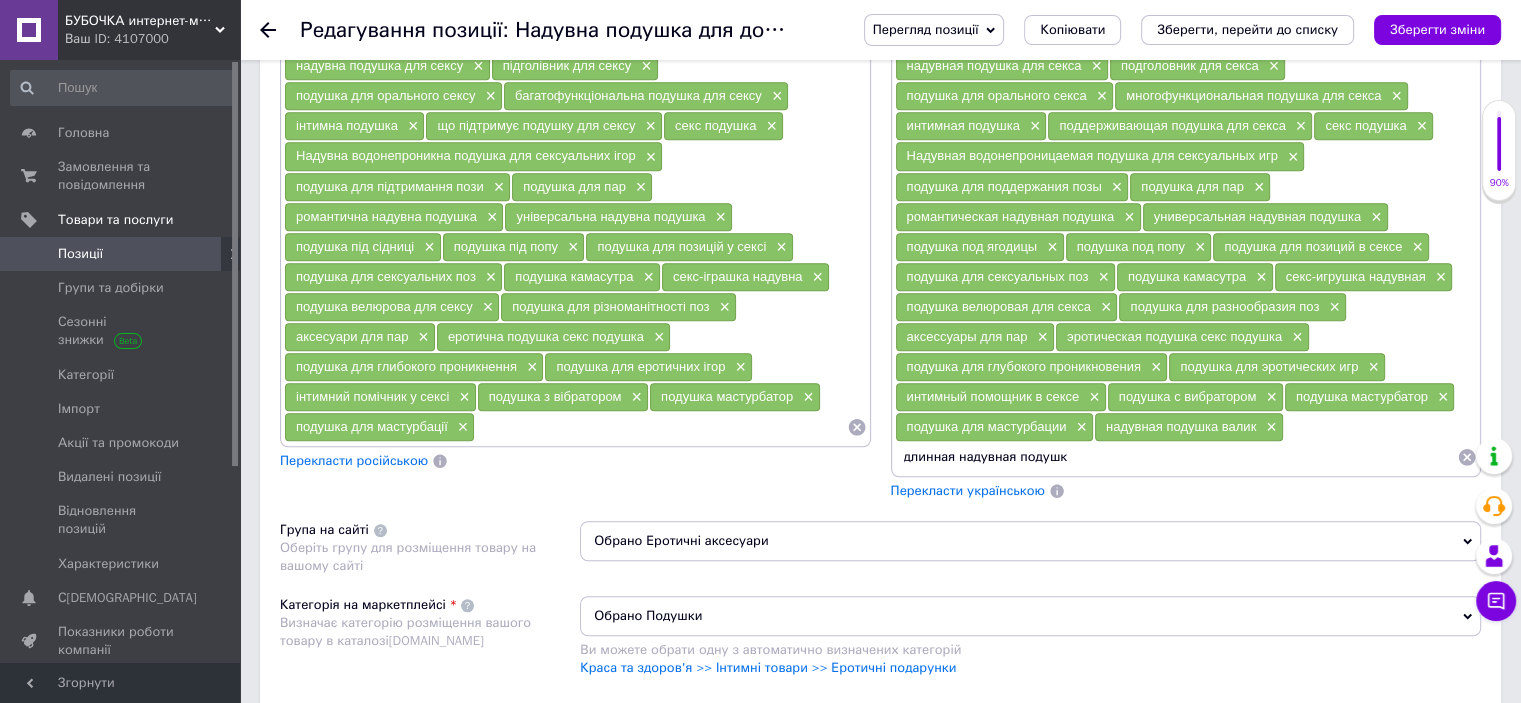 type on "длинная надувная подушка" 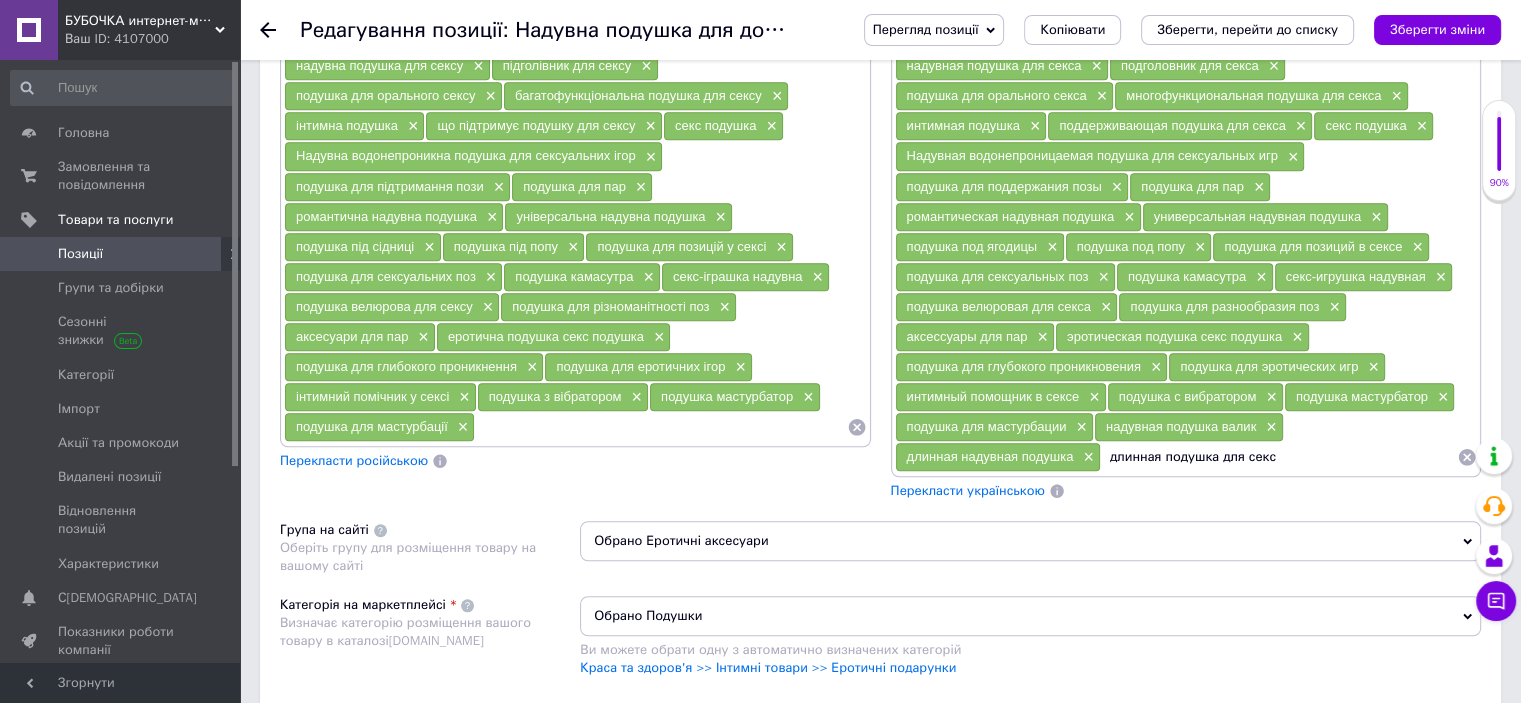 type on "длинная подушка для секса" 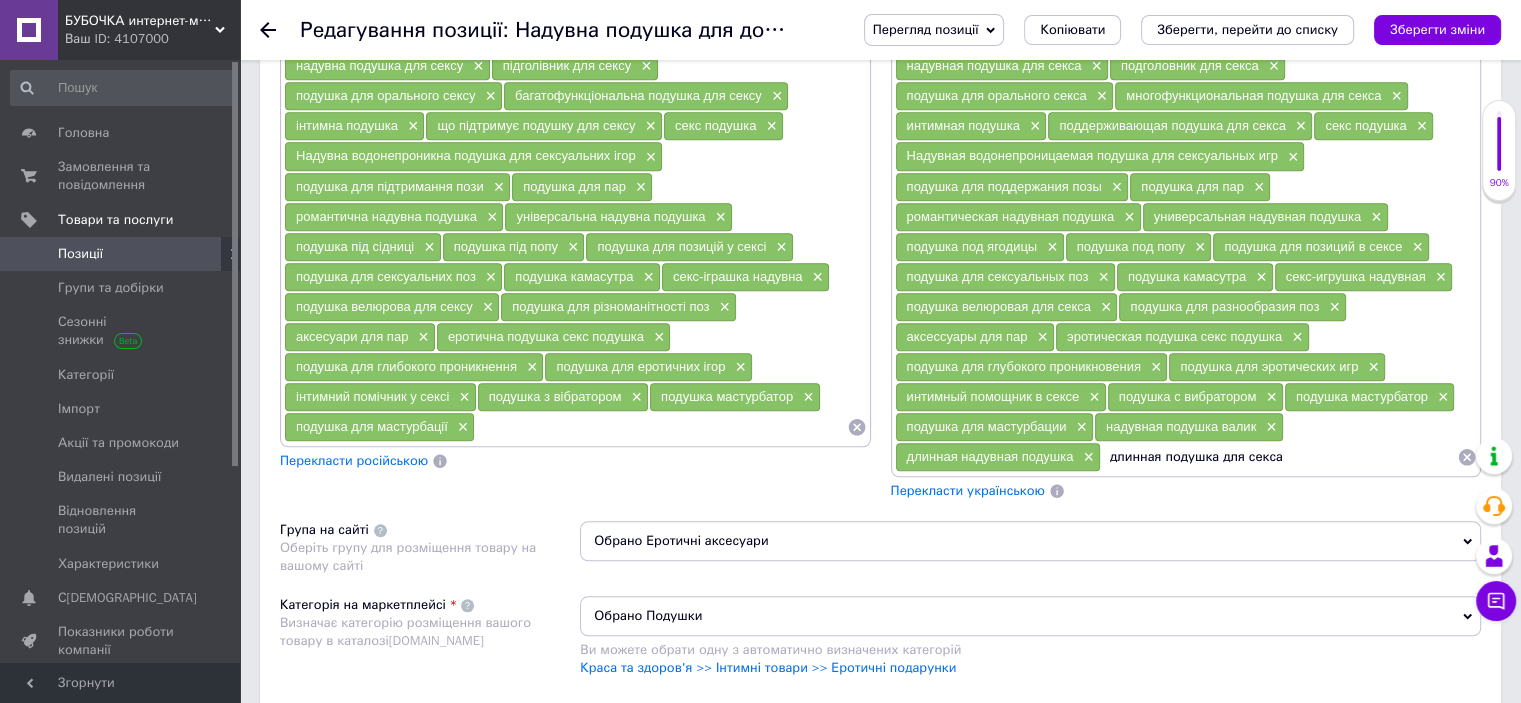 type 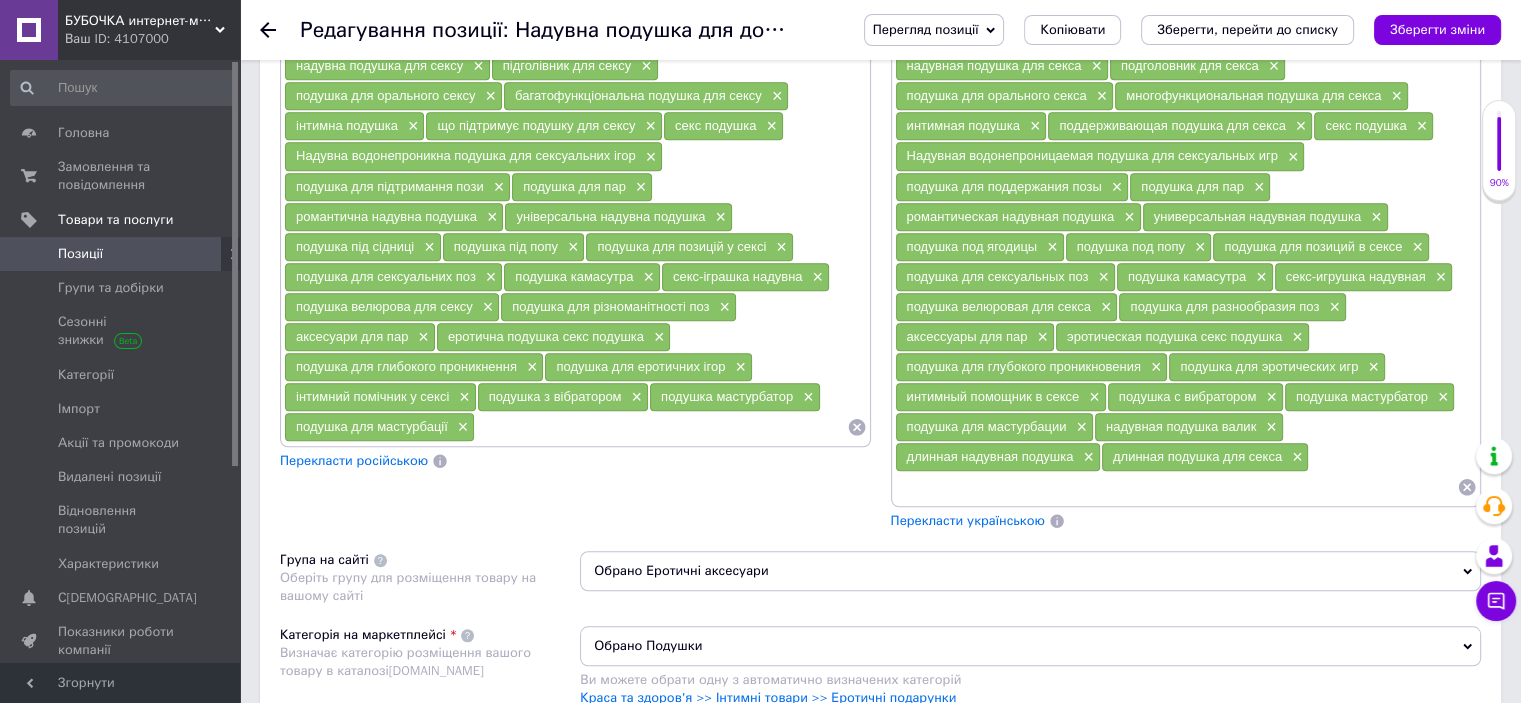 click on "Перекласти українською" at bounding box center [968, 521] 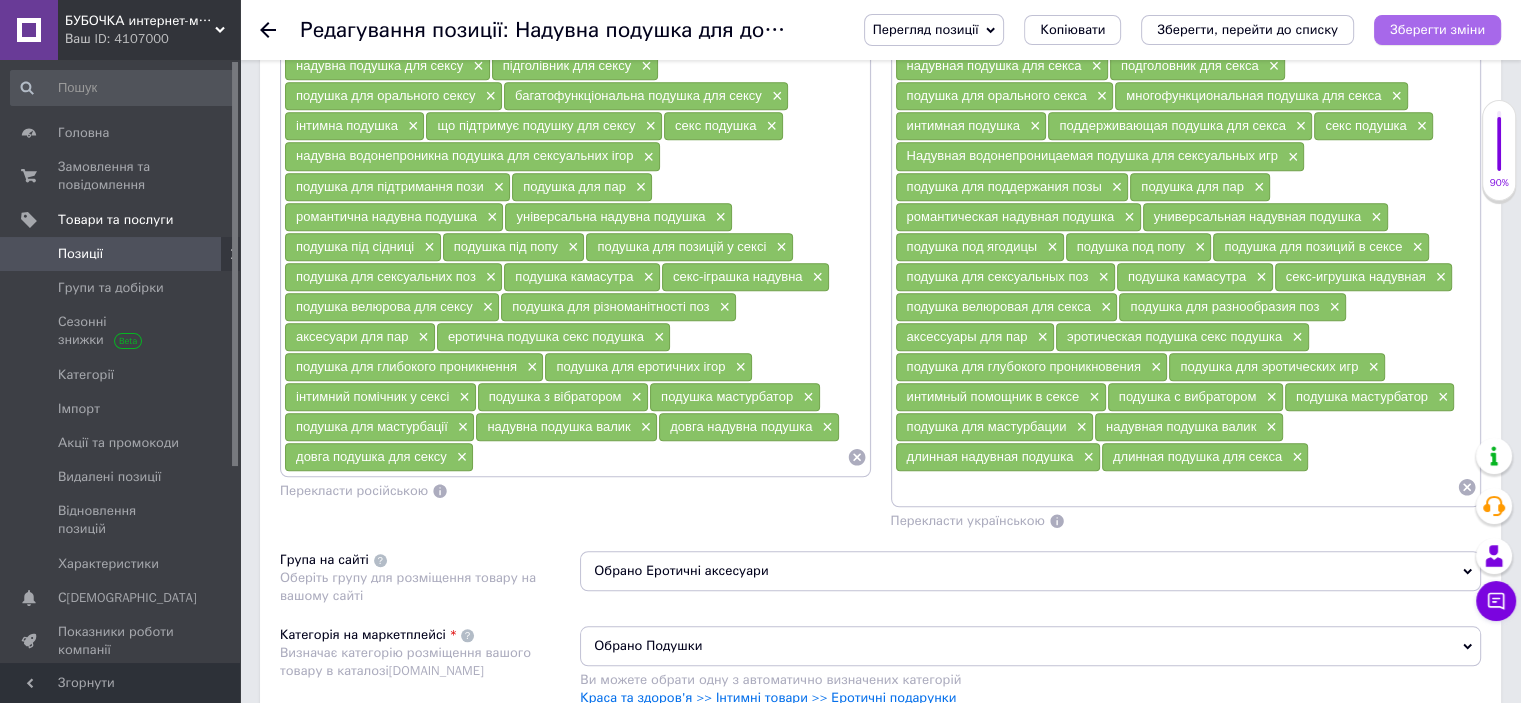 click on "Зберегти зміни" at bounding box center [1437, 29] 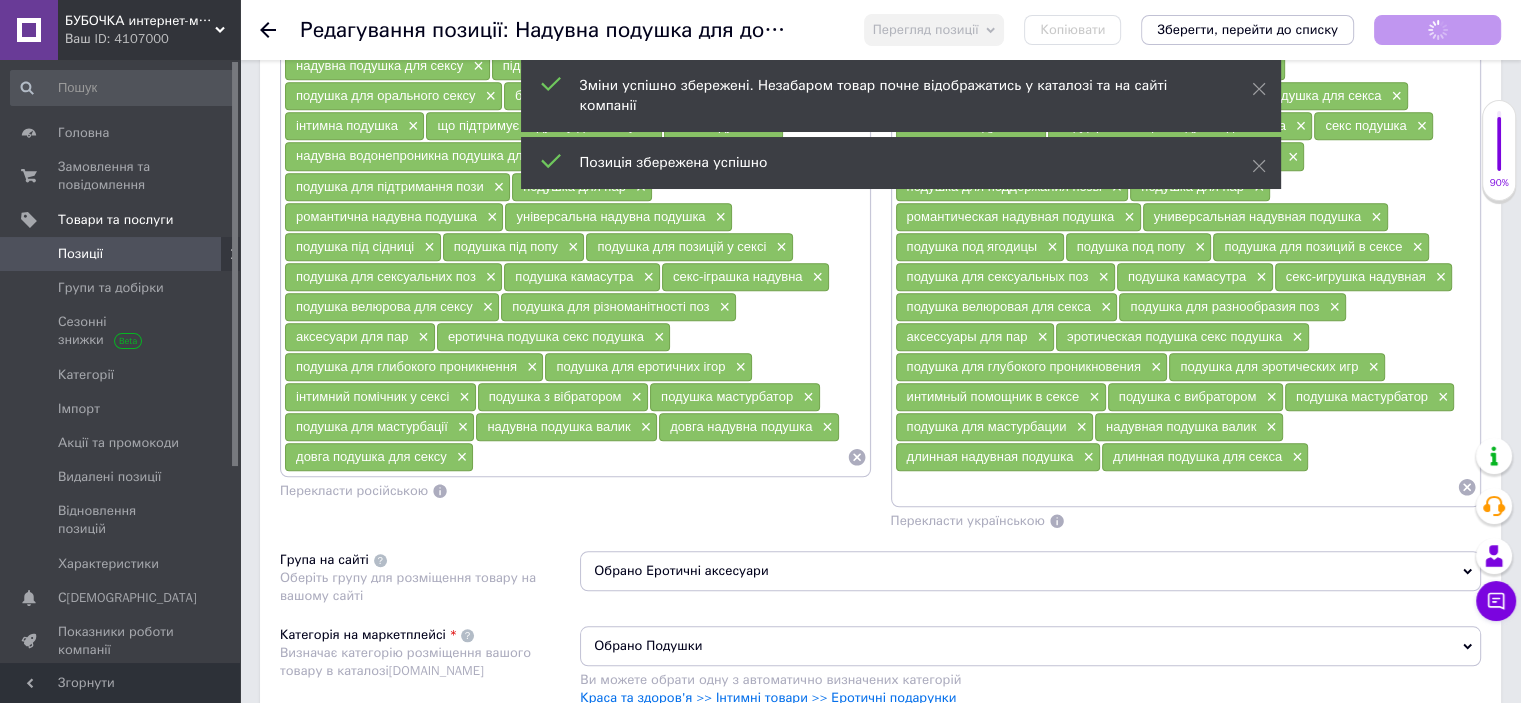 scroll, scrollTop: 68, scrollLeft: 0, axis: vertical 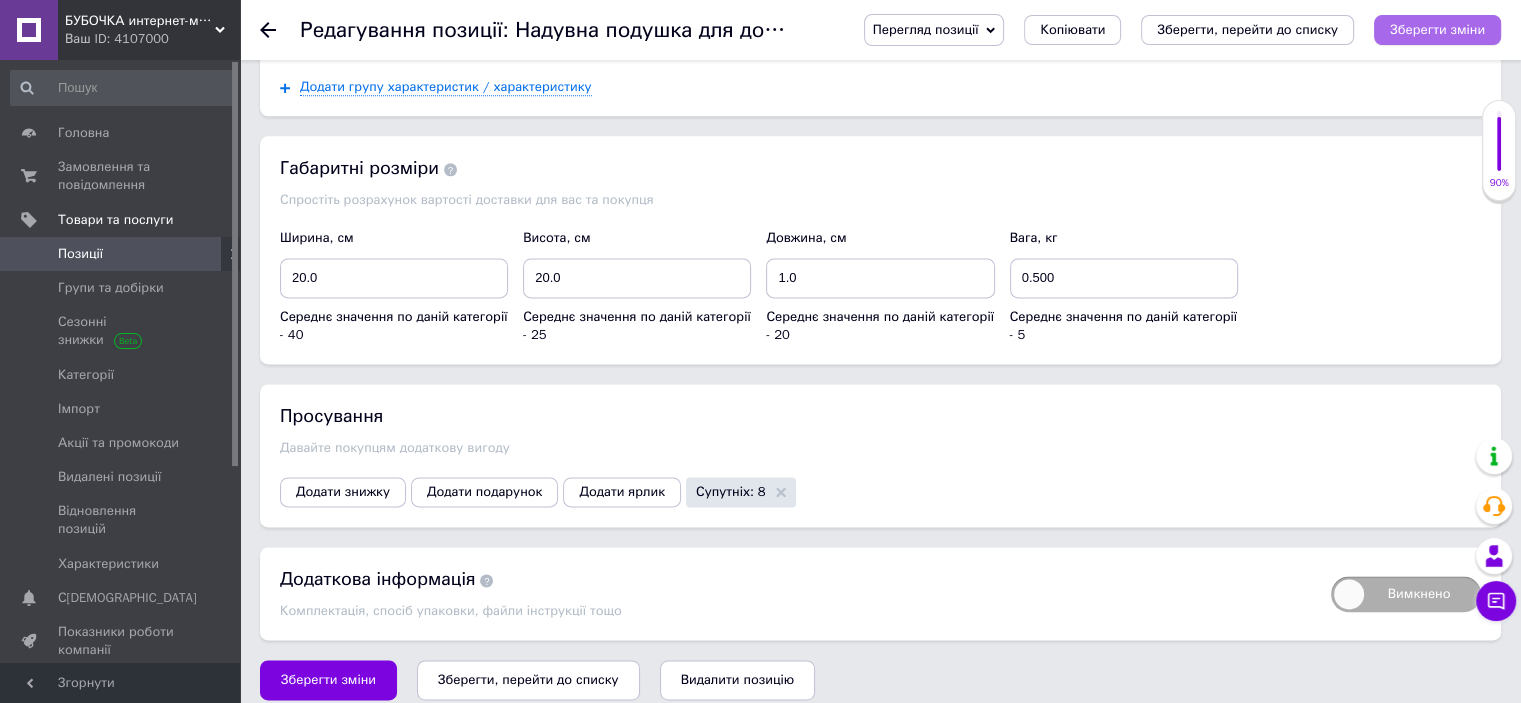 click on "Зберегти зміни" at bounding box center (1437, 29) 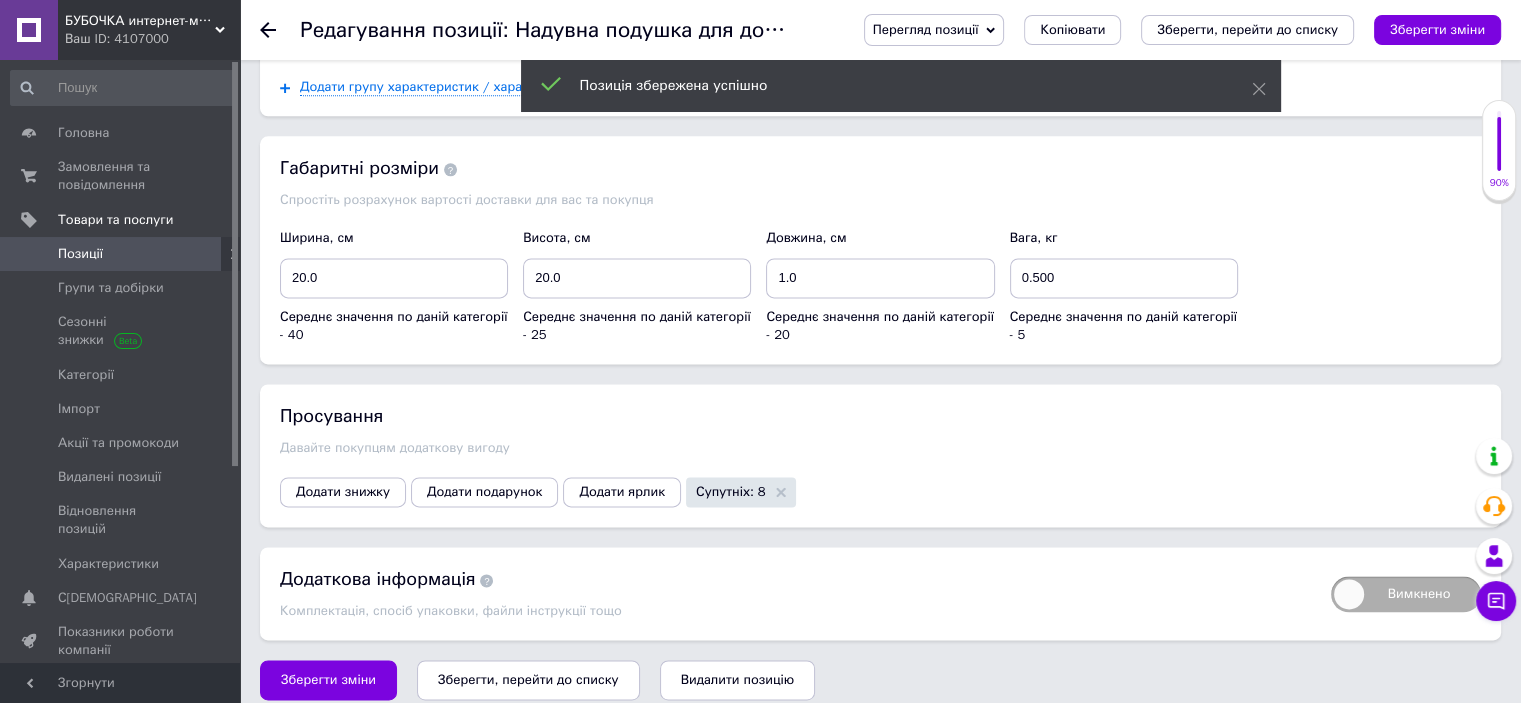 scroll, scrollTop: 0, scrollLeft: 0, axis: both 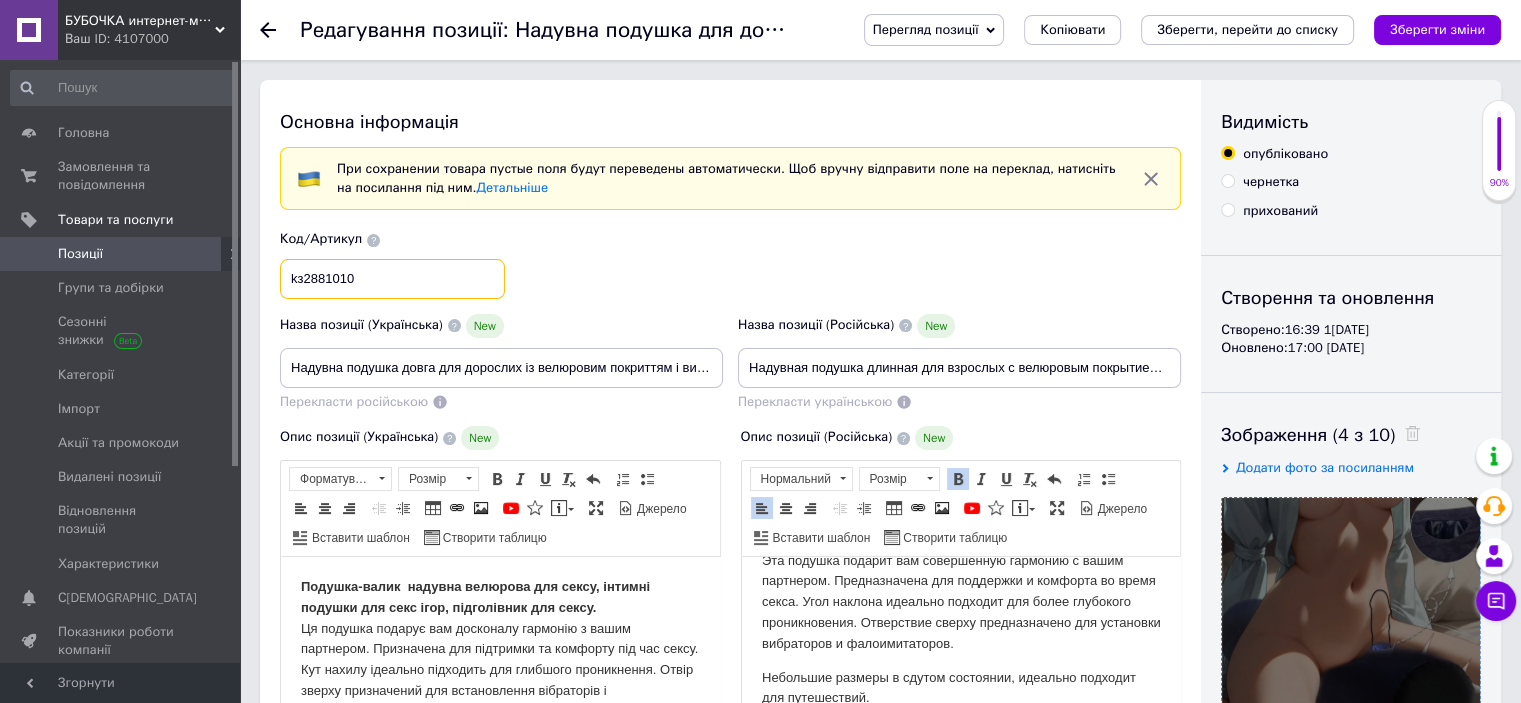 click on "kз2881010" at bounding box center [392, 279] 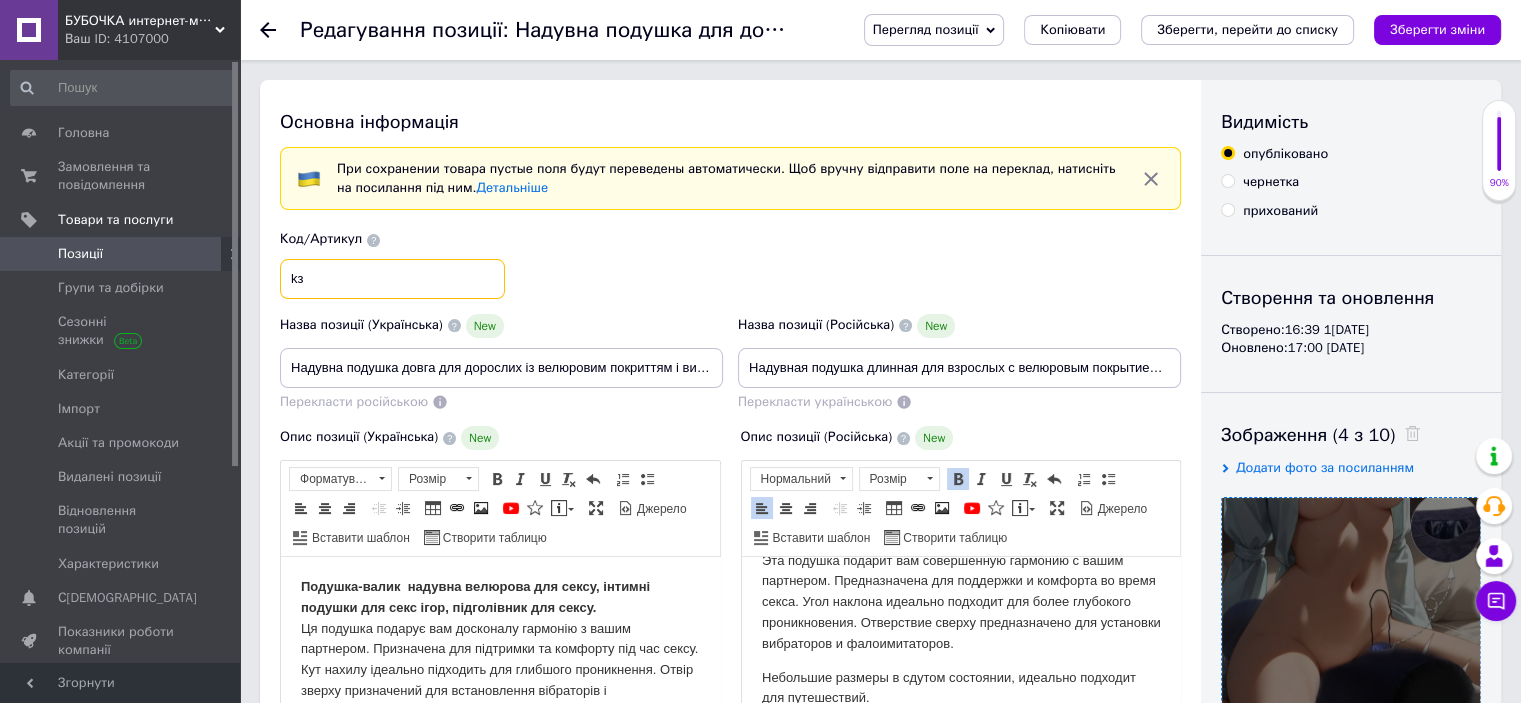 type on "k" 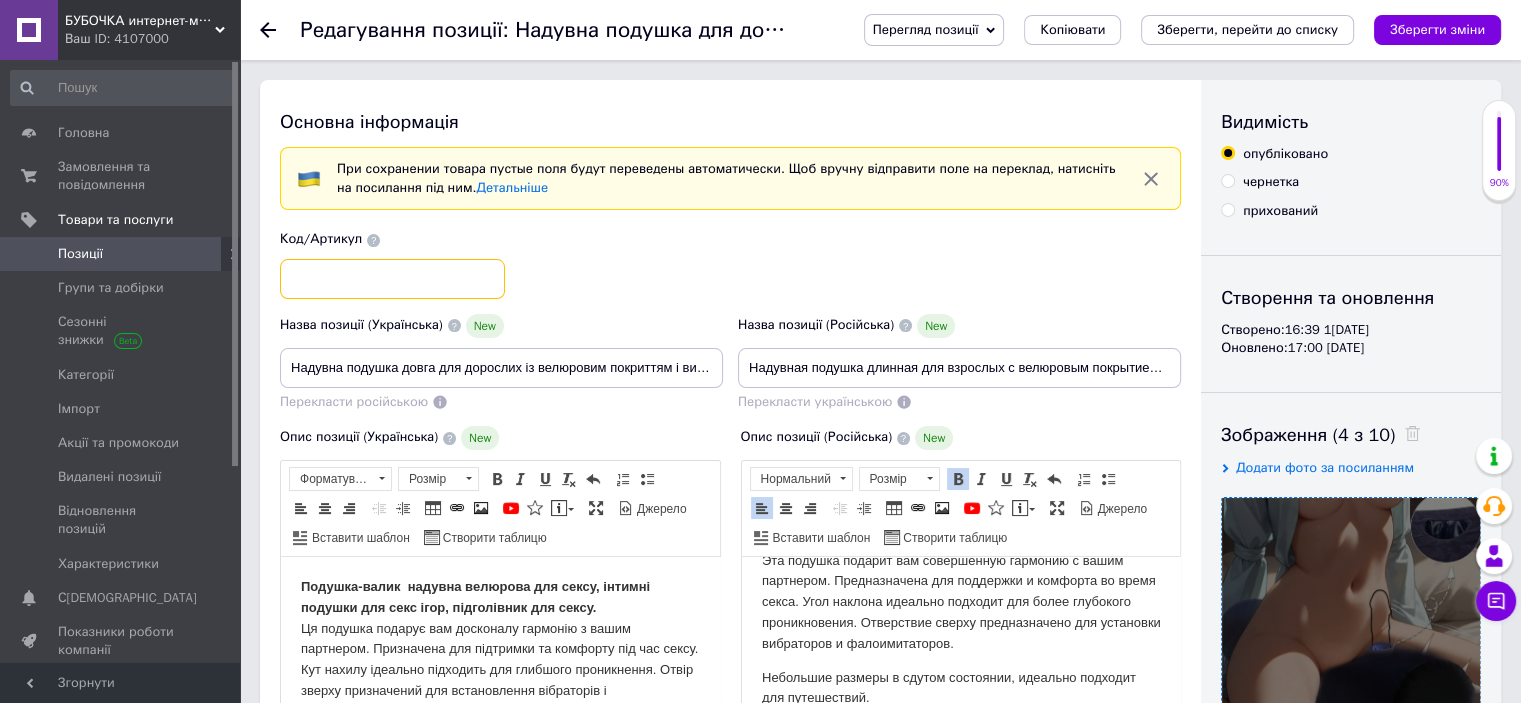 paste on "kз2891010" 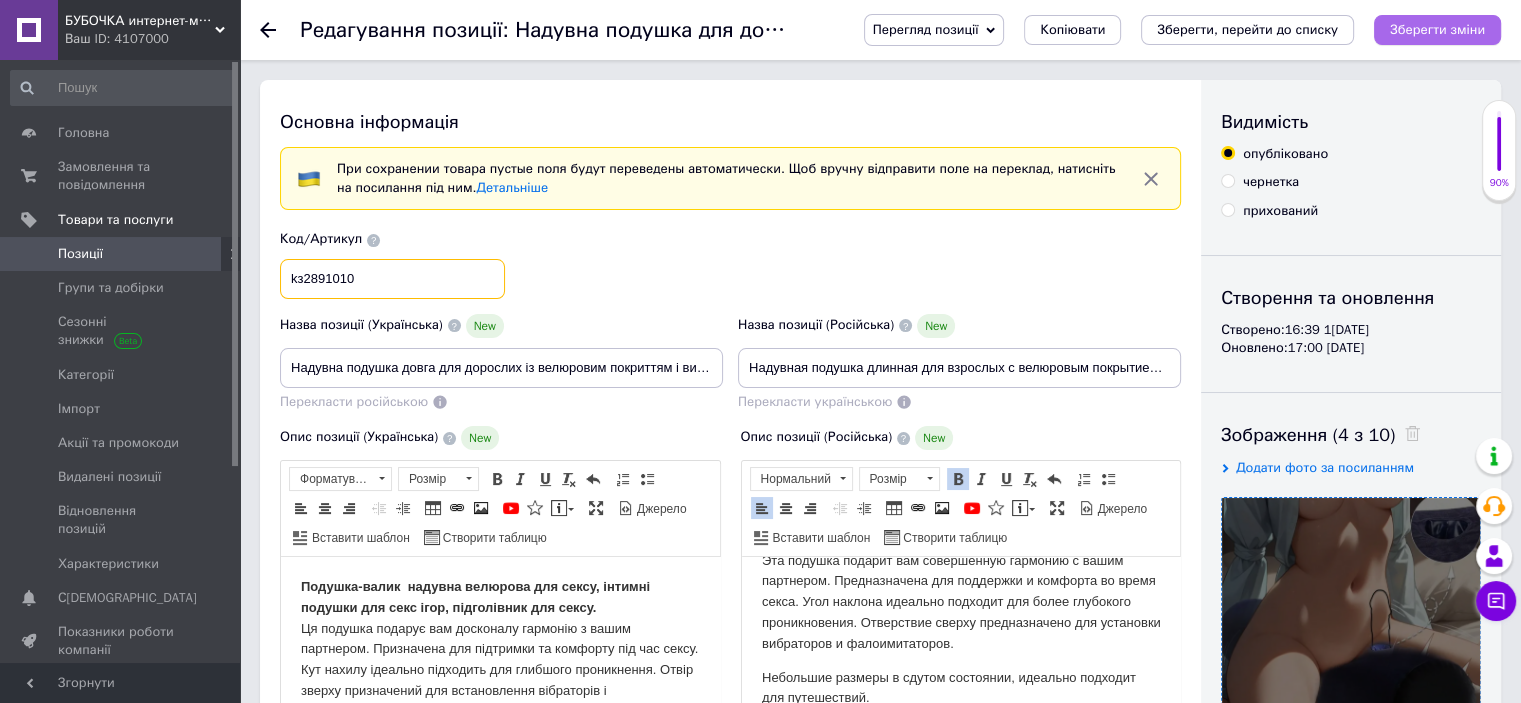 type on "kз2891010" 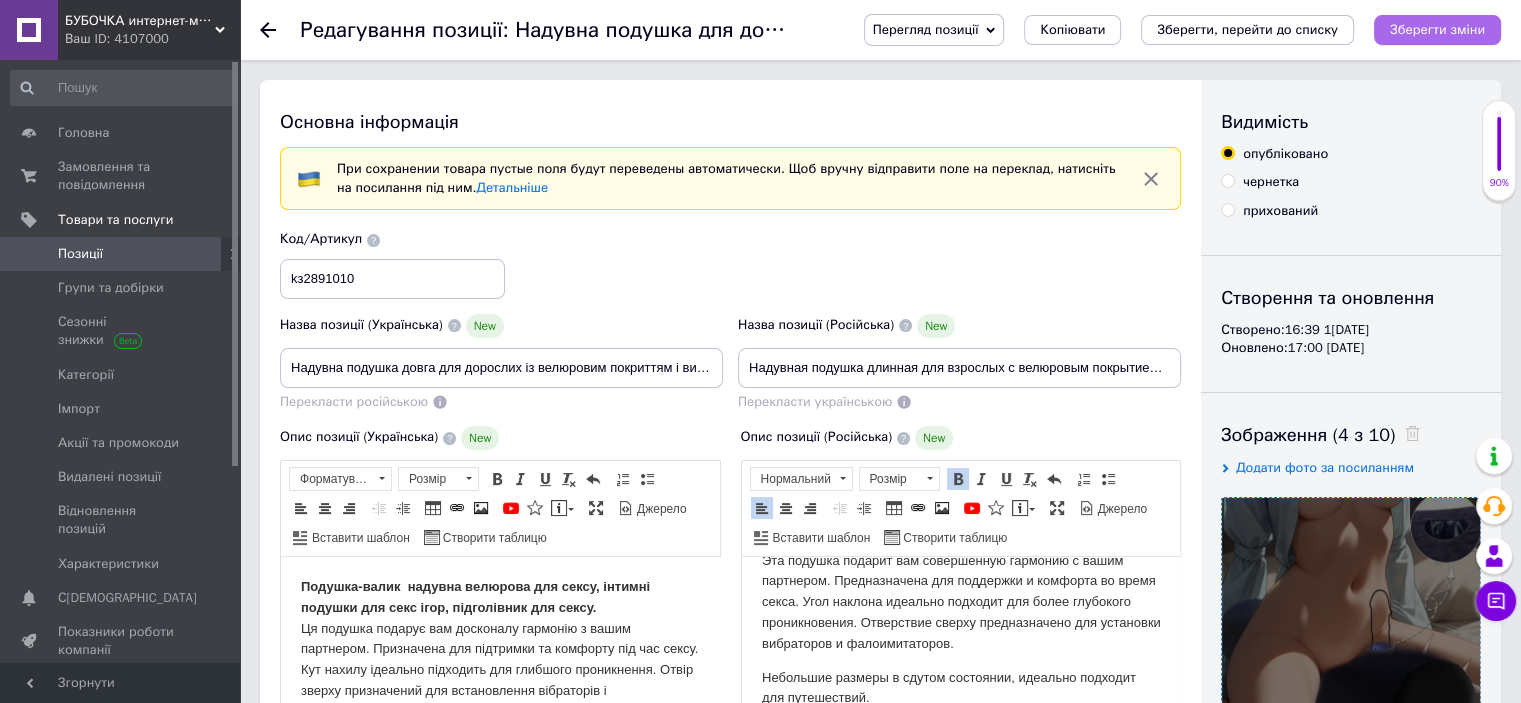 click on "Зберегти зміни" at bounding box center [1437, 29] 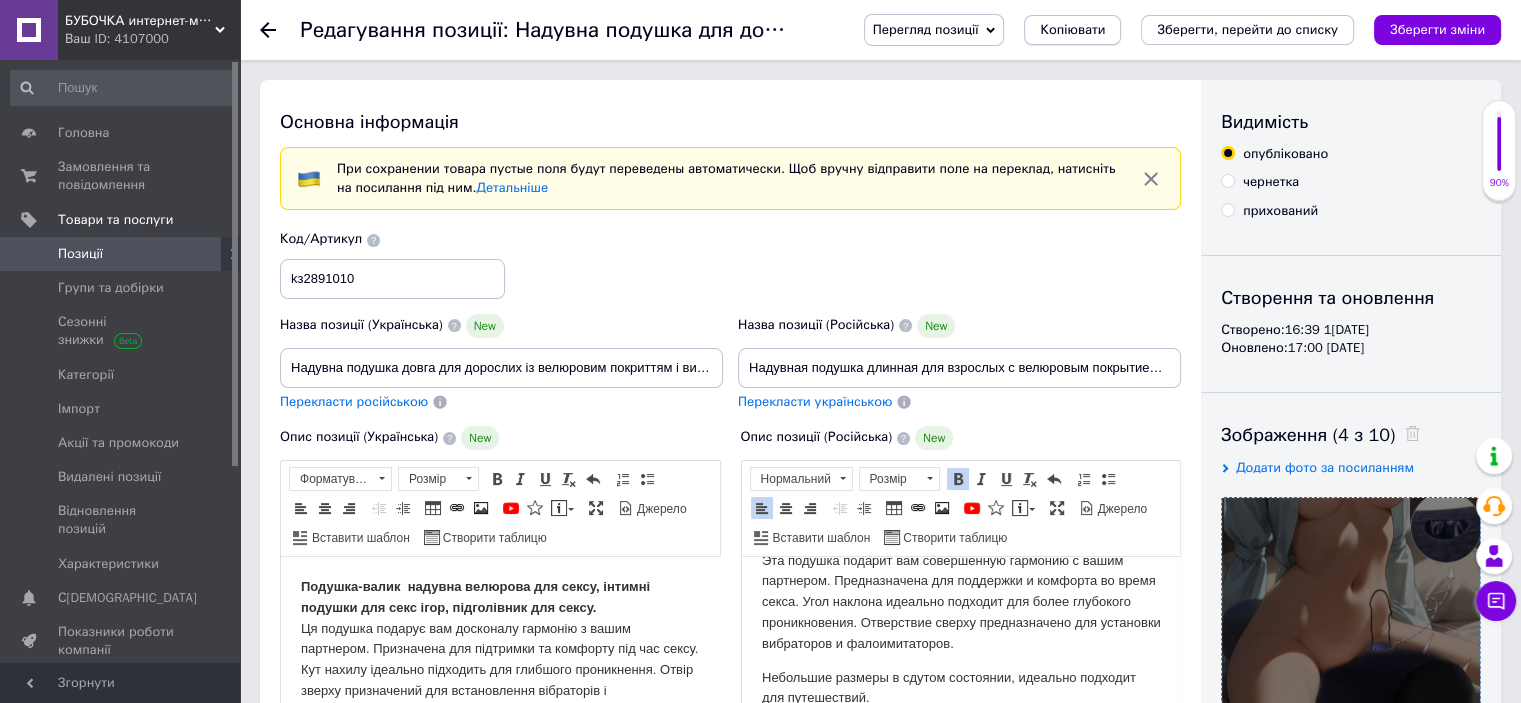 click on "Копіювати" at bounding box center [1072, 30] 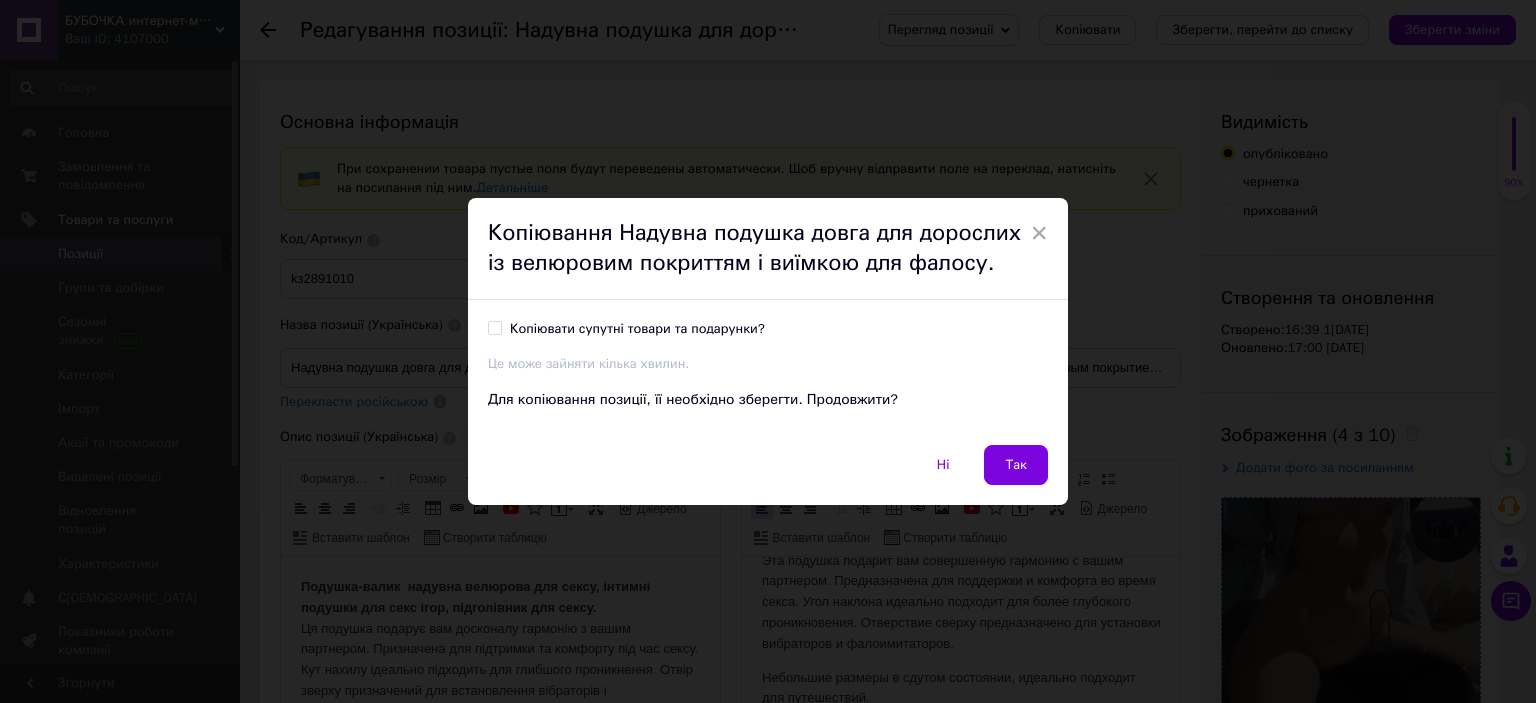click on "Копіювати супутні товари та подарунки?" at bounding box center [494, 327] 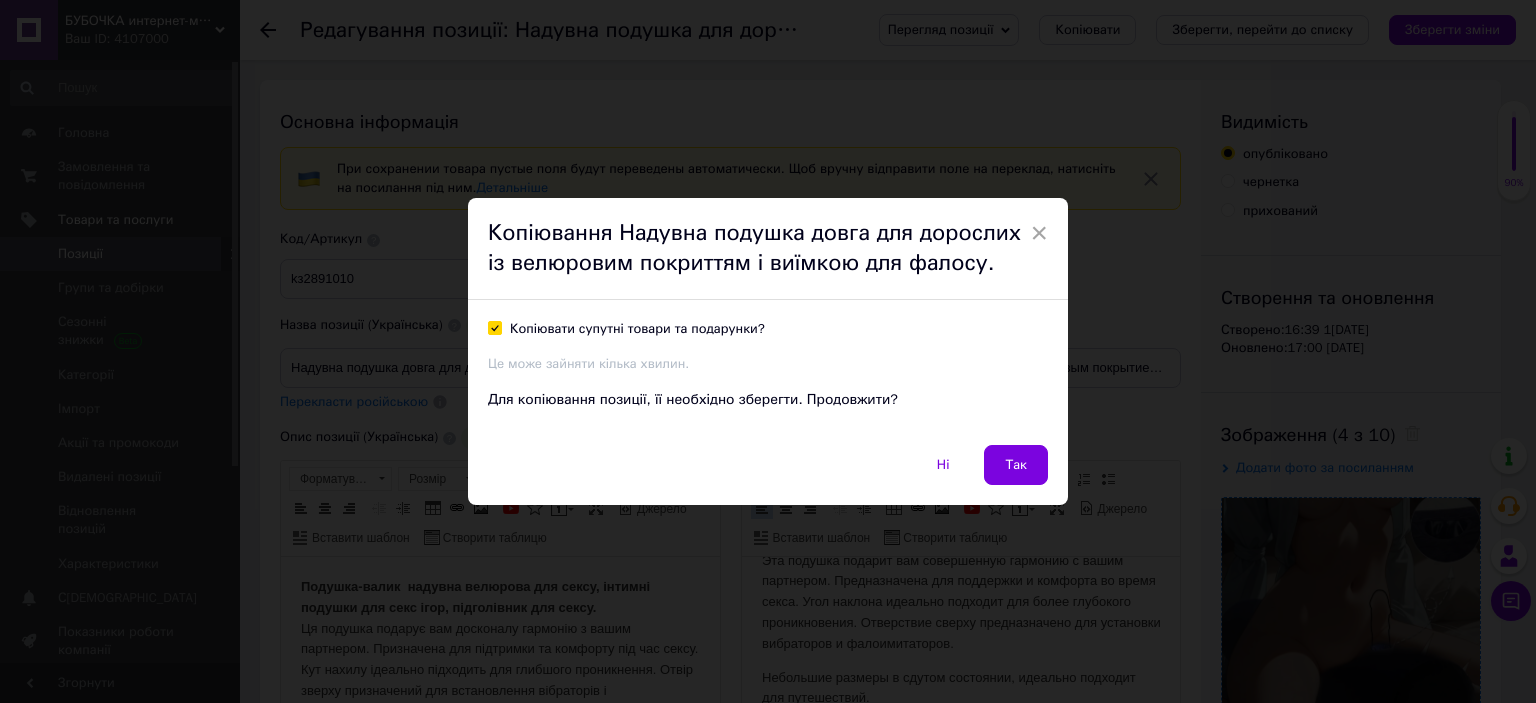 checkbox on "true" 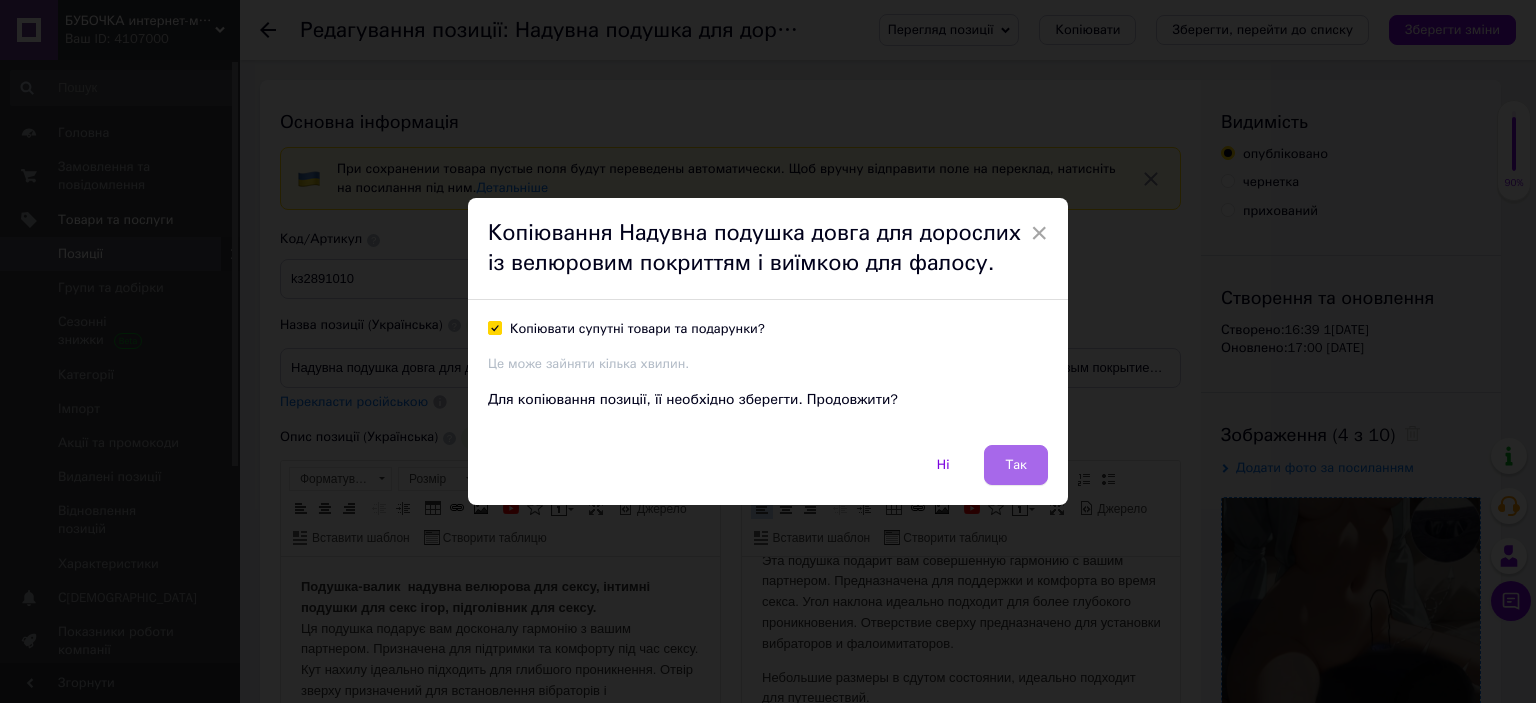 click on "Так" at bounding box center [1016, 465] 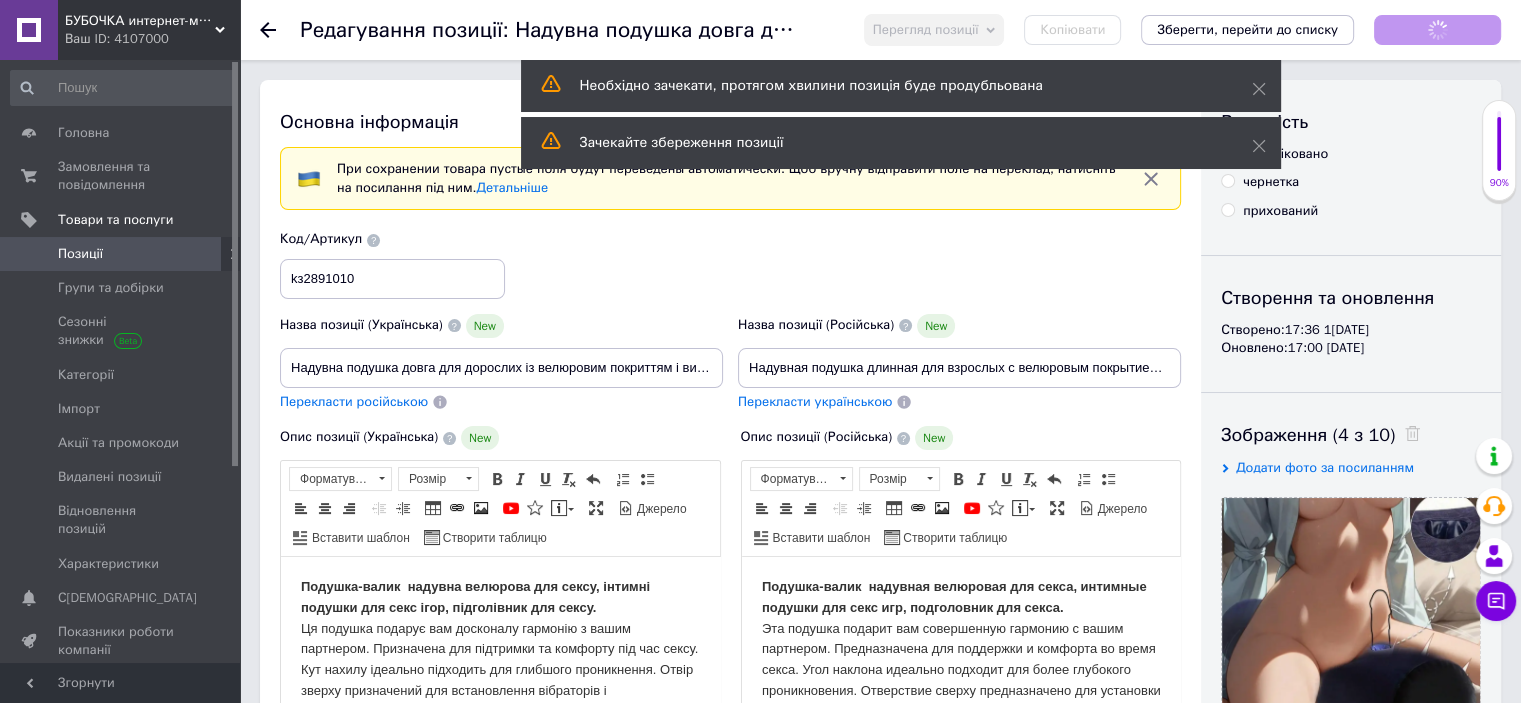 scroll, scrollTop: 0, scrollLeft: 0, axis: both 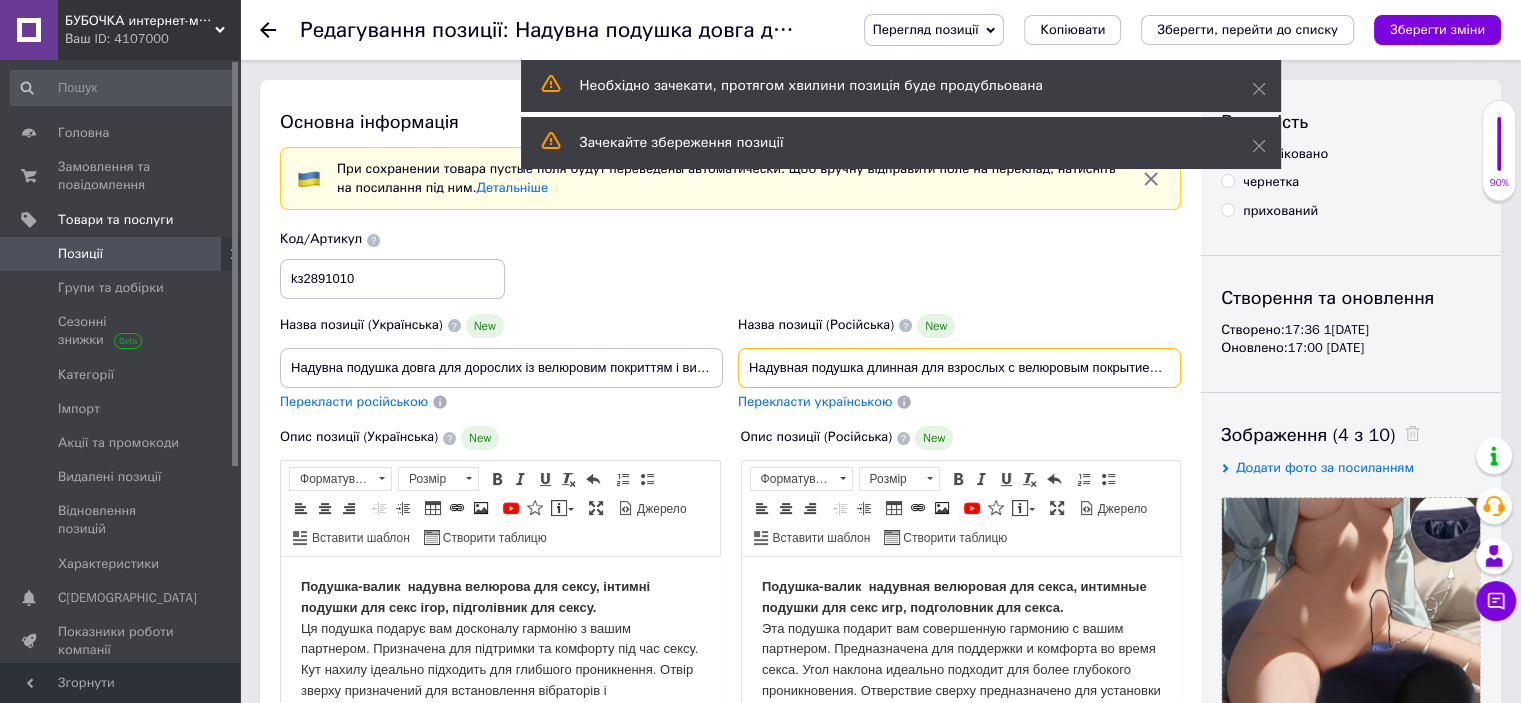 click on "Надувная подушка длинная для взрослых с велюровым покрытием и выемкой для фалоса." at bounding box center (959, 368) 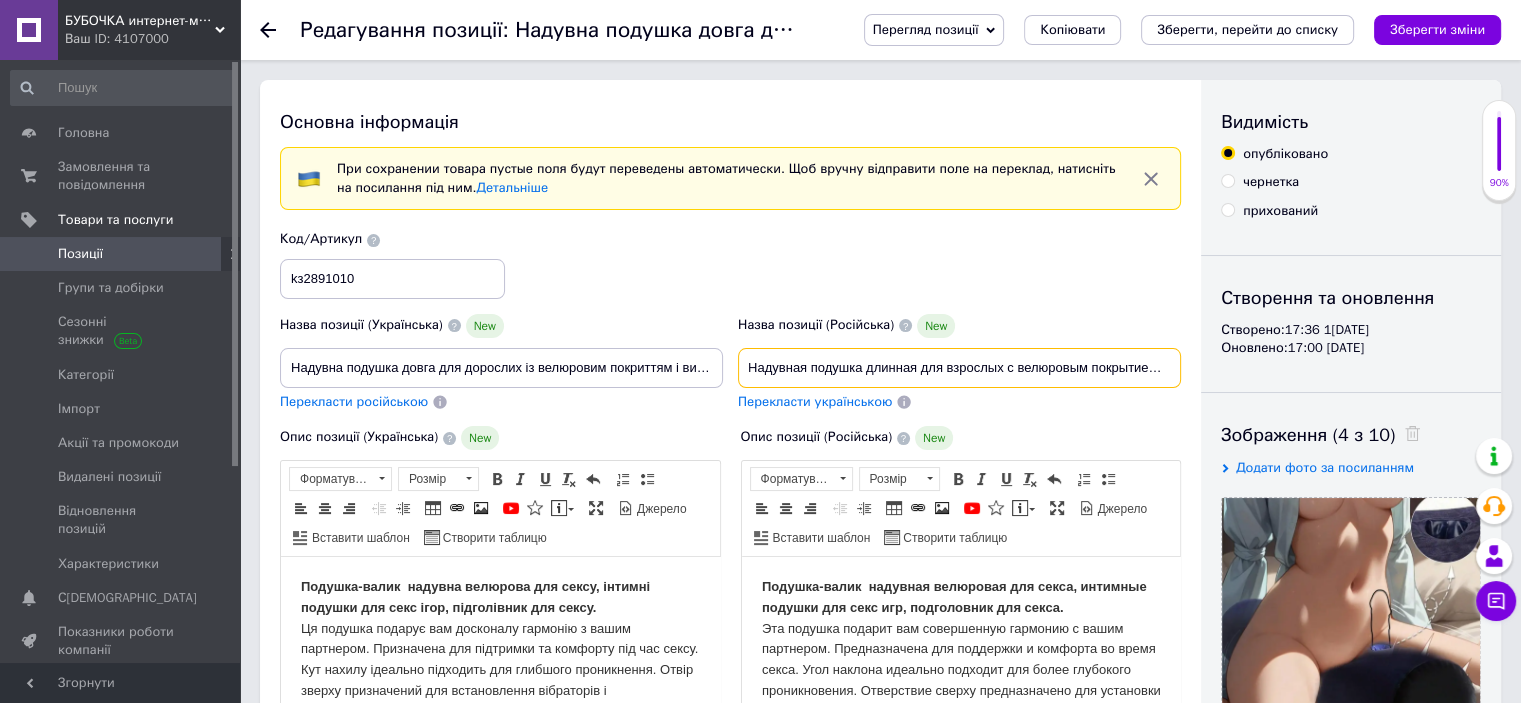 scroll, scrollTop: 0, scrollLeft: 0, axis: both 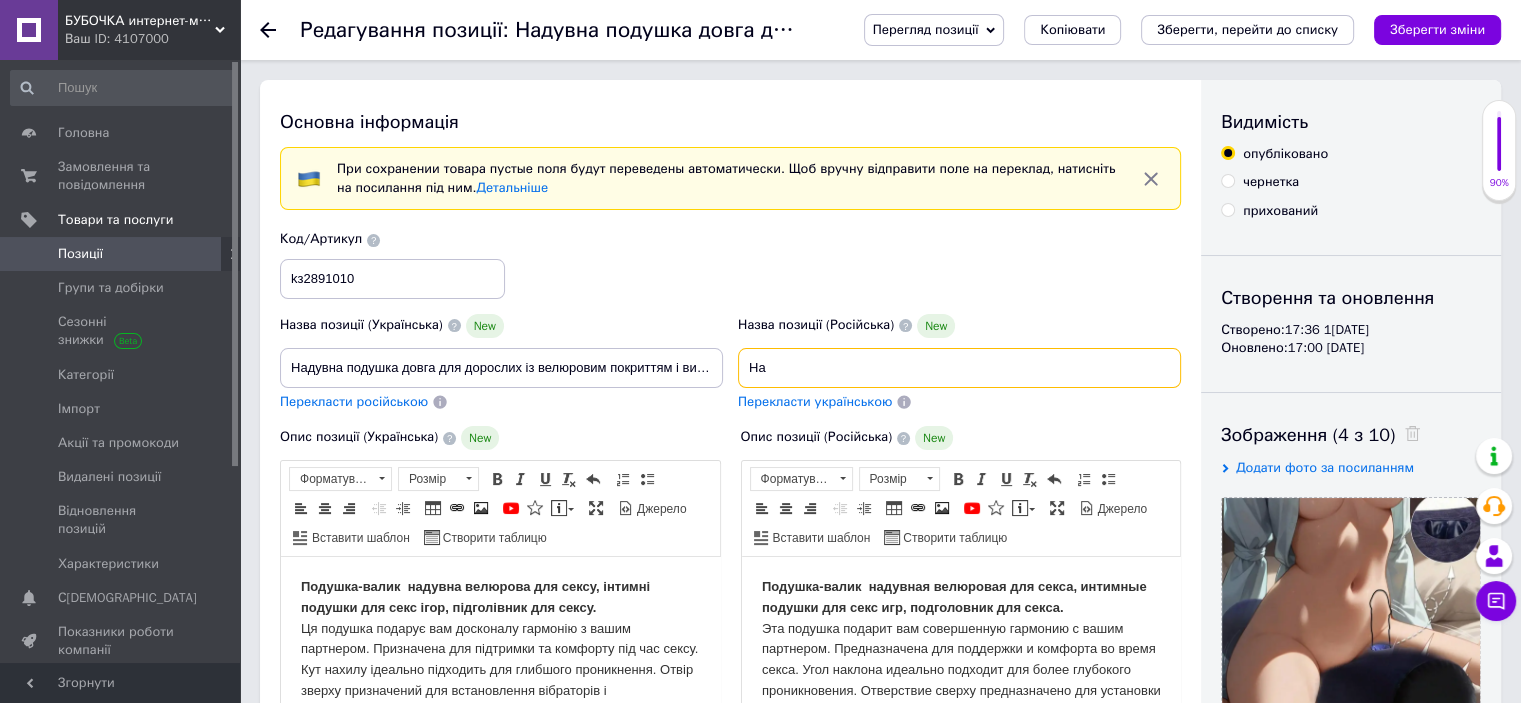 type on "Н" 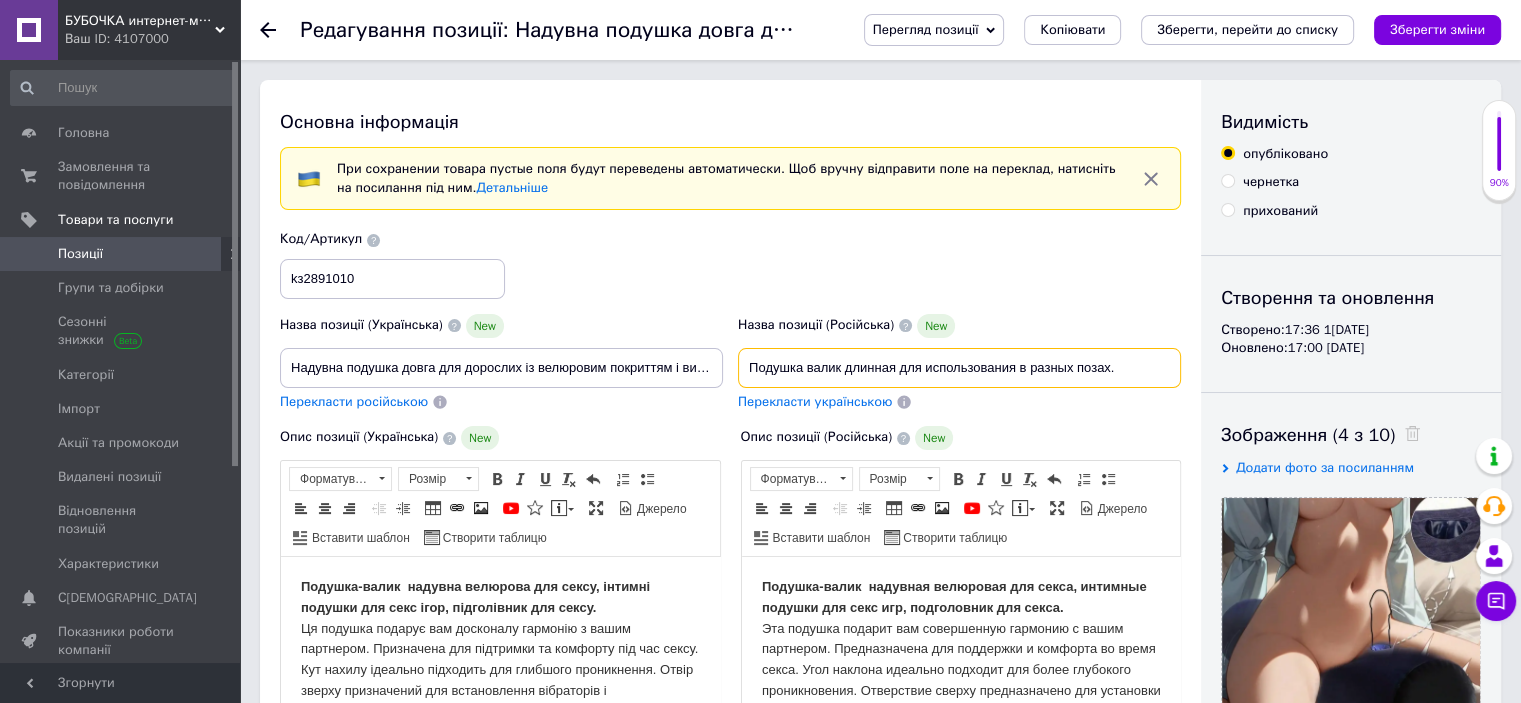 type on "Подушка валик длинная для использования в разных позах." 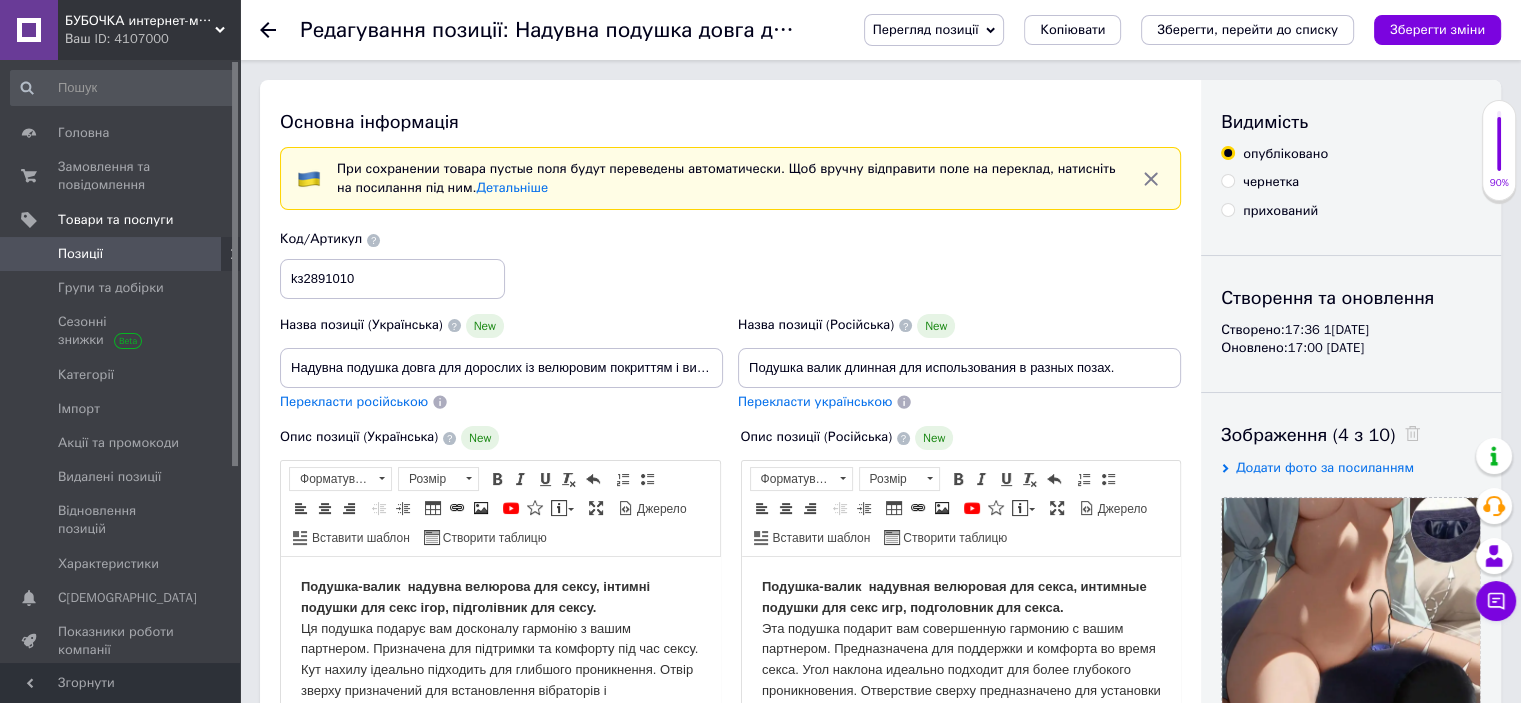 click on "Перекласти українською" at bounding box center (815, 401) 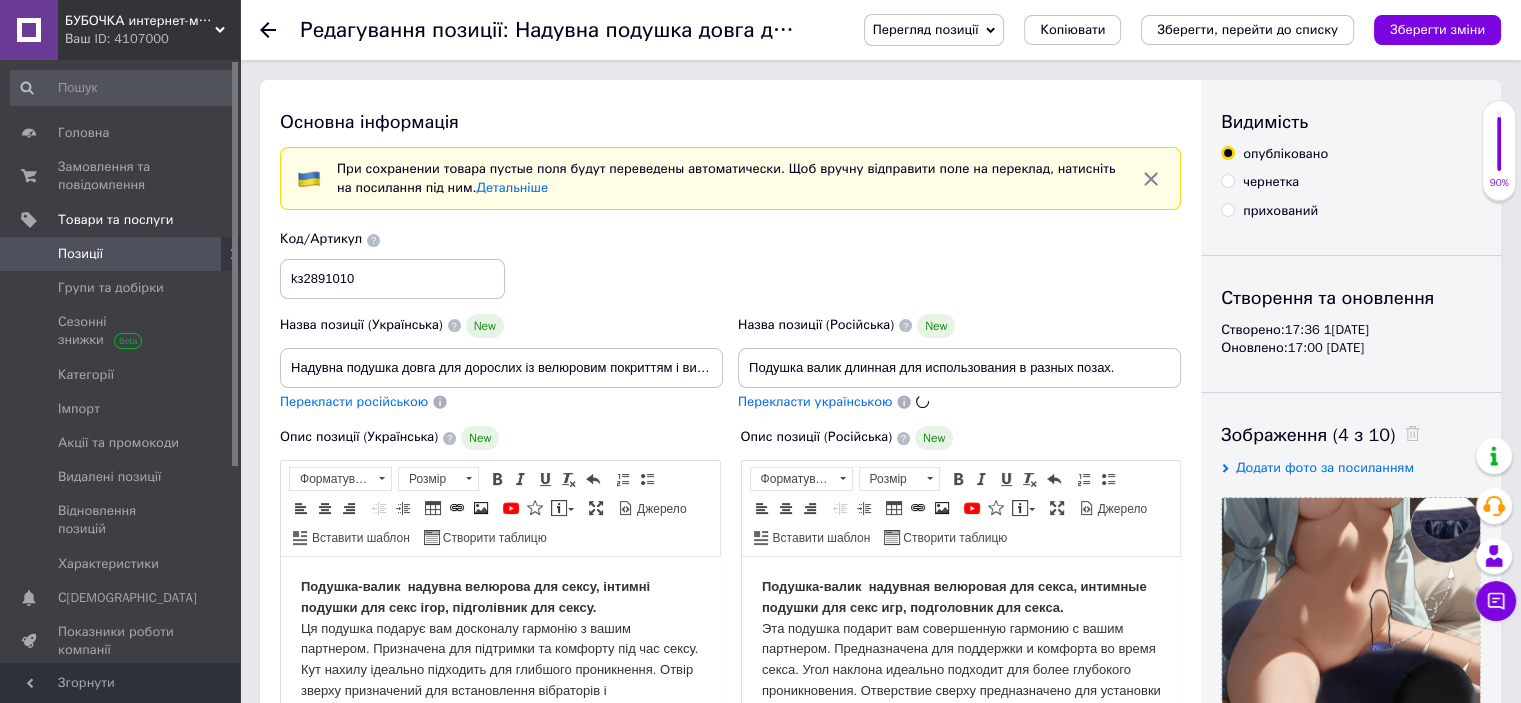 type on "Подушка валик довга для використання в різних позах." 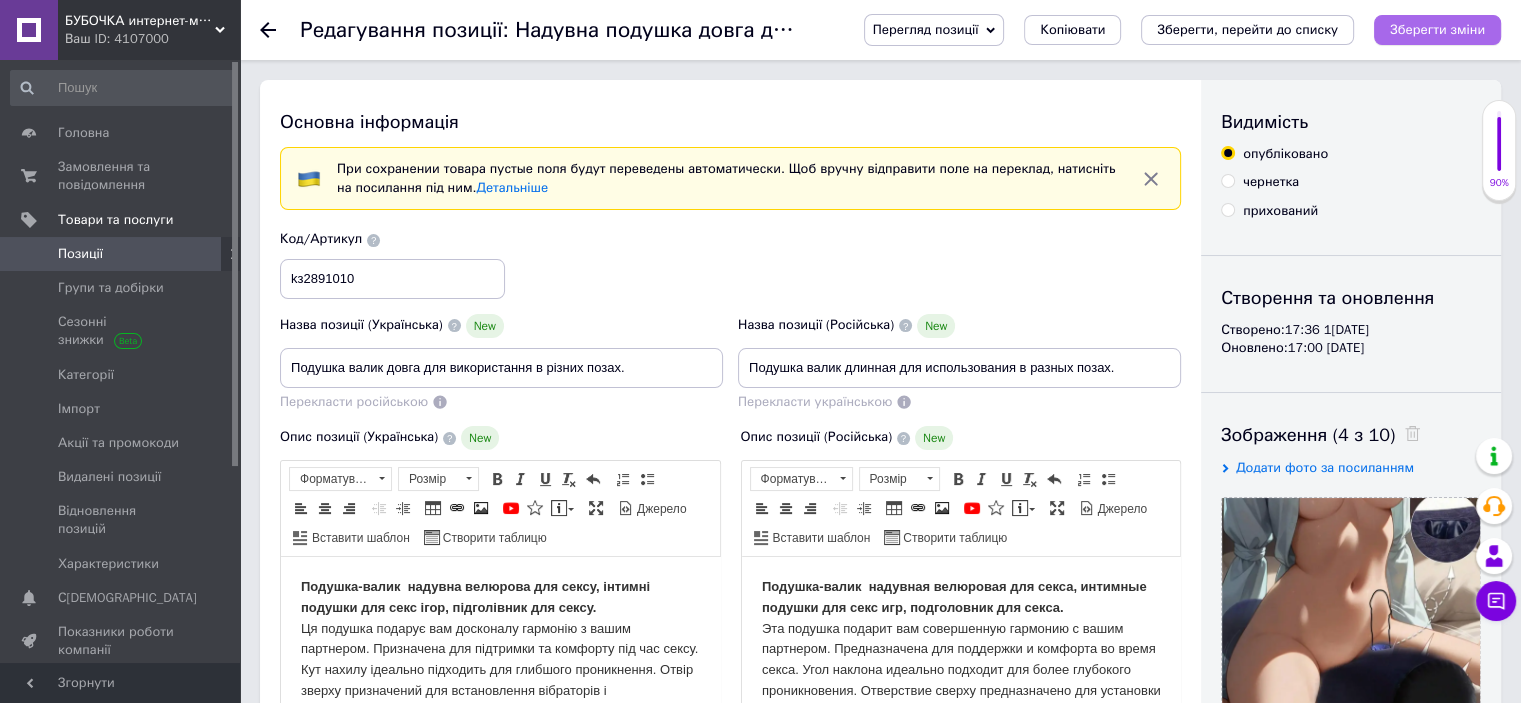 click on "Зберегти зміни" at bounding box center (1437, 29) 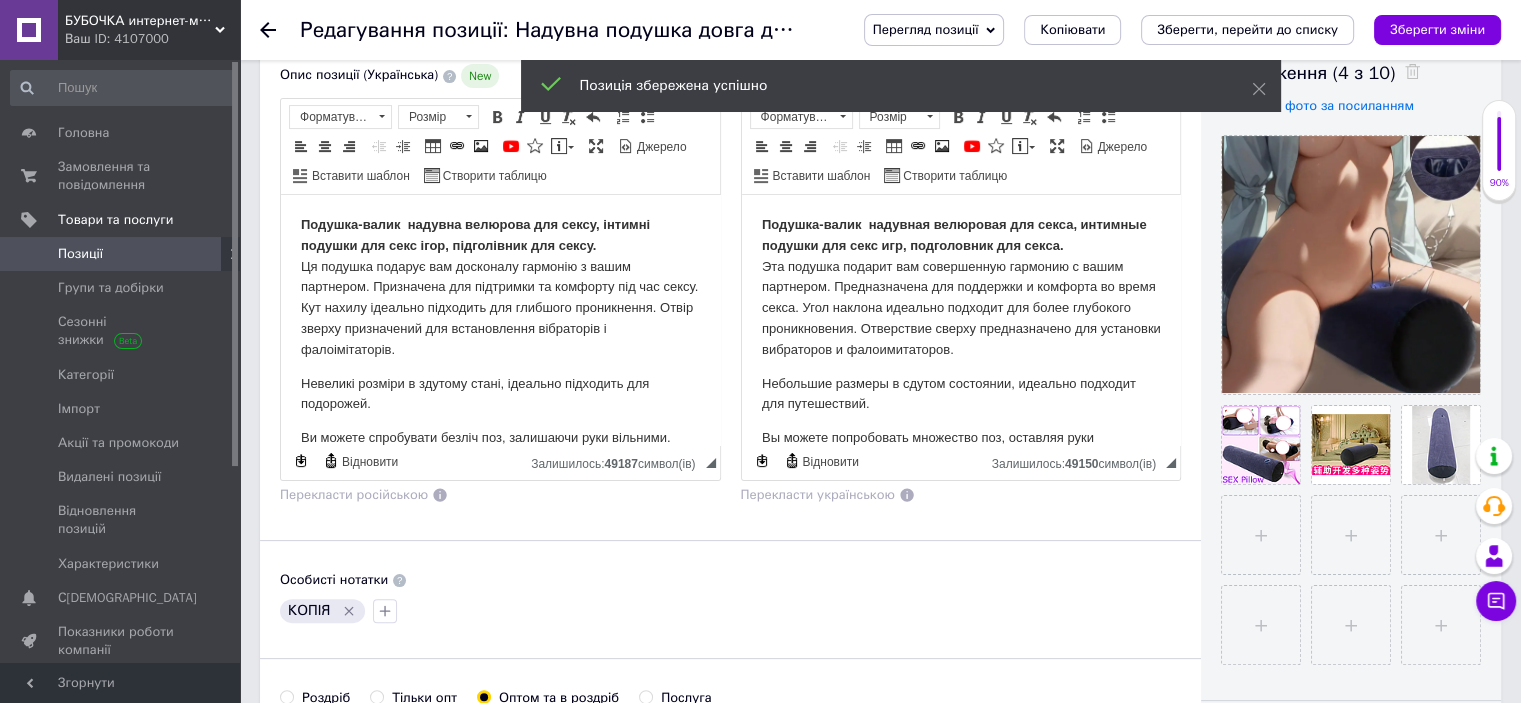 scroll, scrollTop: 457, scrollLeft: 0, axis: vertical 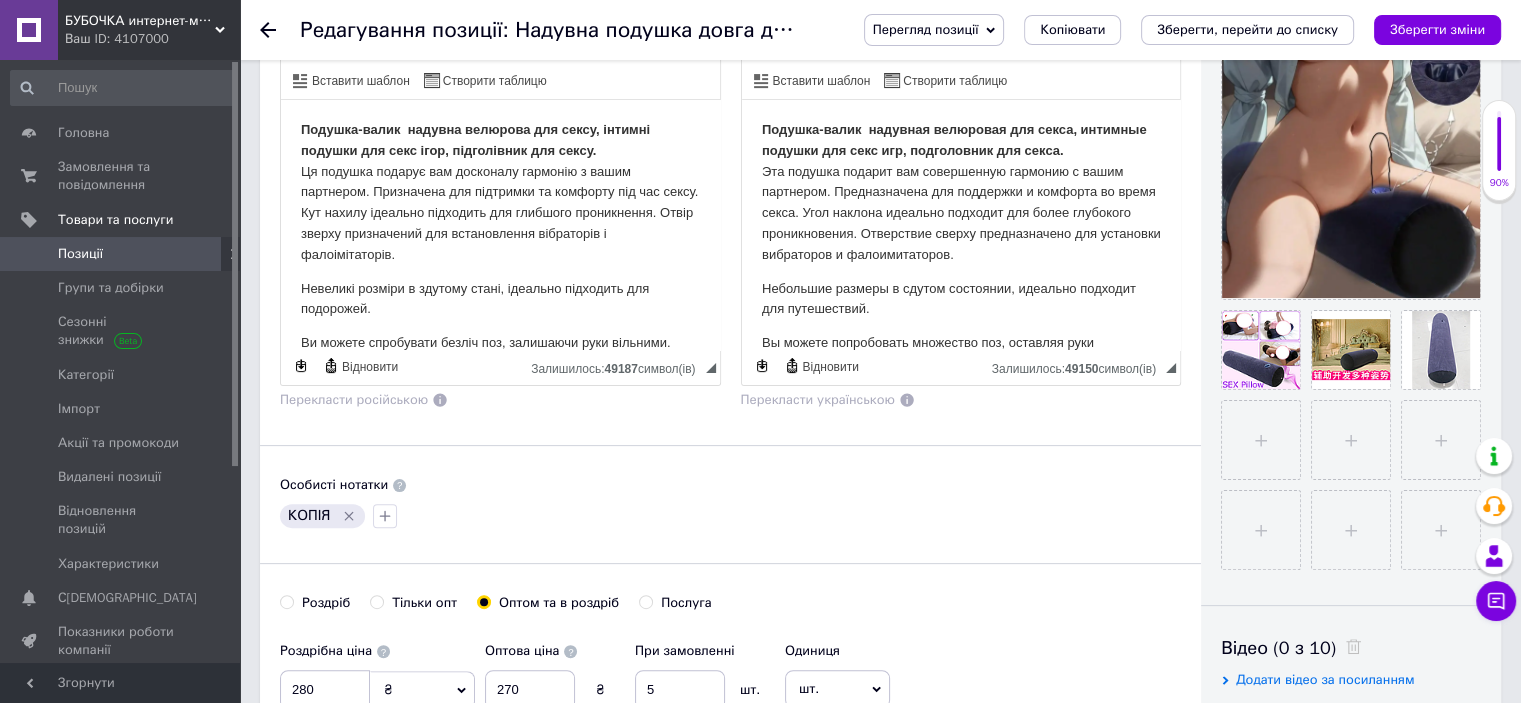 click 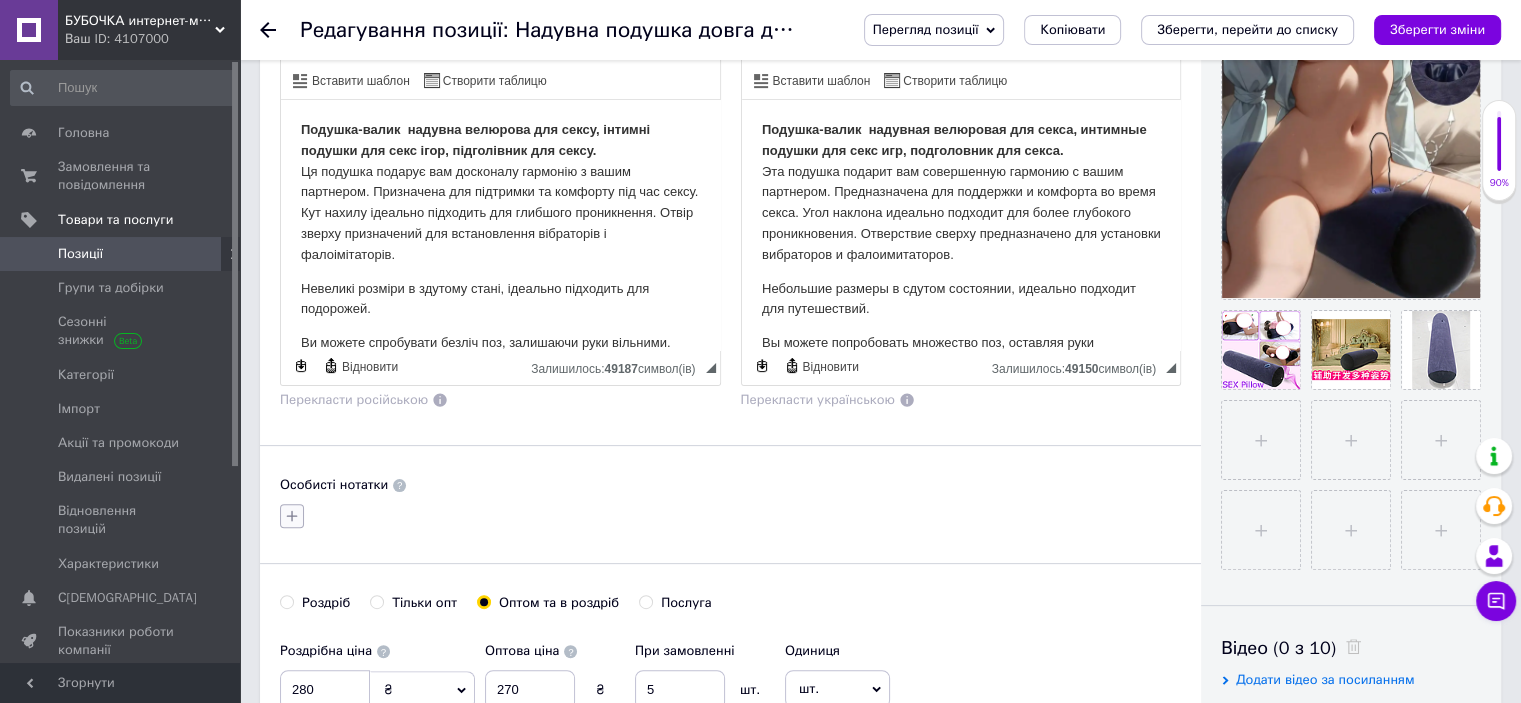 click 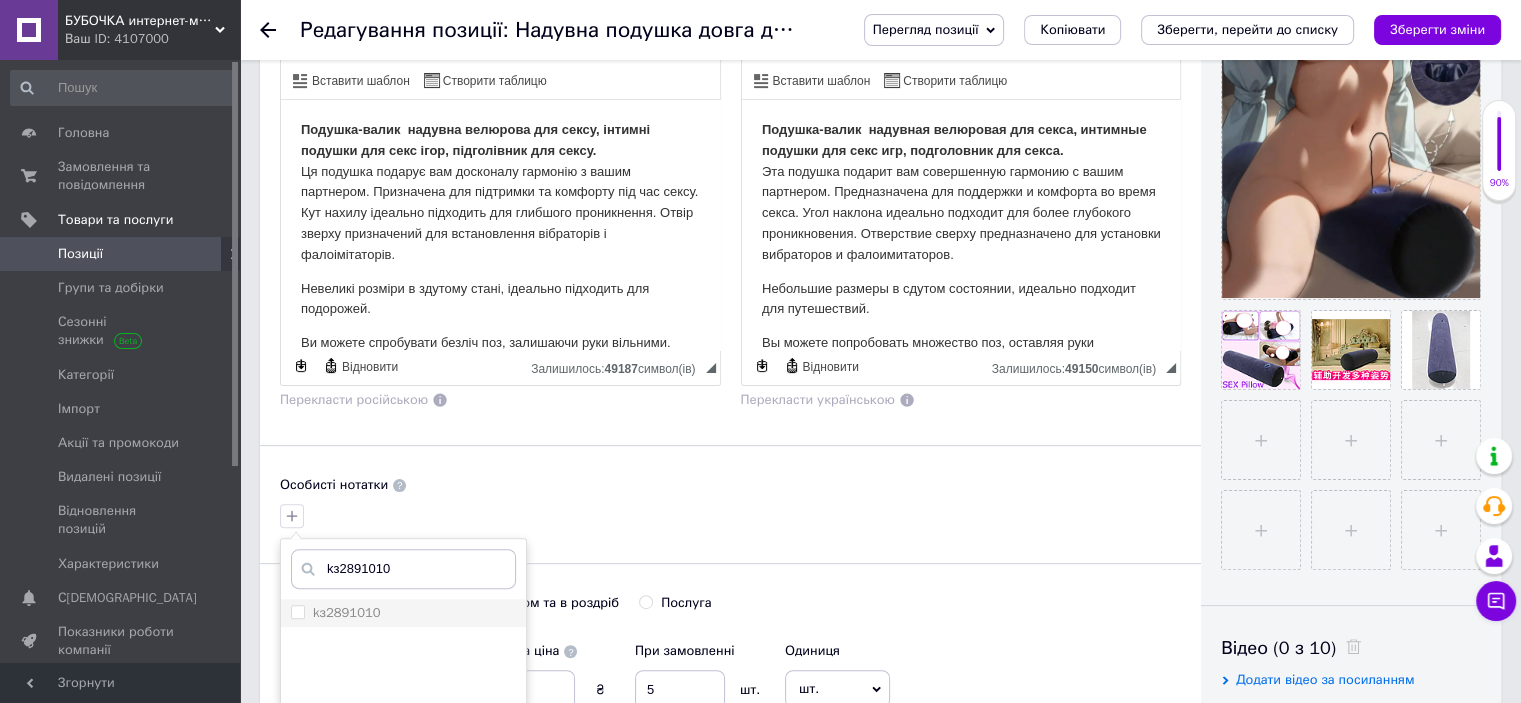 type on "kз2891010" 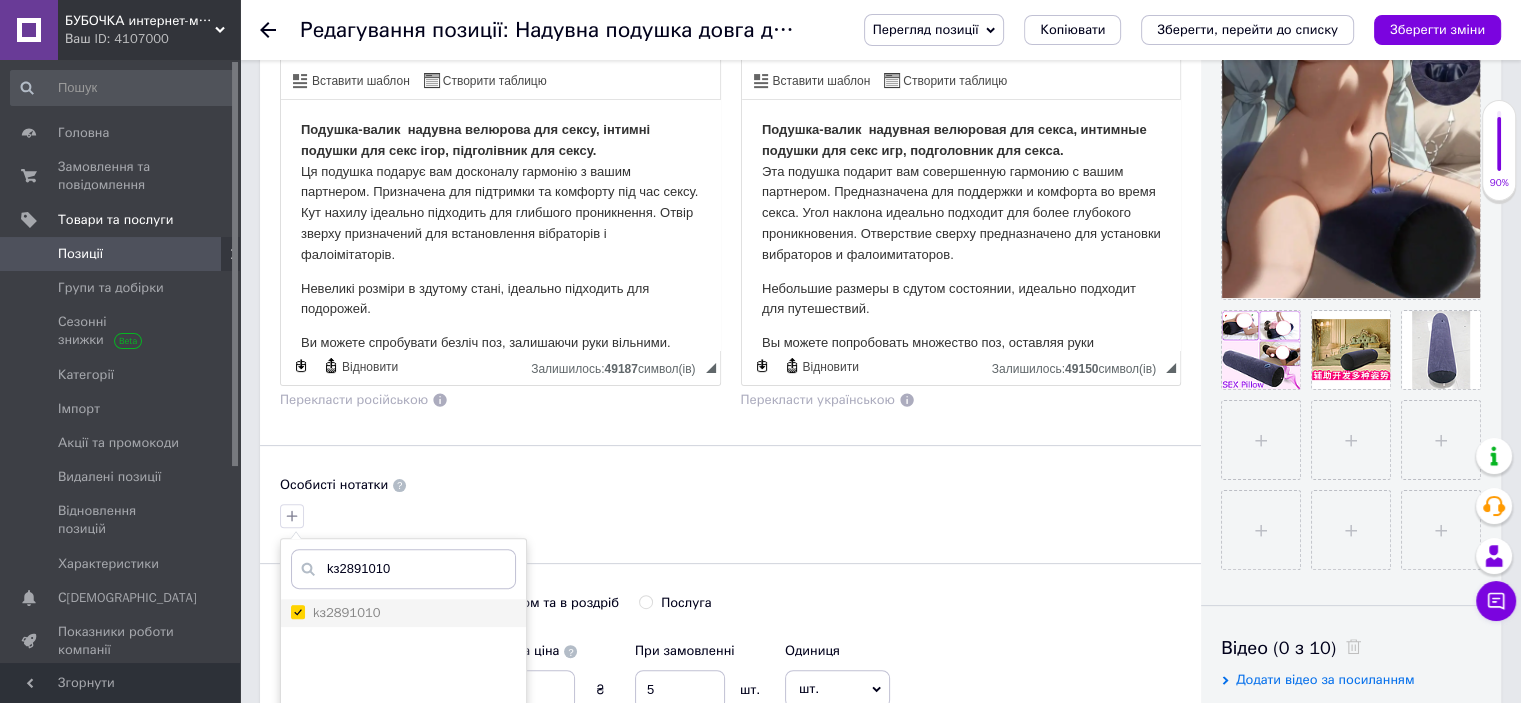 click on "kз2891010" at bounding box center (297, 611) 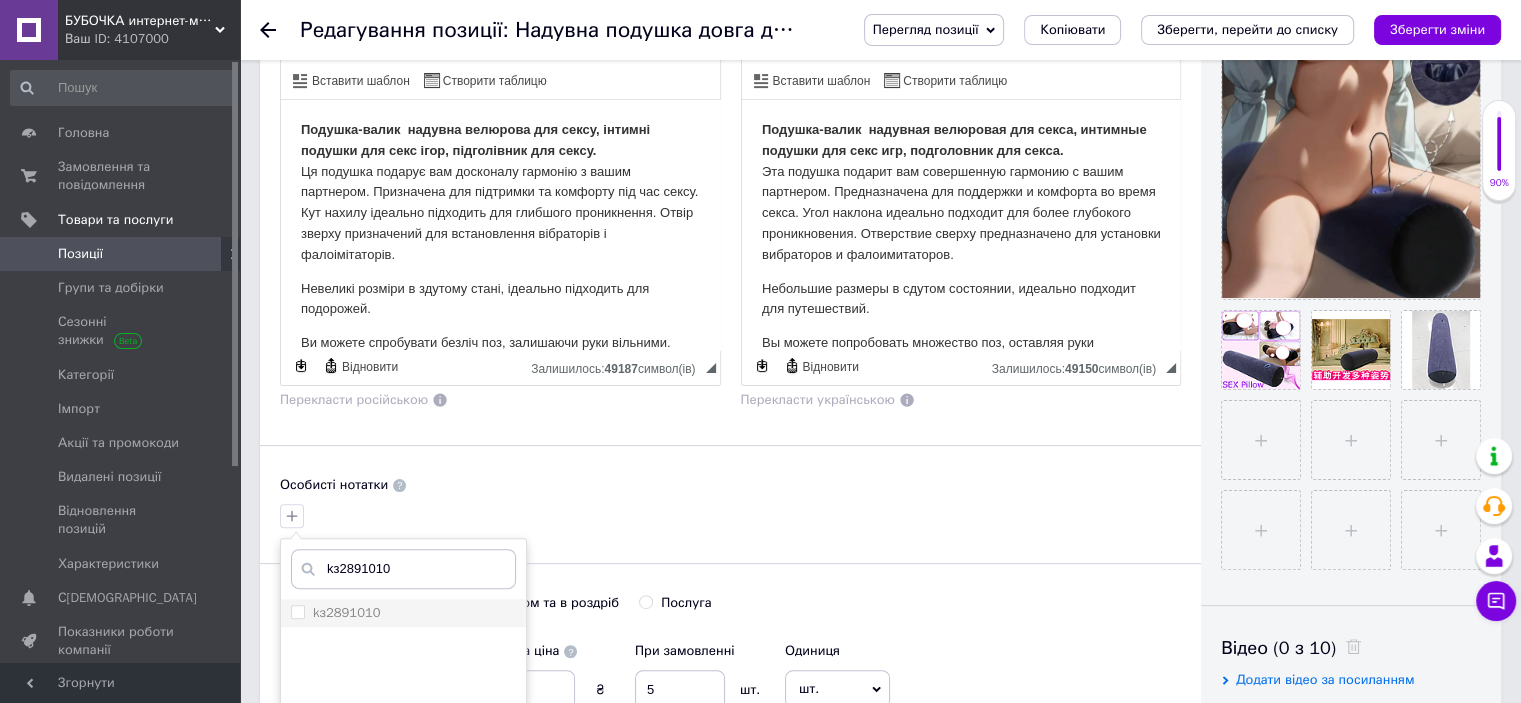 click on "kз2891010" at bounding box center (403, 613) 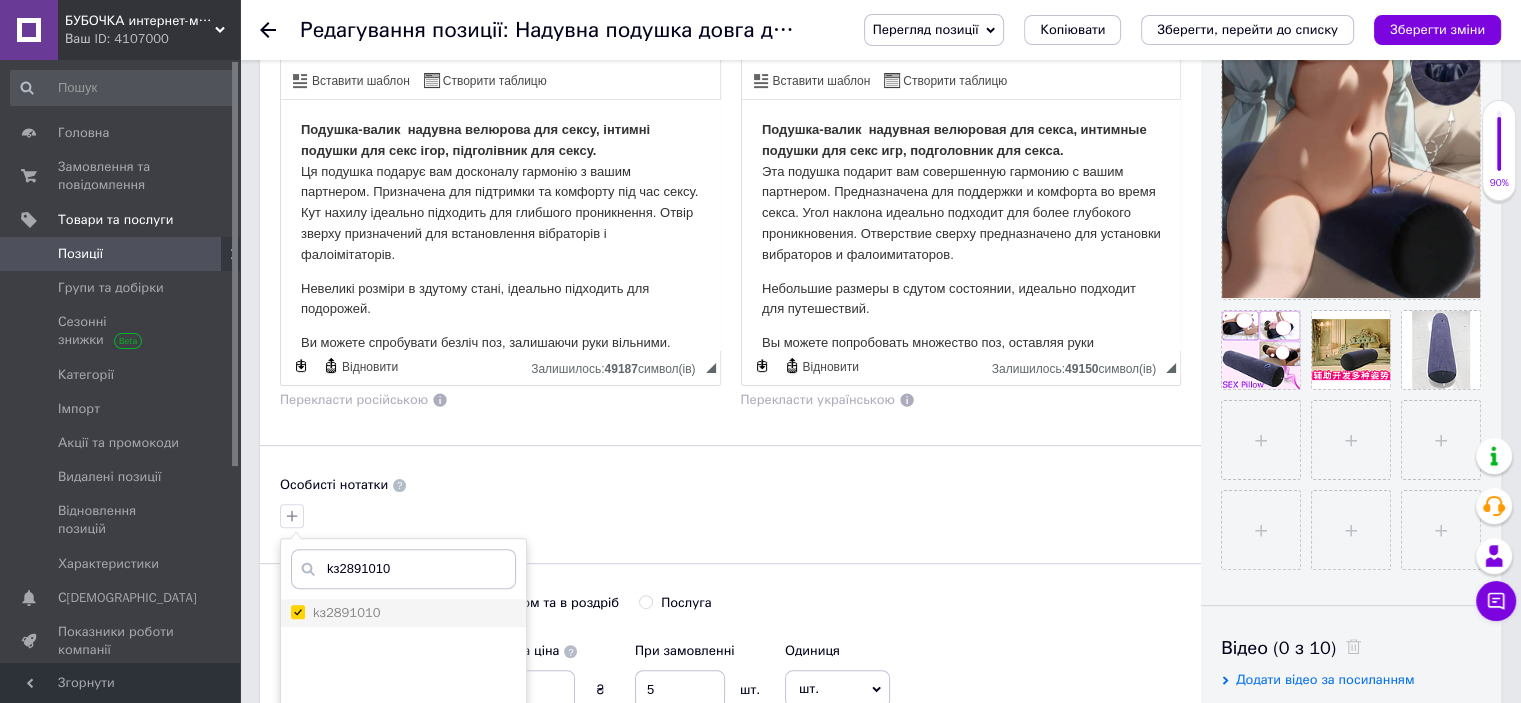 checkbox on "true" 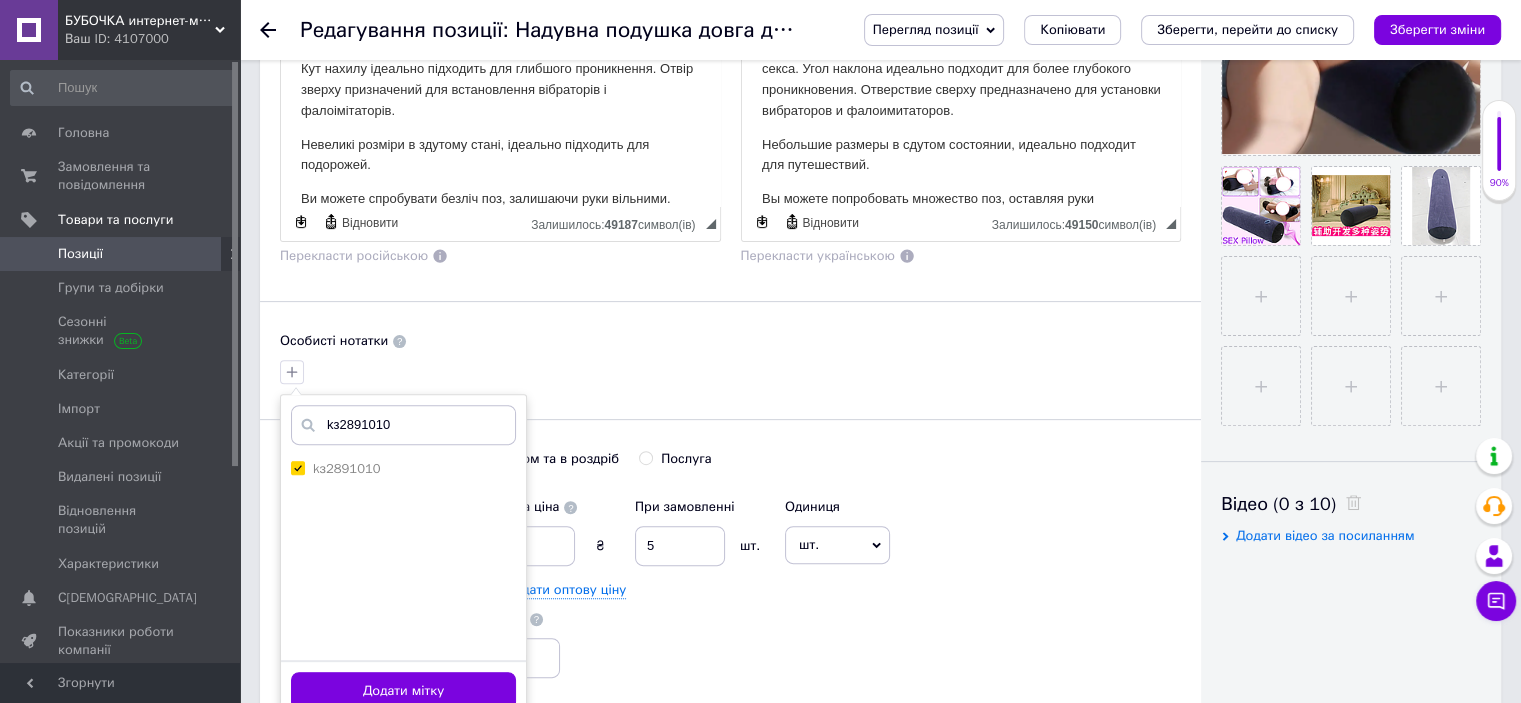 scroll, scrollTop: 641, scrollLeft: 0, axis: vertical 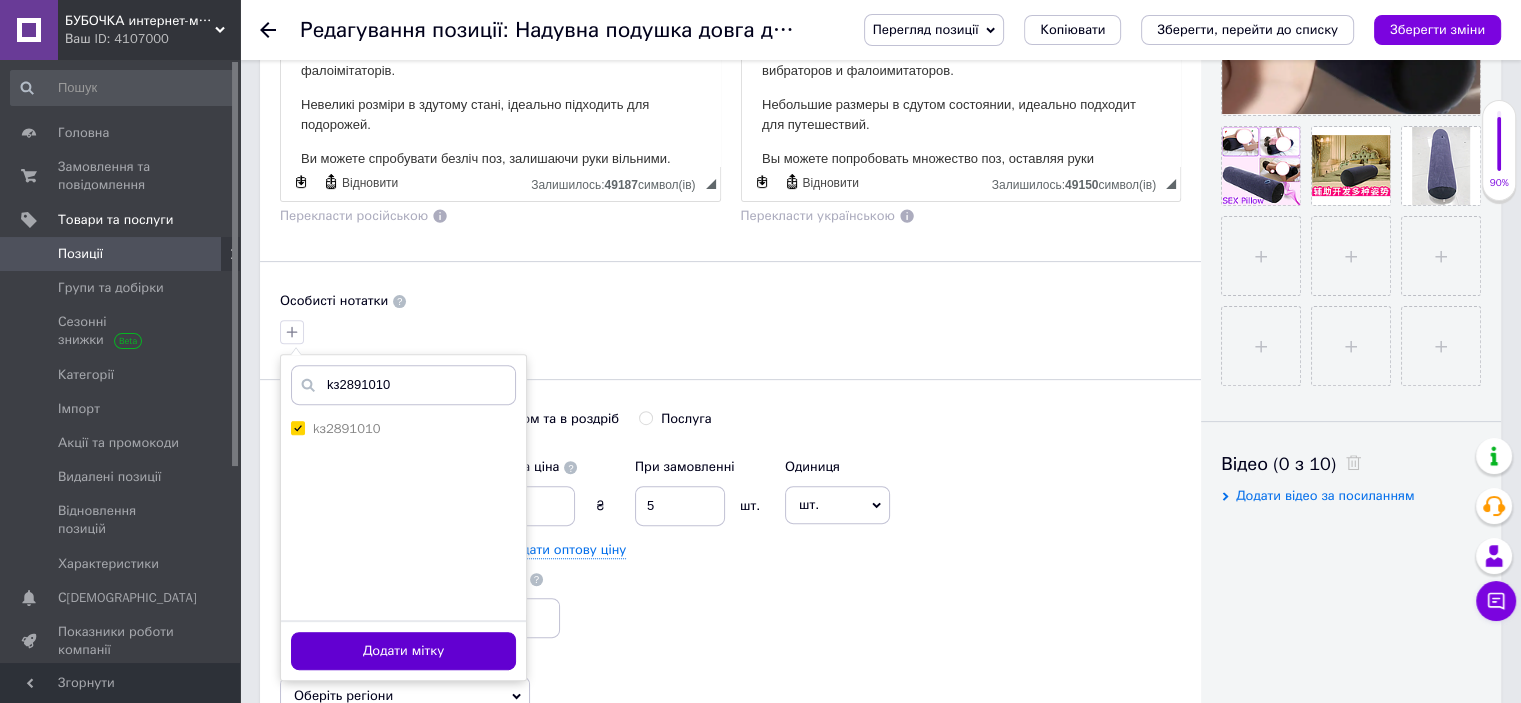 click on "Додати мітку" at bounding box center (403, 651) 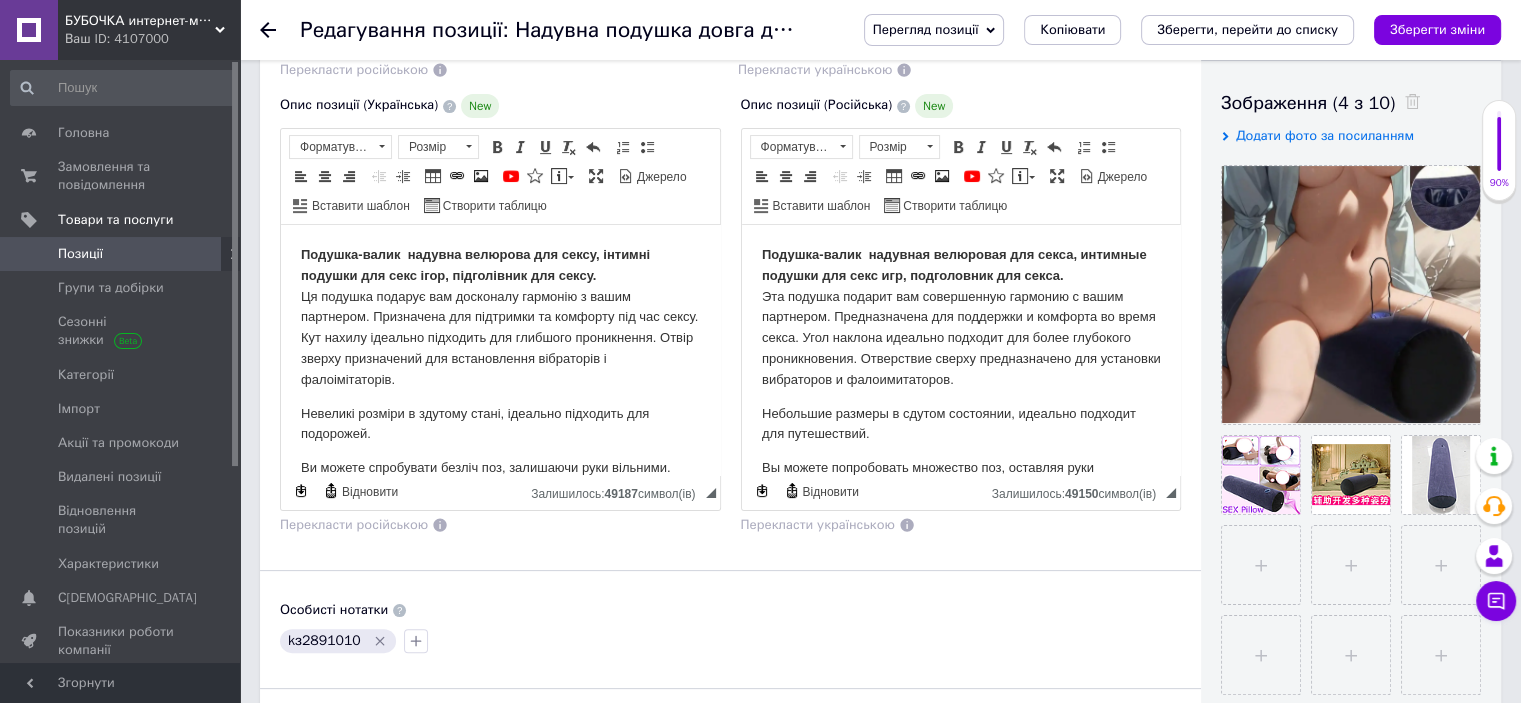 scroll, scrollTop: 316, scrollLeft: 0, axis: vertical 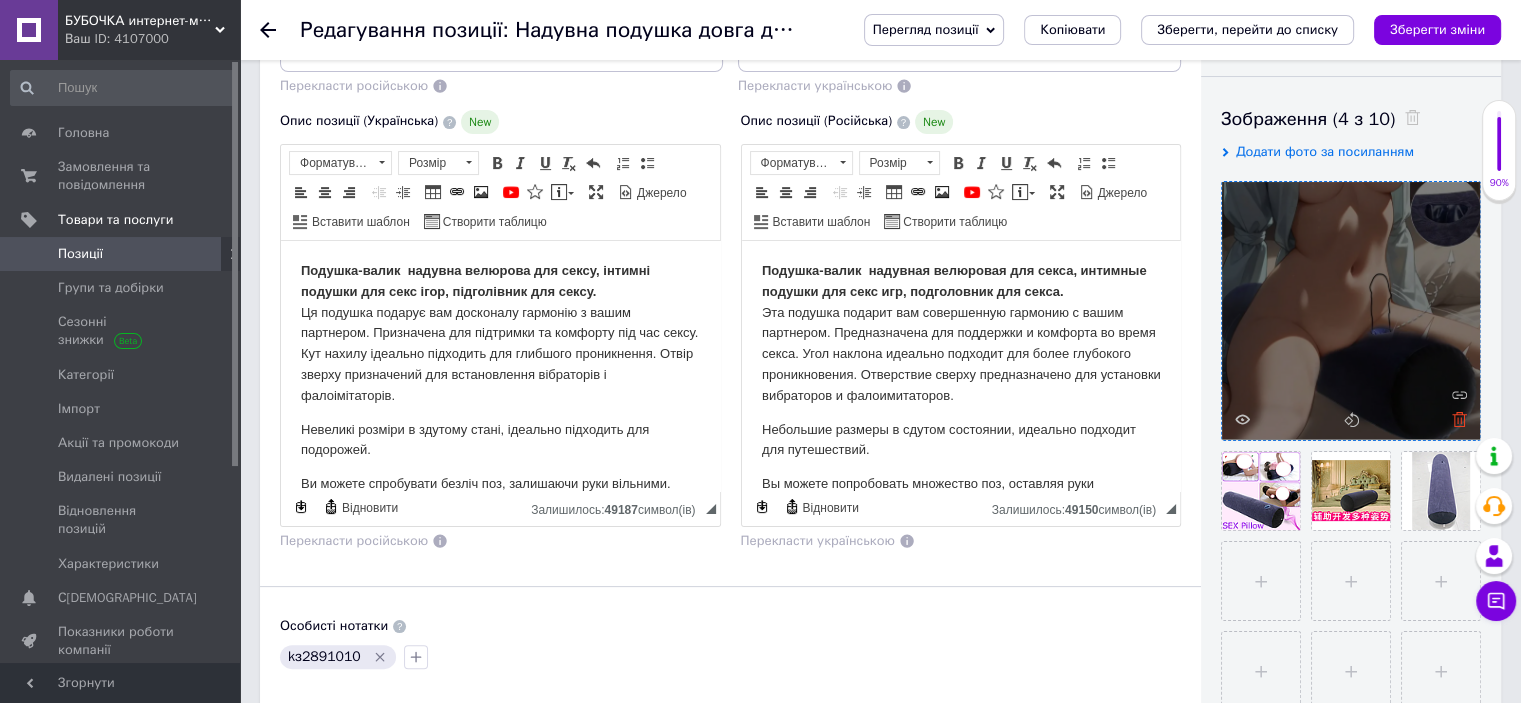 click 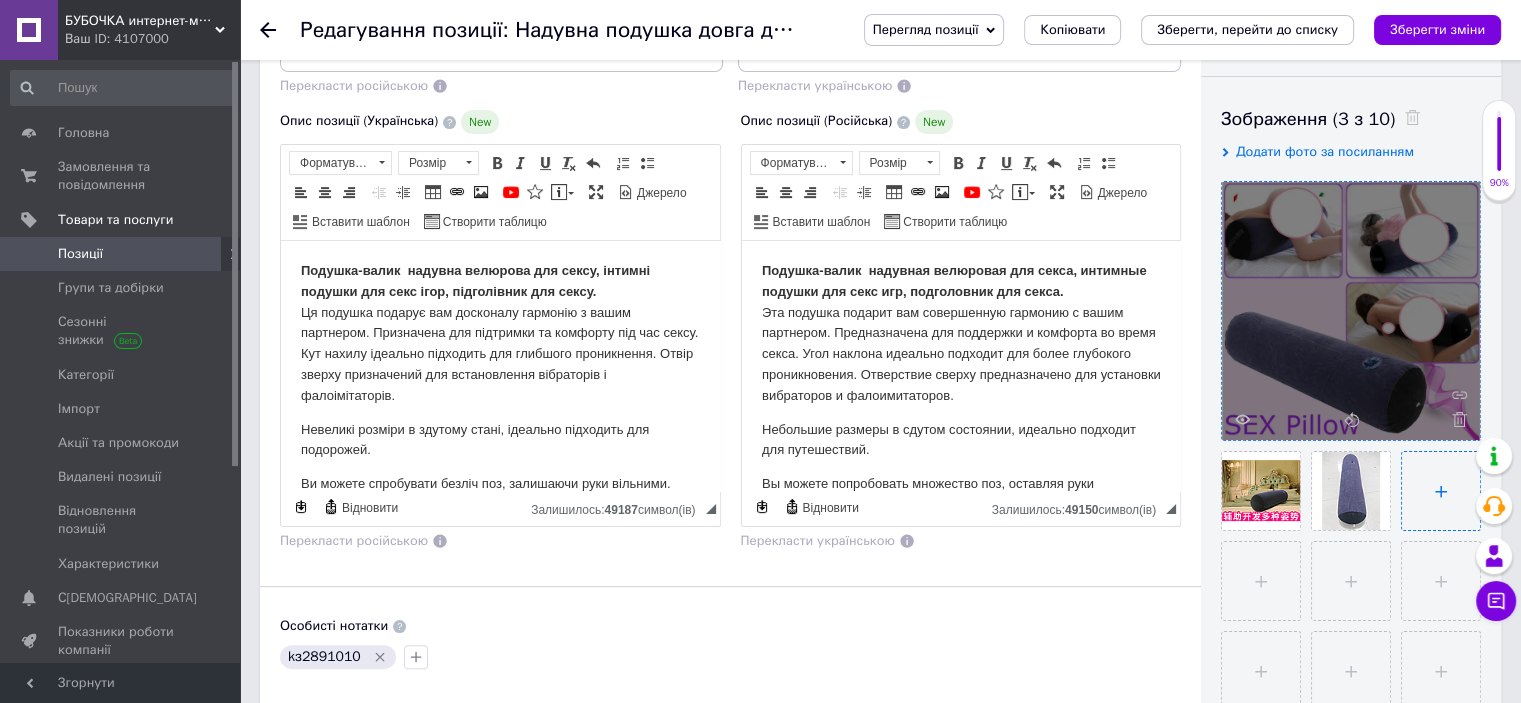 click at bounding box center (1441, 491) 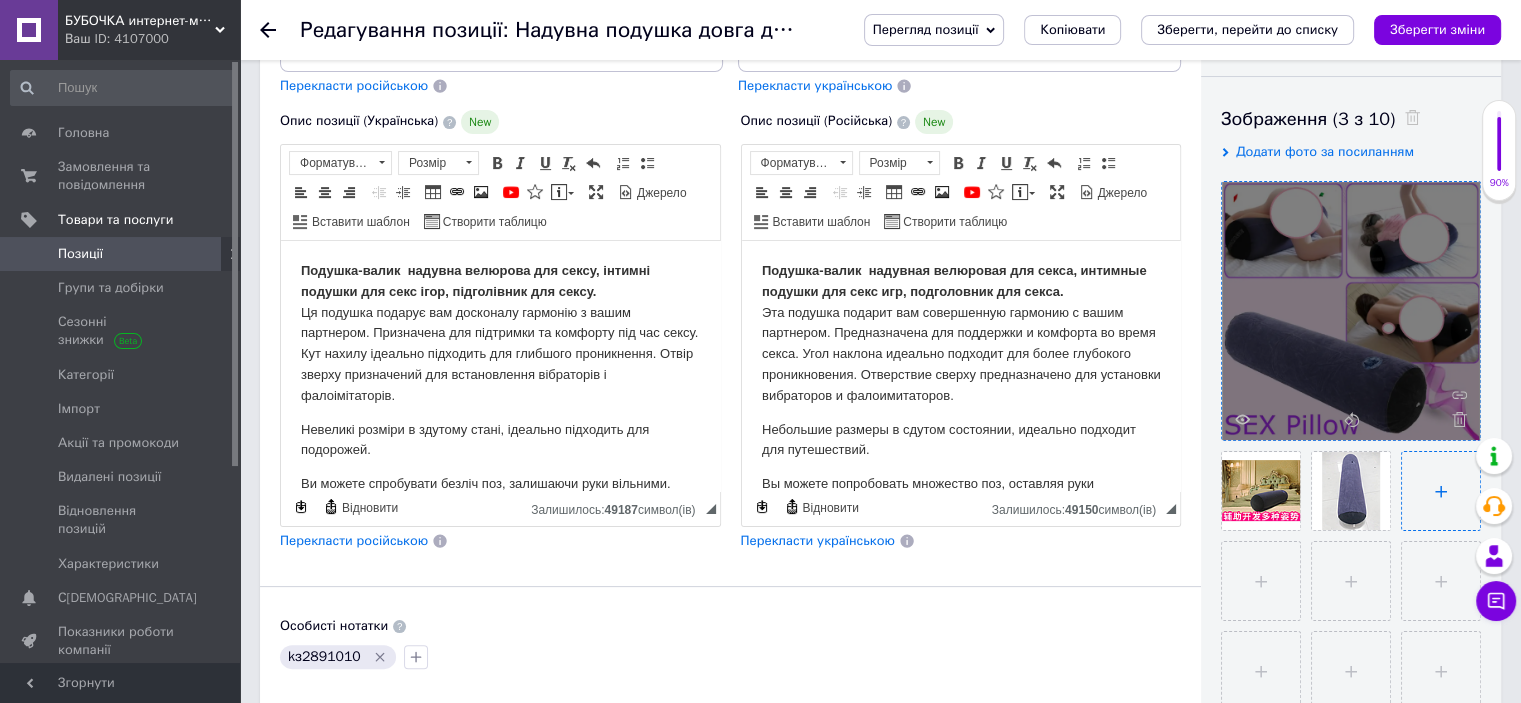 type on "C:\fakepath\7.png" 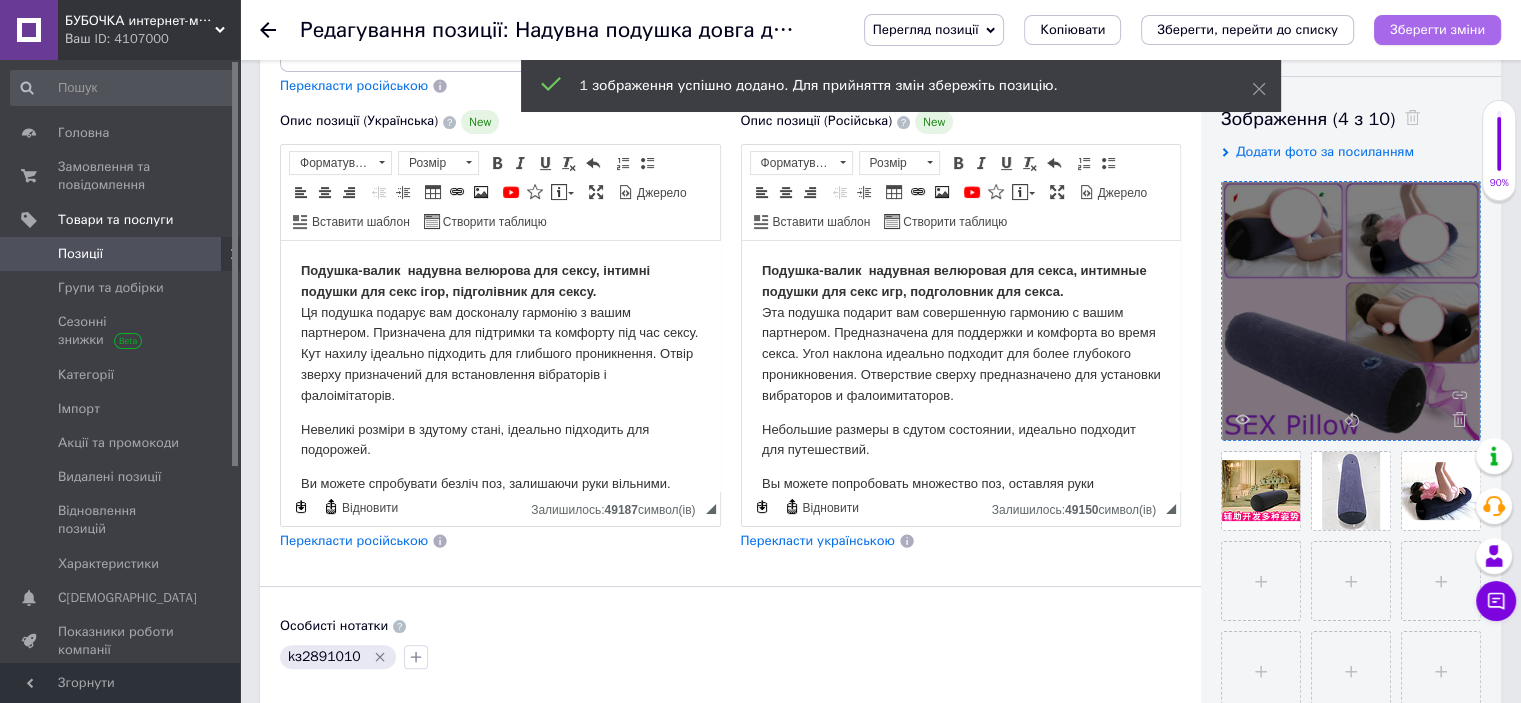 click on "Зберегти зміни" at bounding box center (1437, 29) 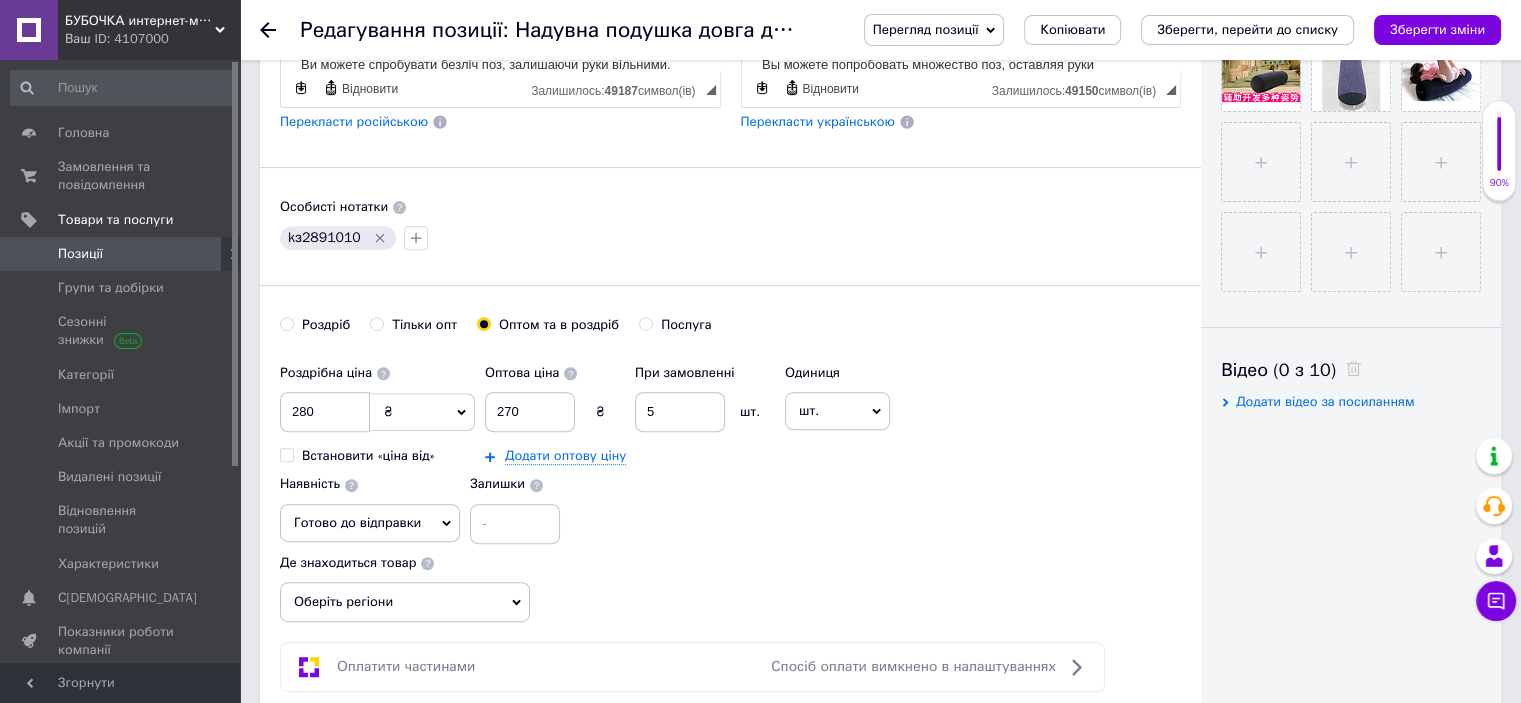 scroll, scrollTop: 732, scrollLeft: 0, axis: vertical 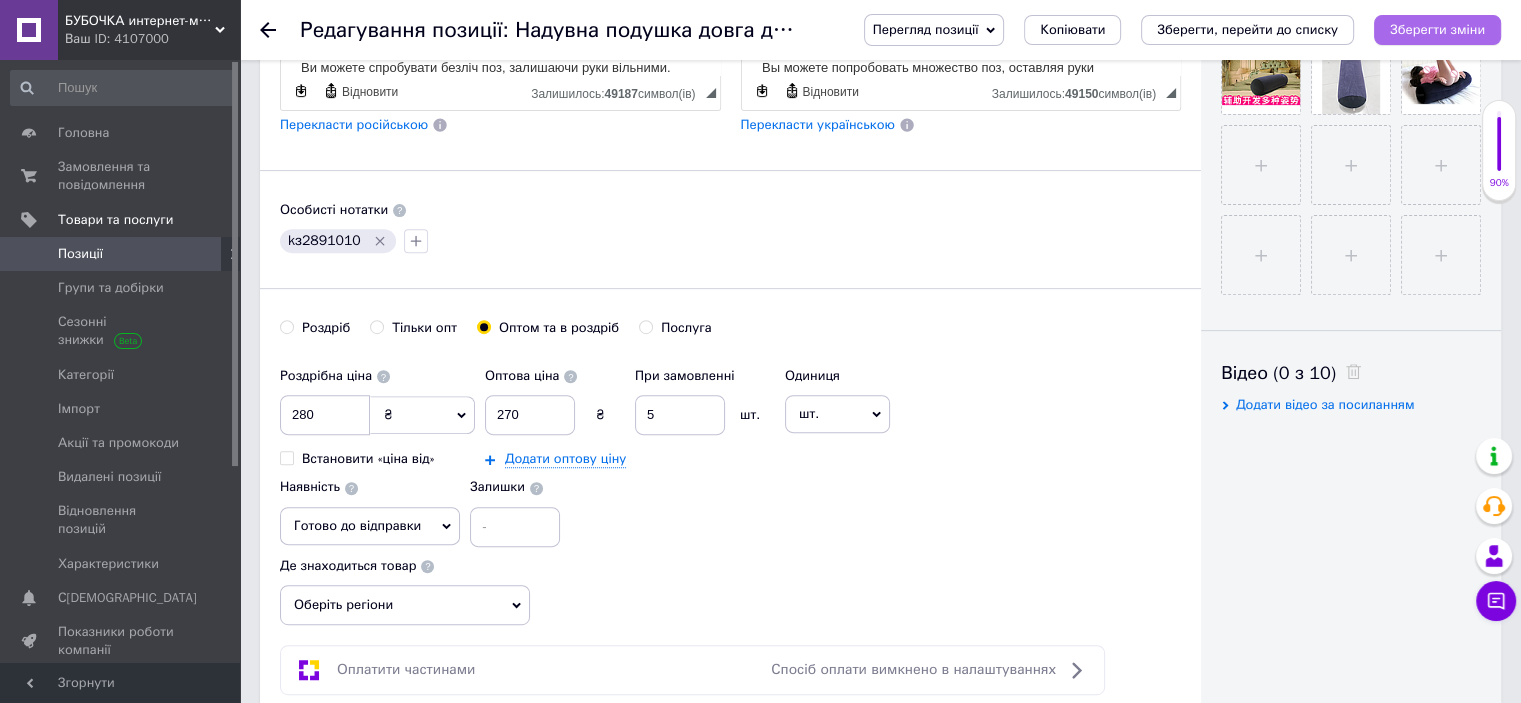 click on "Зберегти зміни" at bounding box center [1437, 29] 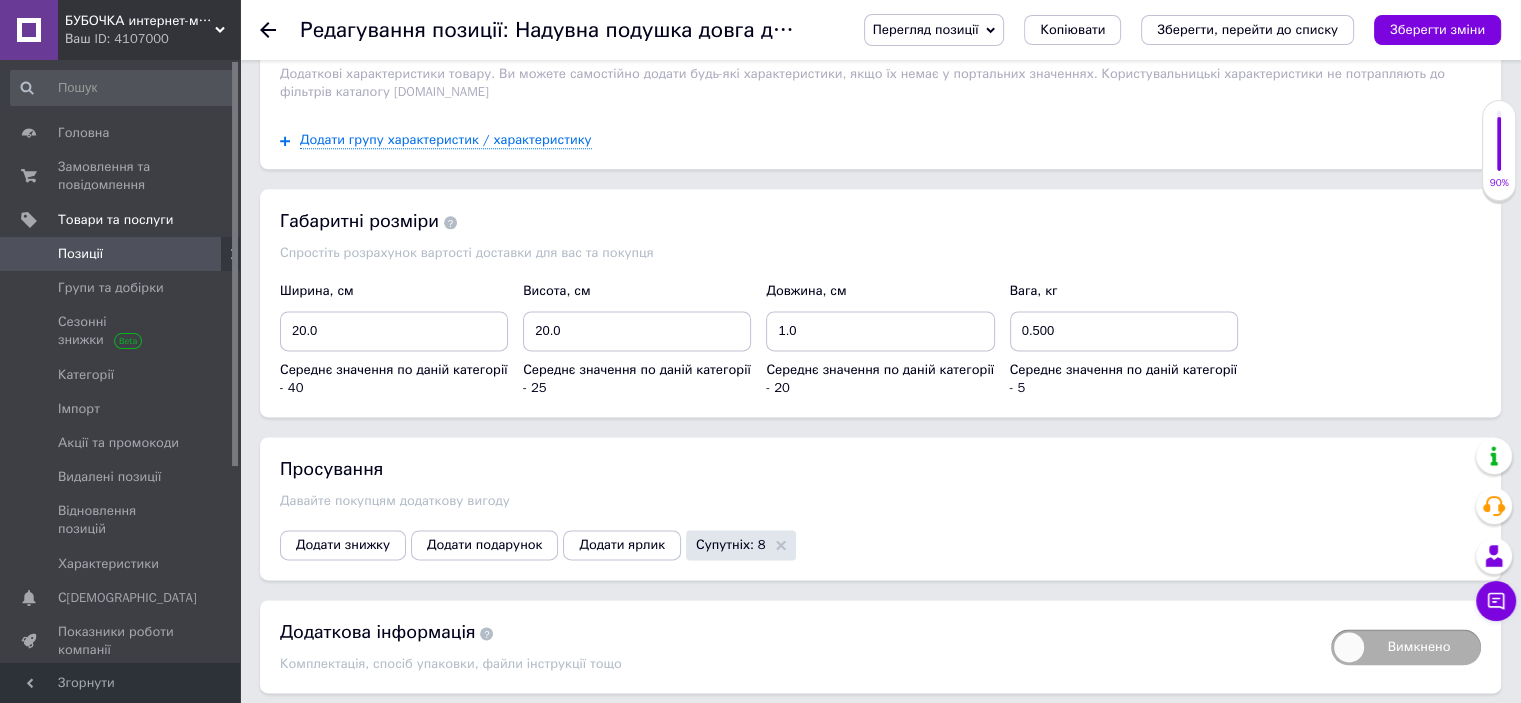 scroll, scrollTop: 2605, scrollLeft: 0, axis: vertical 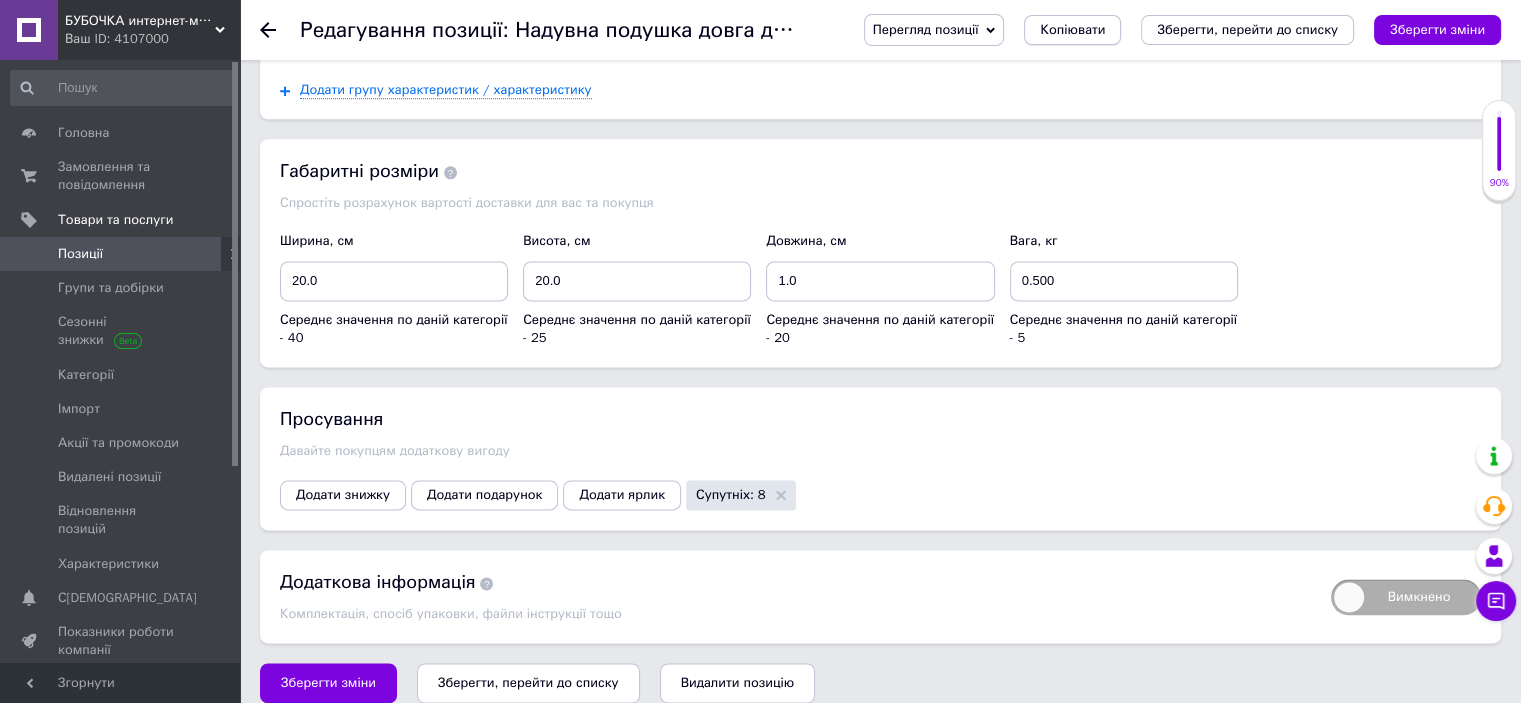 click on "Копіювати" at bounding box center (1072, 30) 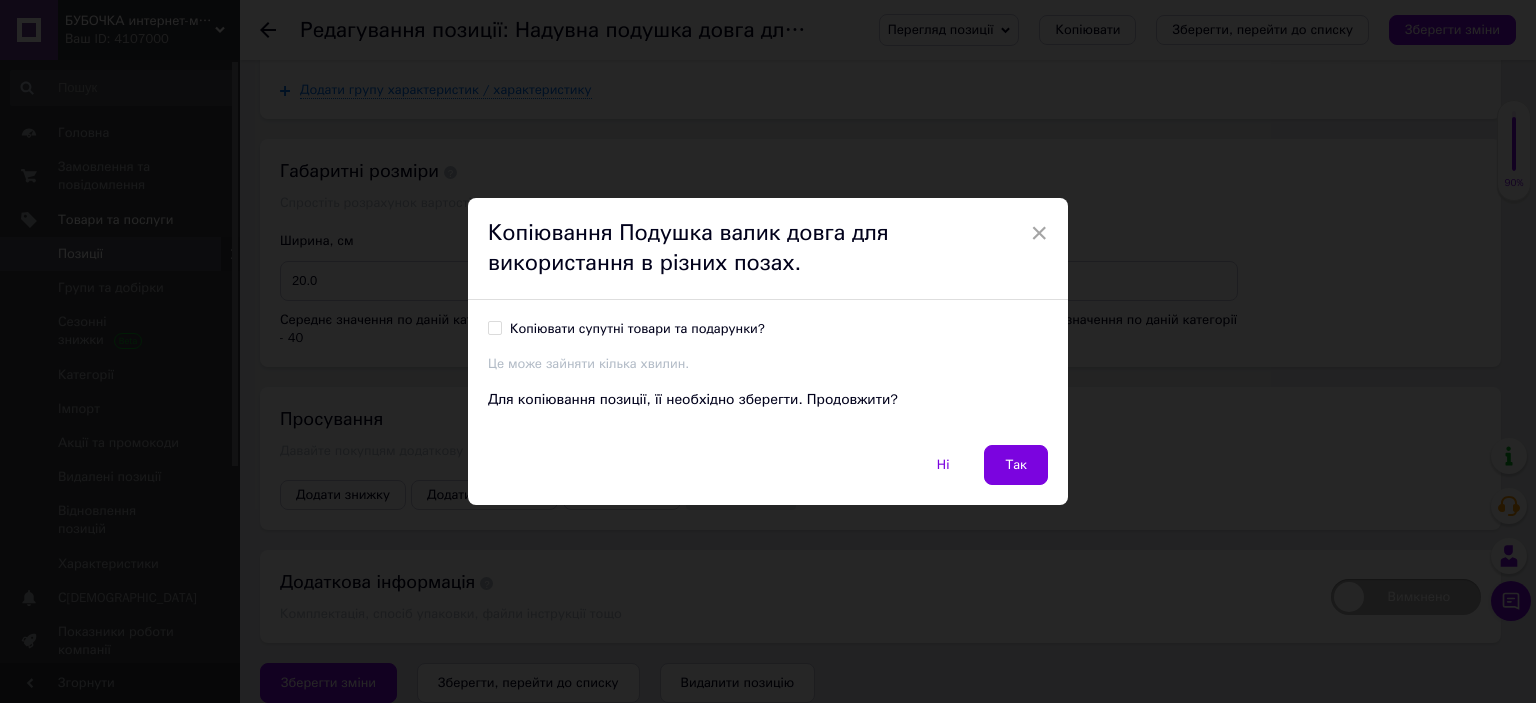 click on "Копіювати супутні товари та подарунки?" at bounding box center (494, 327) 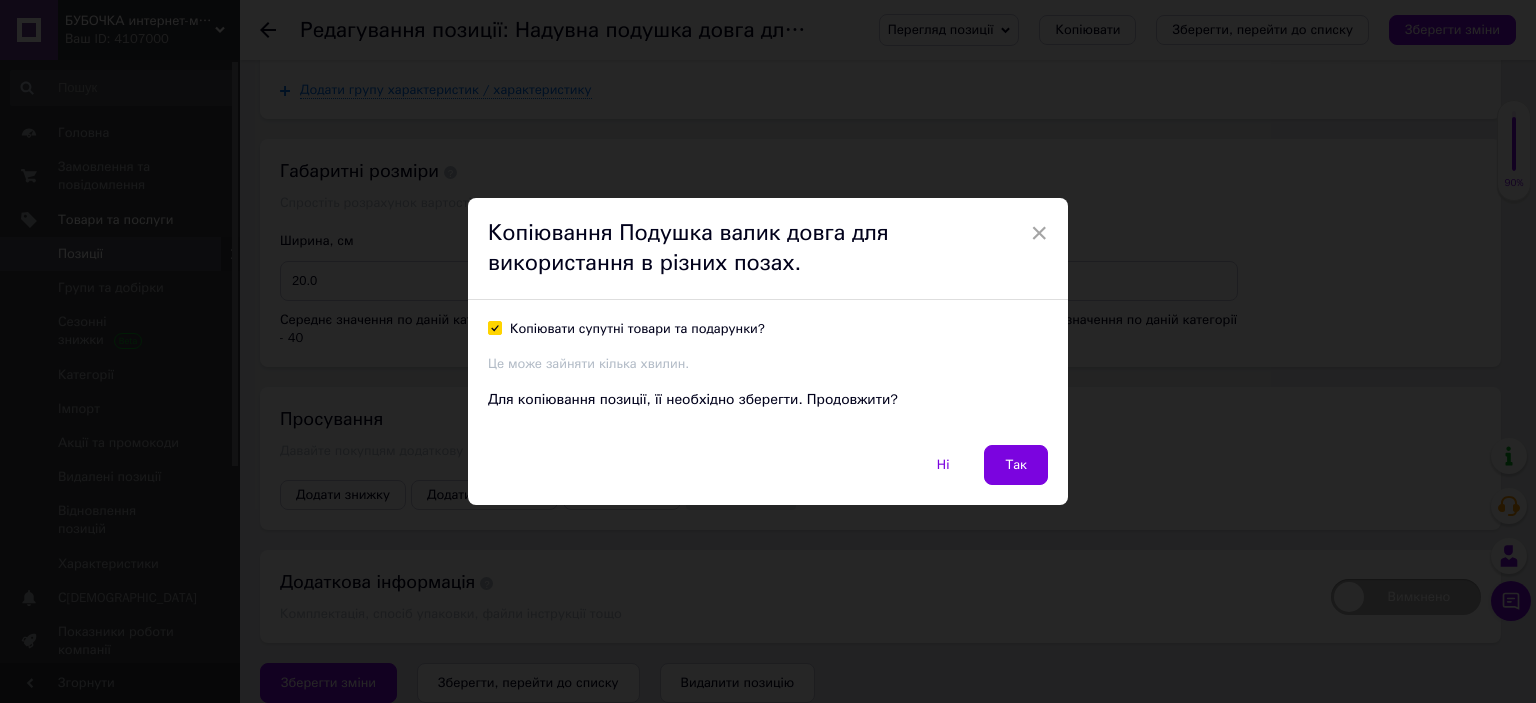click on "Копіювати супутні товари та подарунки?" at bounding box center [494, 327] 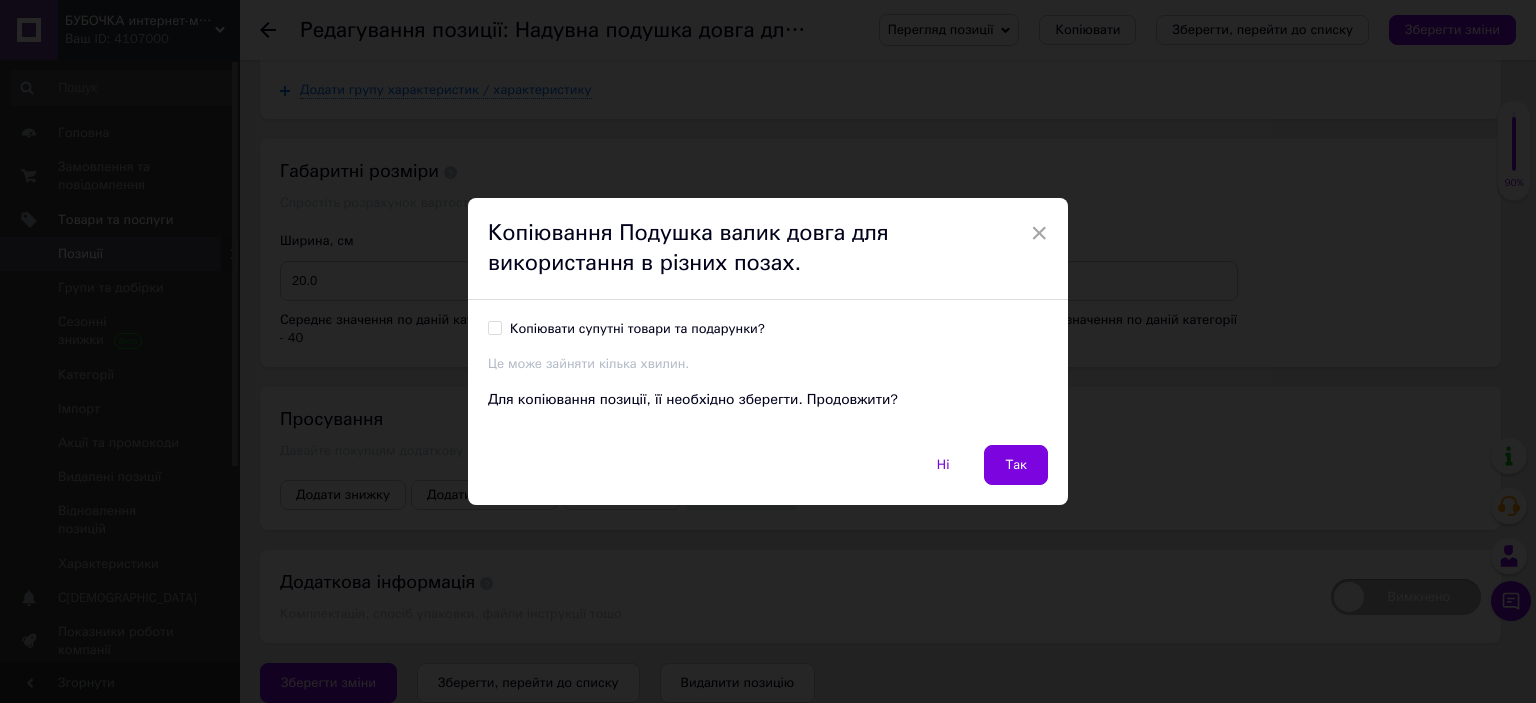 click on "Копіювати супутні товари та подарунки?" at bounding box center (494, 327) 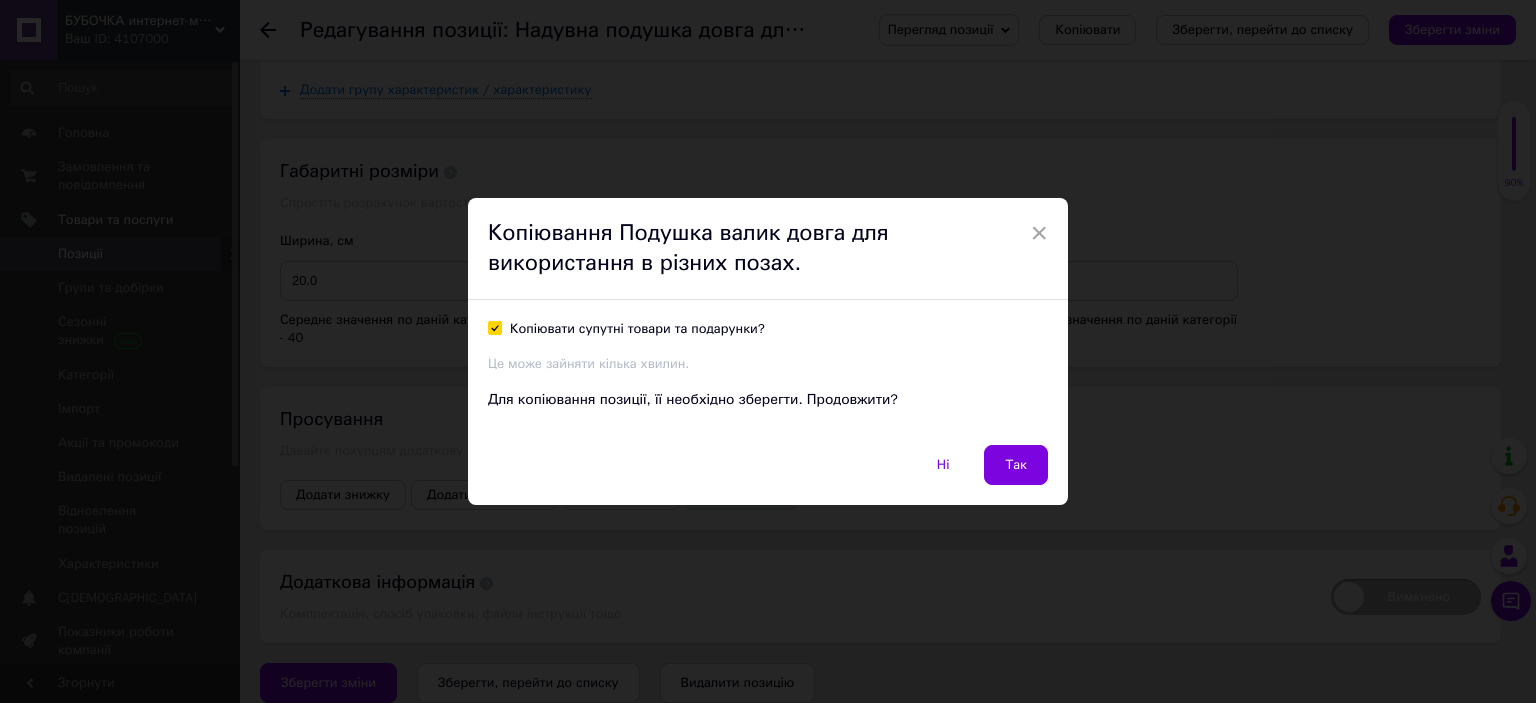 checkbox on "true" 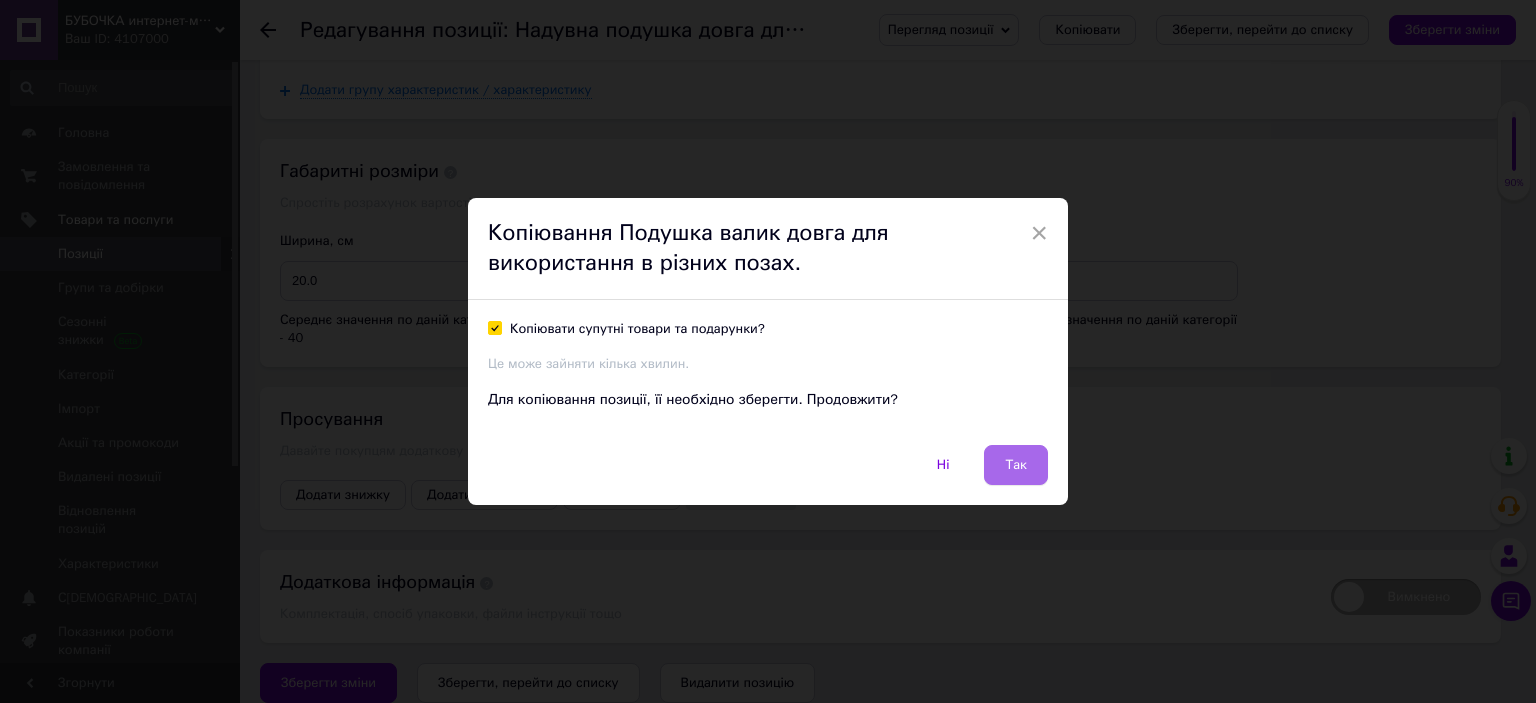 click on "Так" at bounding box center [1016, 465] 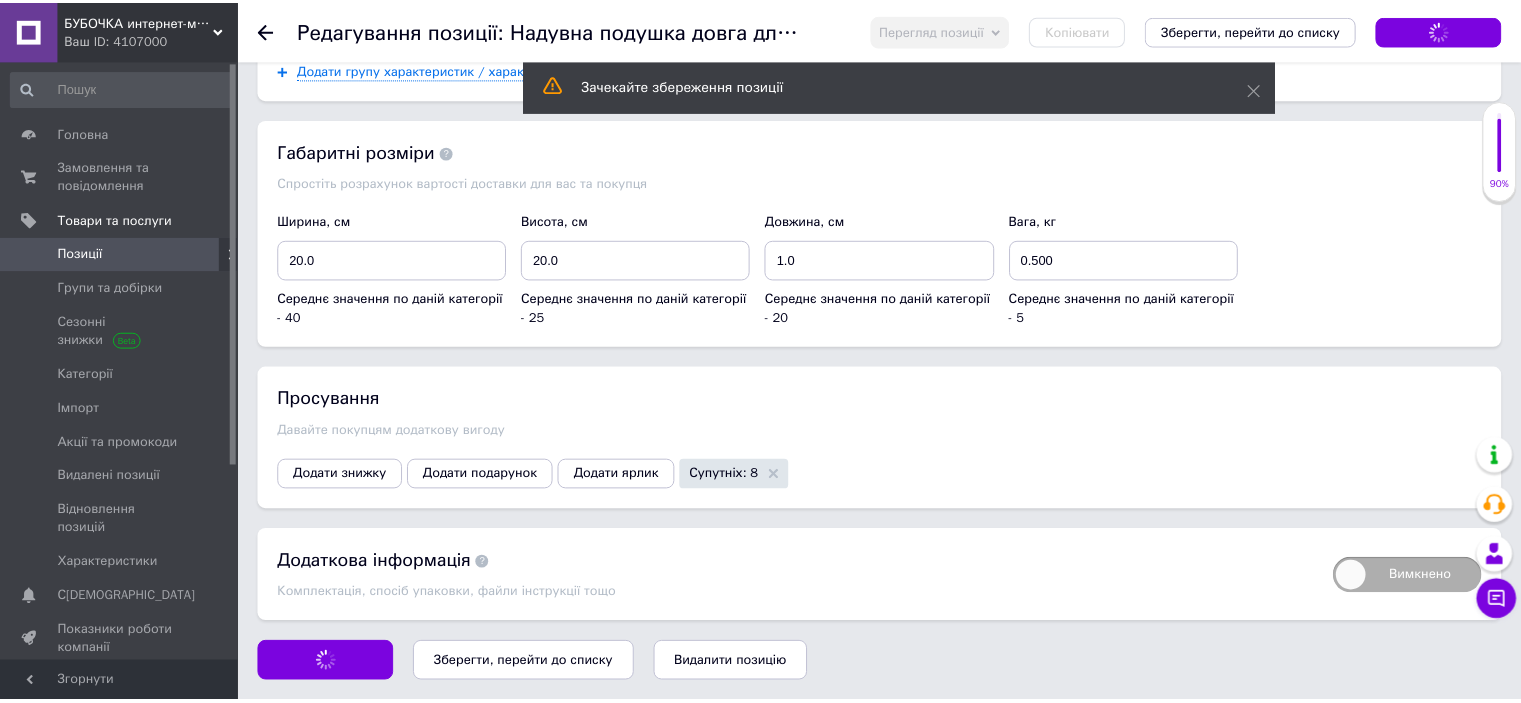 scroll, scrollTop: 2528, scrollLeft: 0, axis: vertical 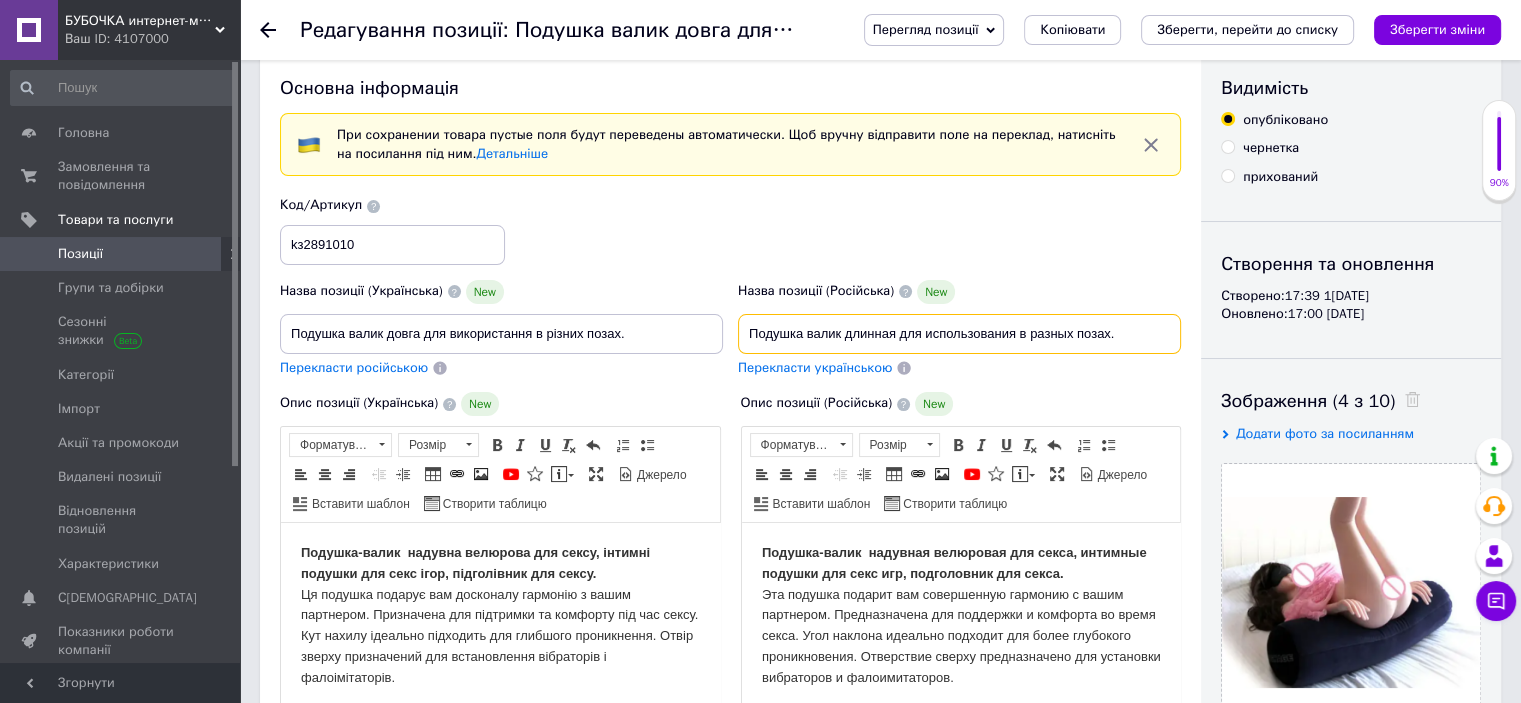 click on "Подушка валик длинная для использования в разных позах." at bounding box center (959, 334) 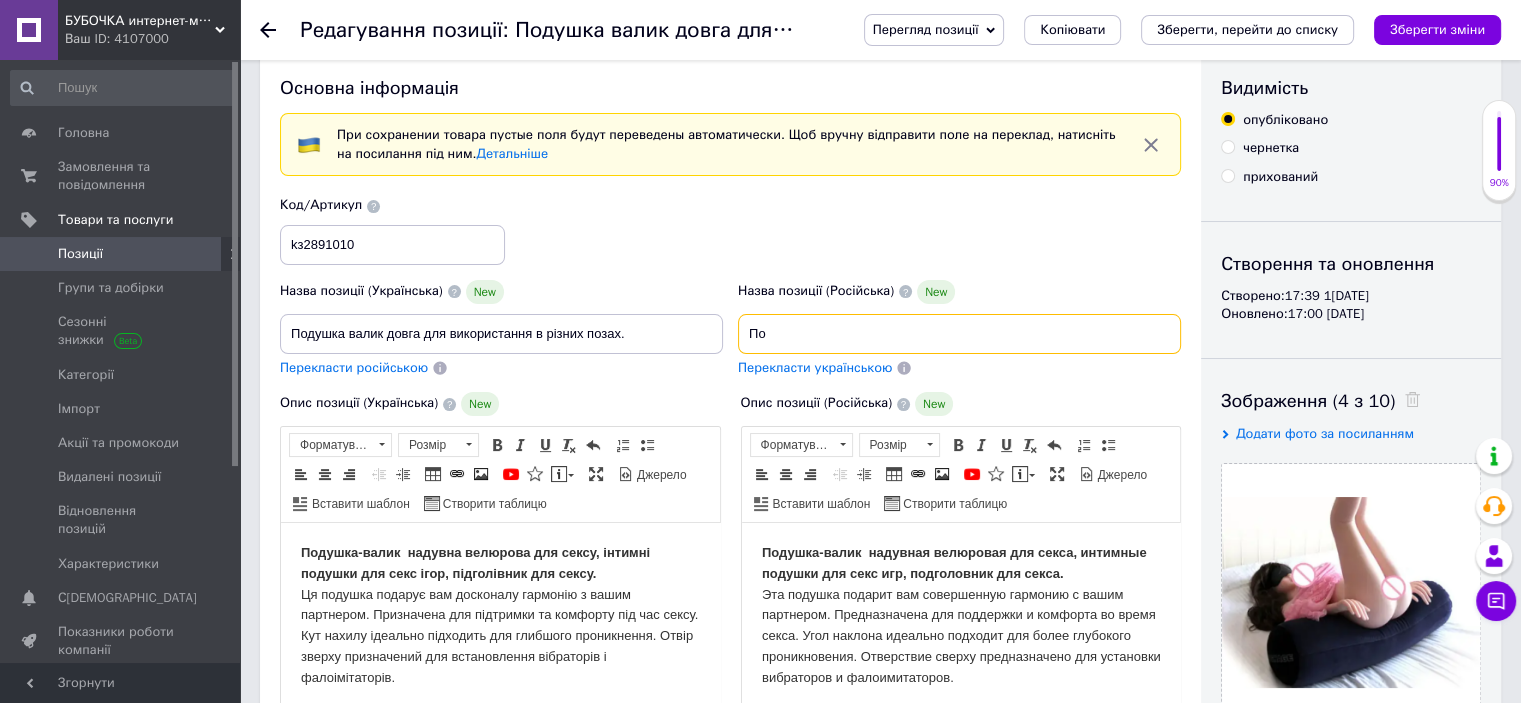 type on "П" 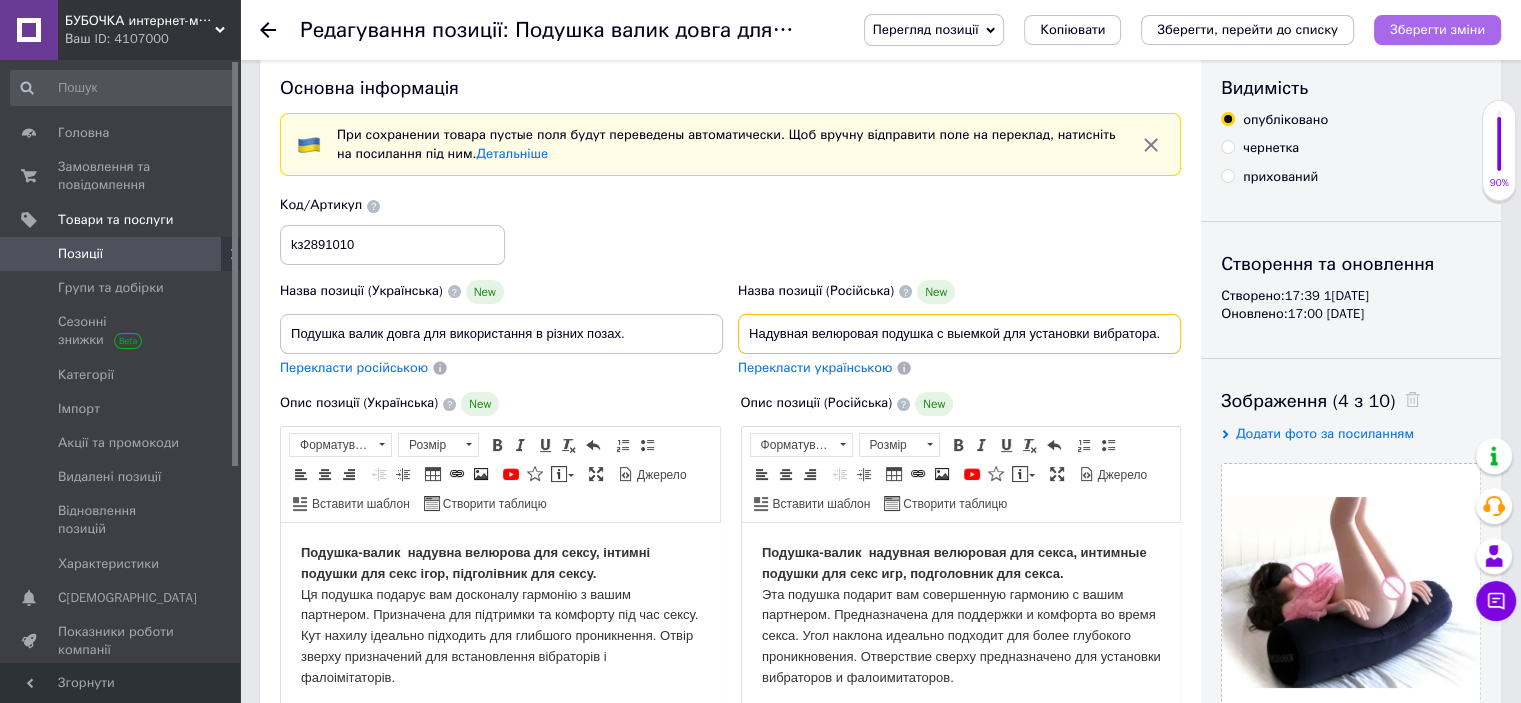 type on "Надувная велюровая подушка с выемкой для установки вибратора." 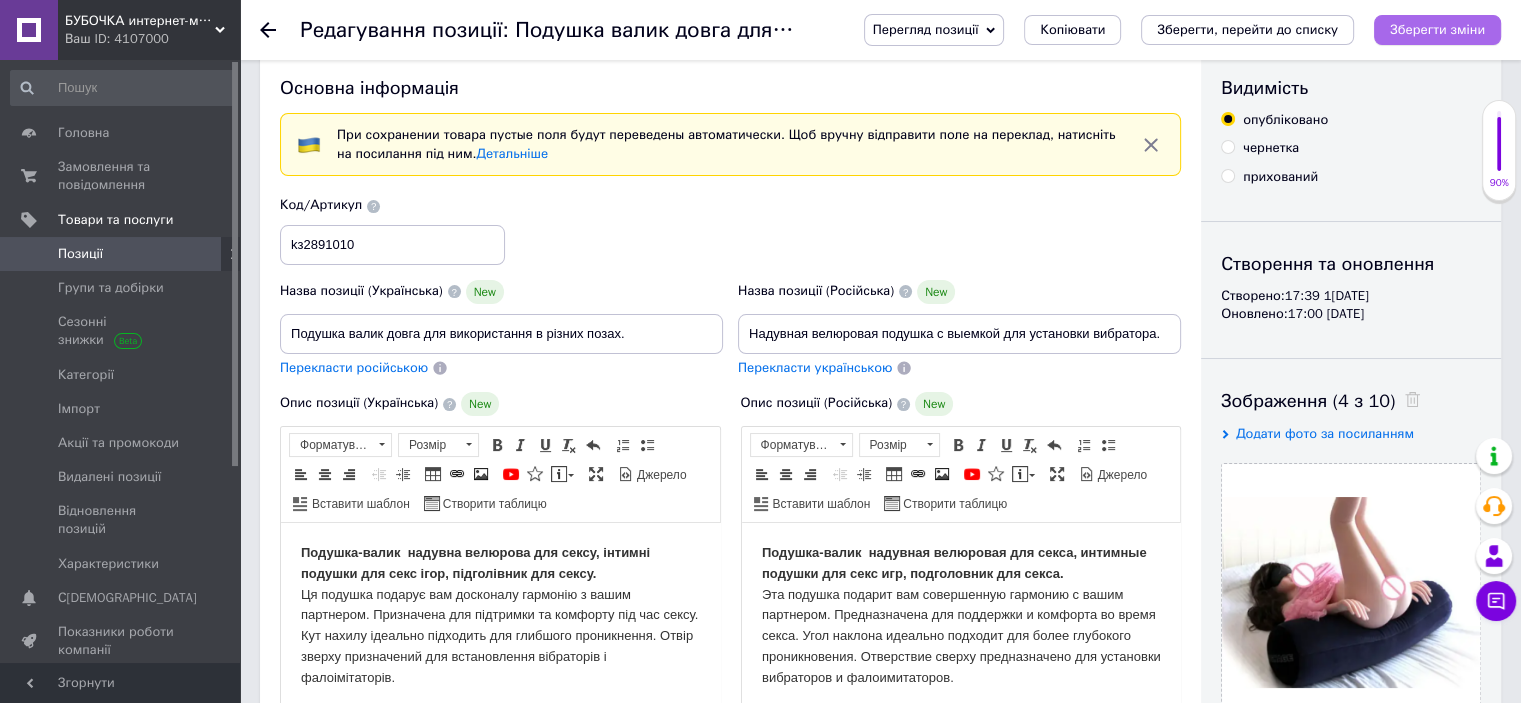 click on "Зберегти зміни" at bounding box center [1437, 29] 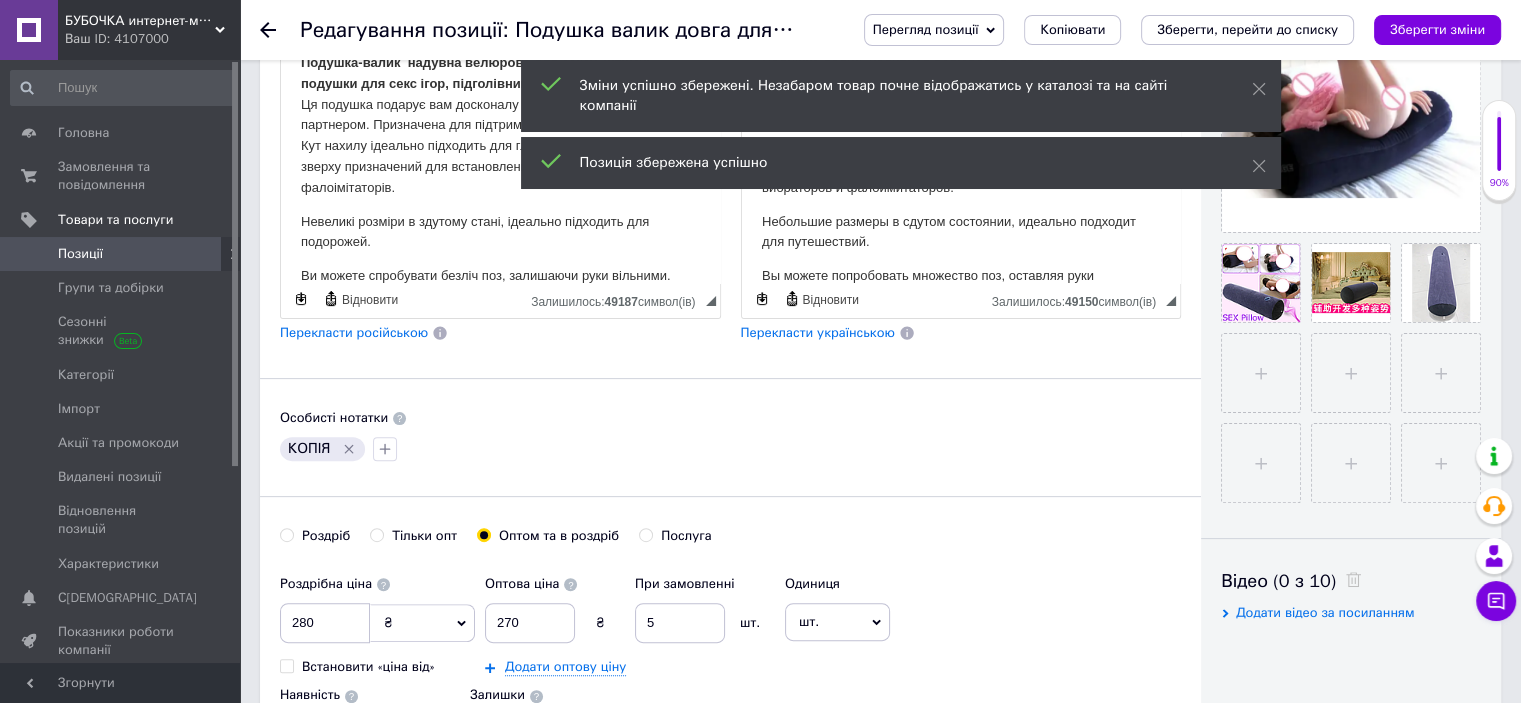 scroll, scrollTop: 580, scrollLeft: 0, axis: vertical 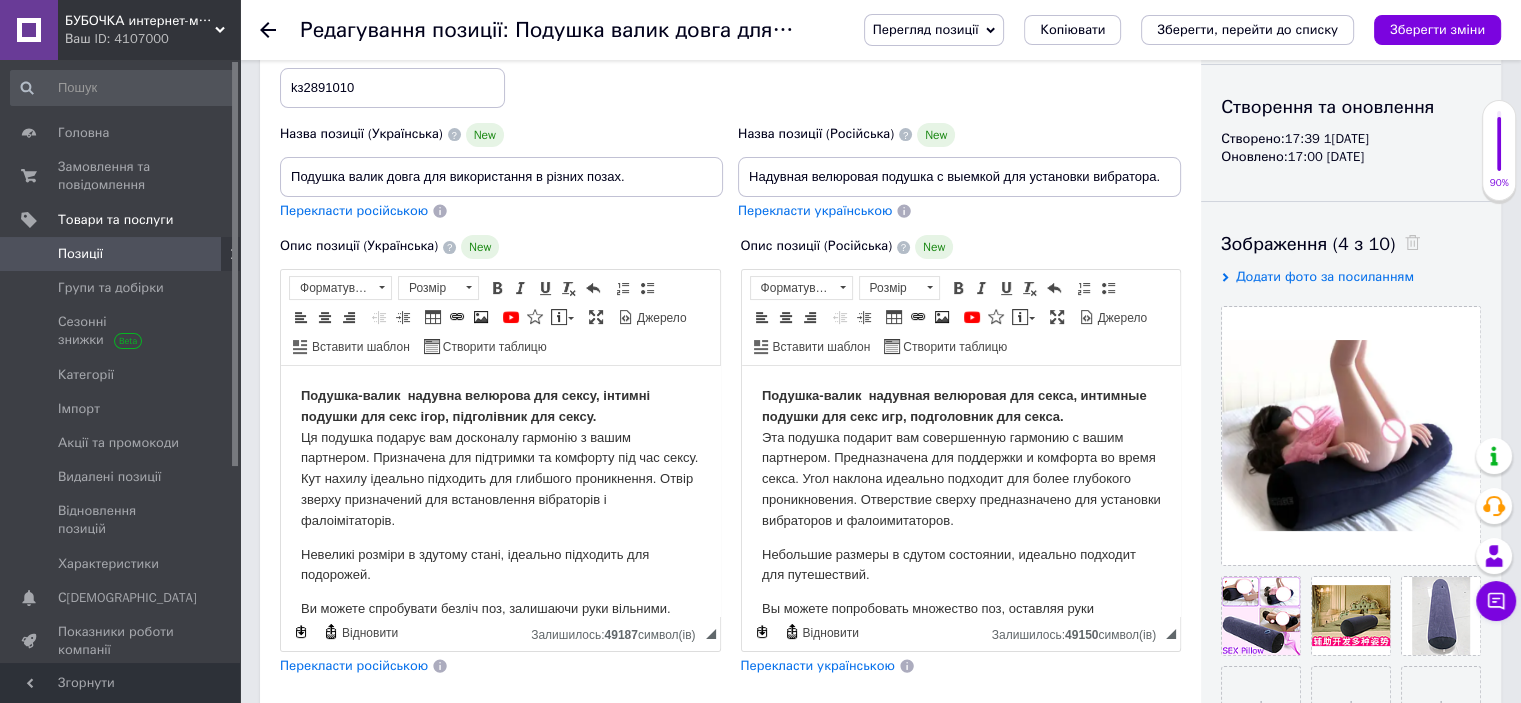 click on "Перекласти українською" at bounding box center (815, 210) 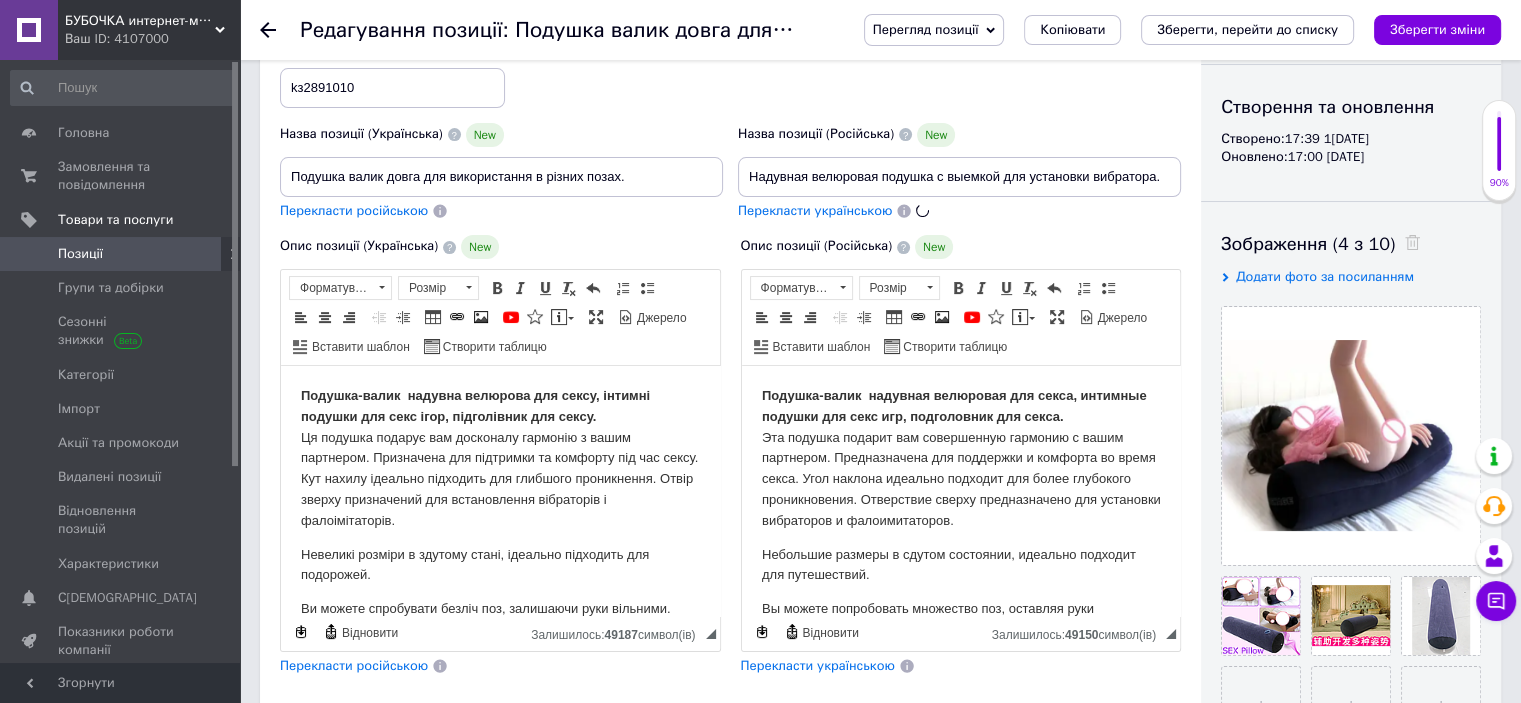 type on "Надувна велюрова подушка з виїмкою для встановлення вібратора." 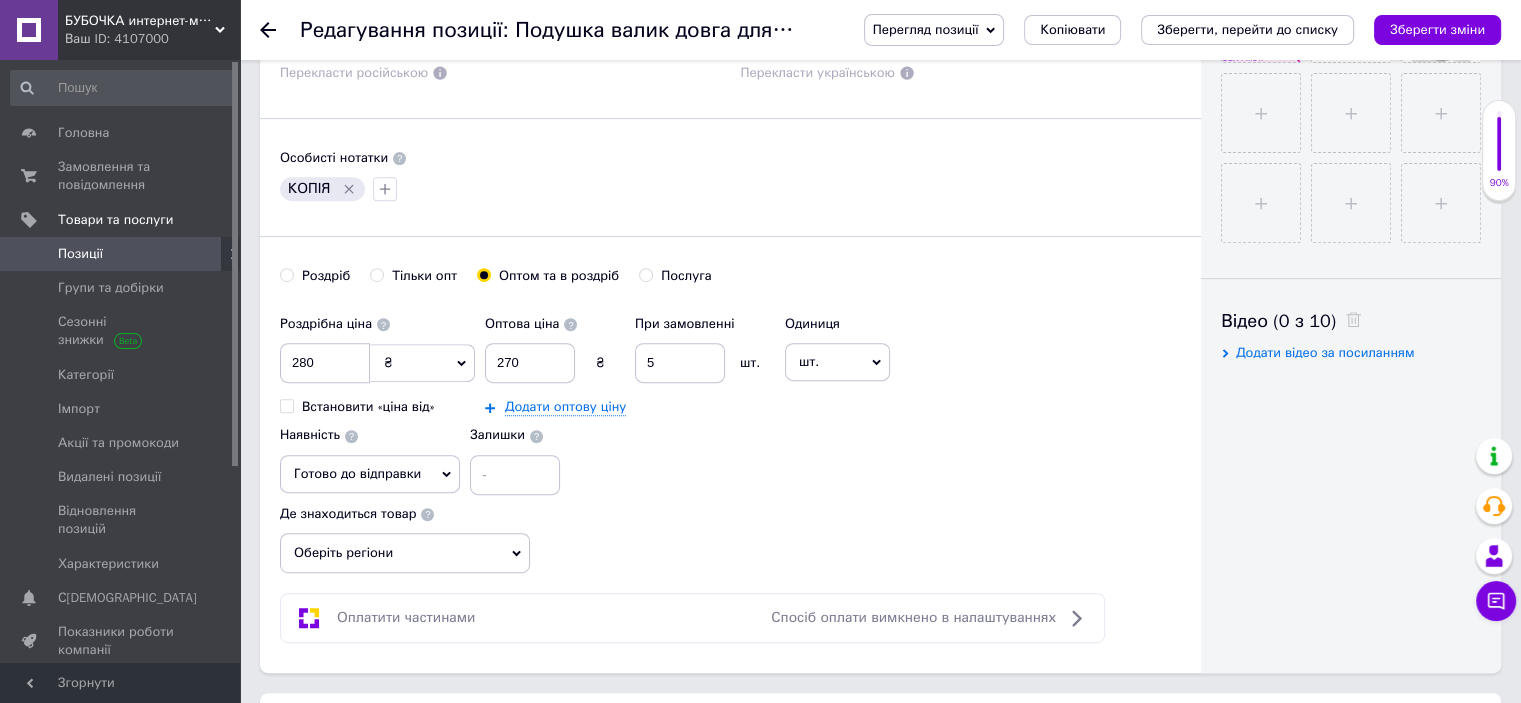 scroll, scrollTop: 804, scrollLeft: 0, axis: vertical 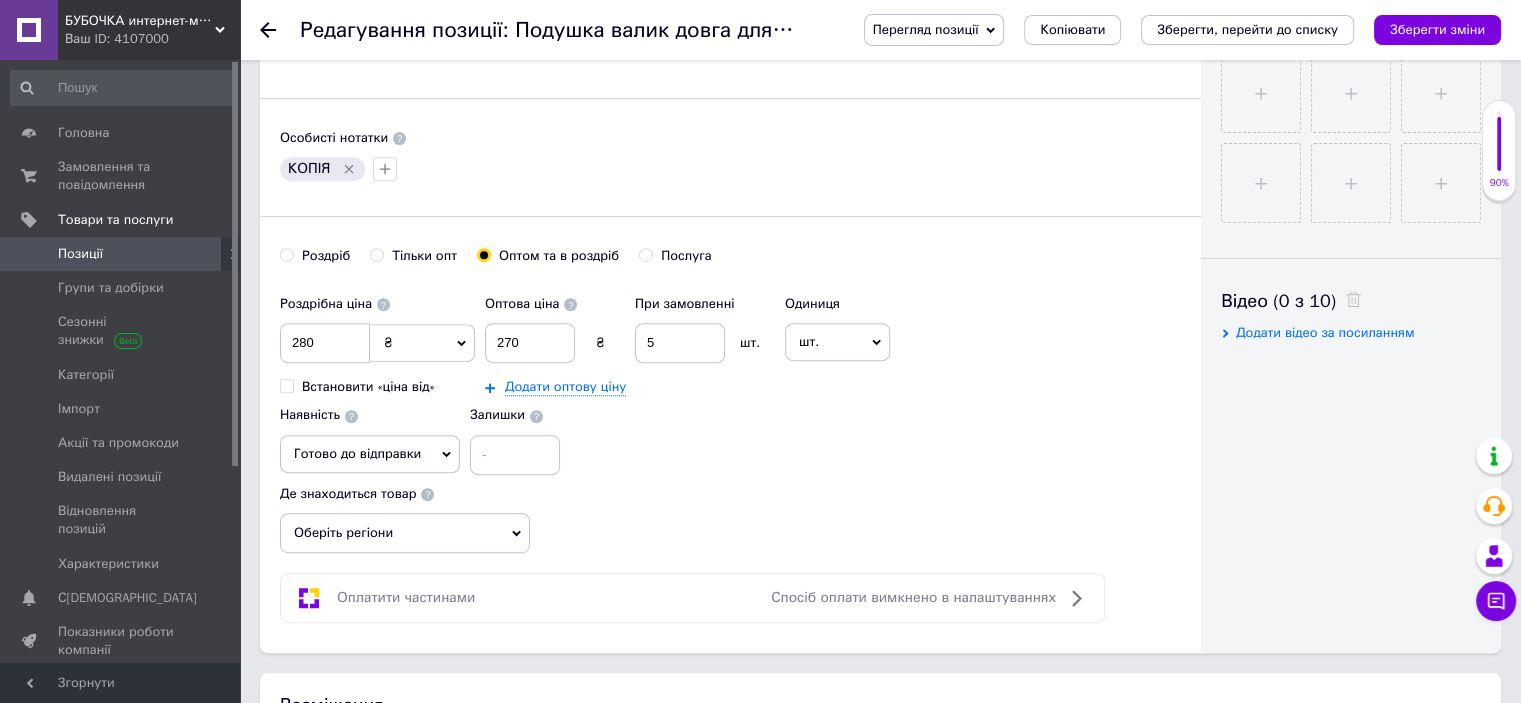 click 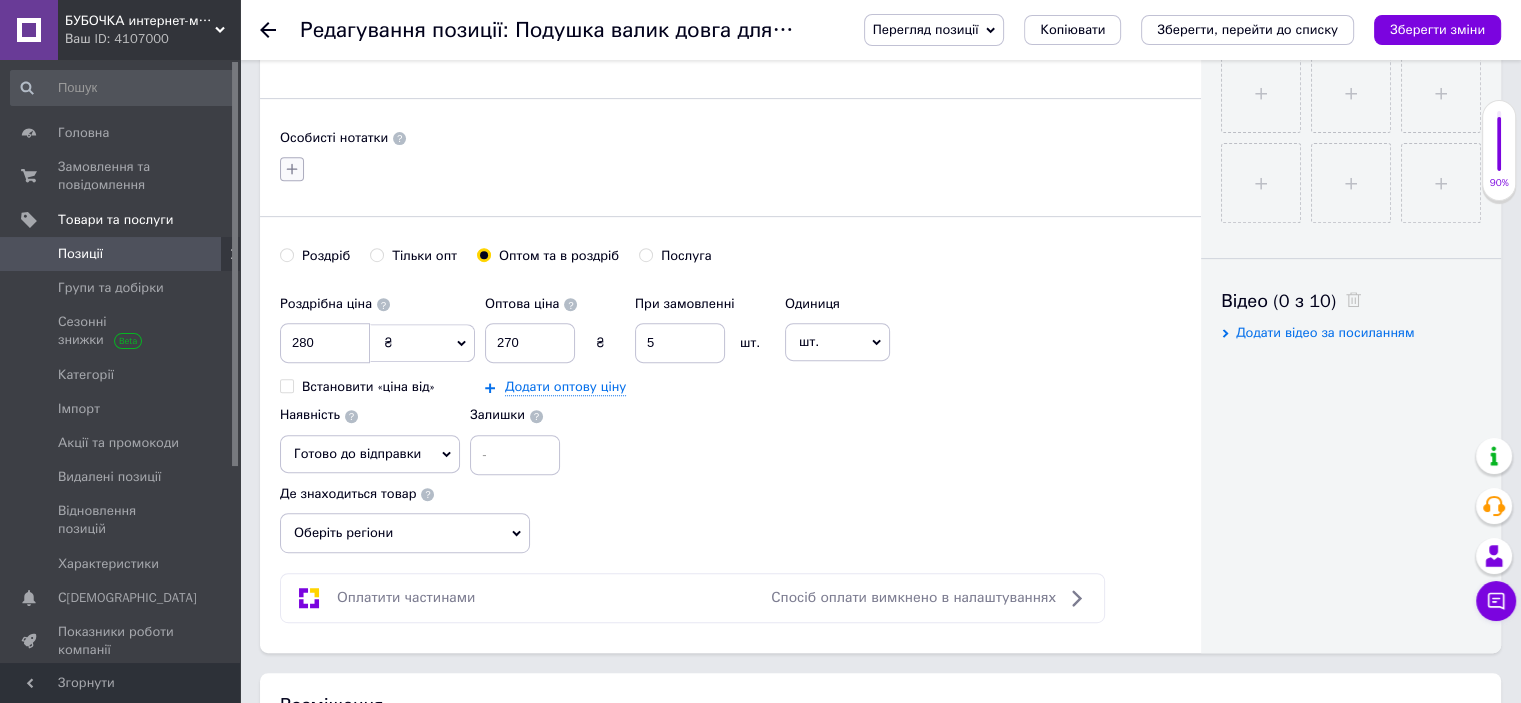 click 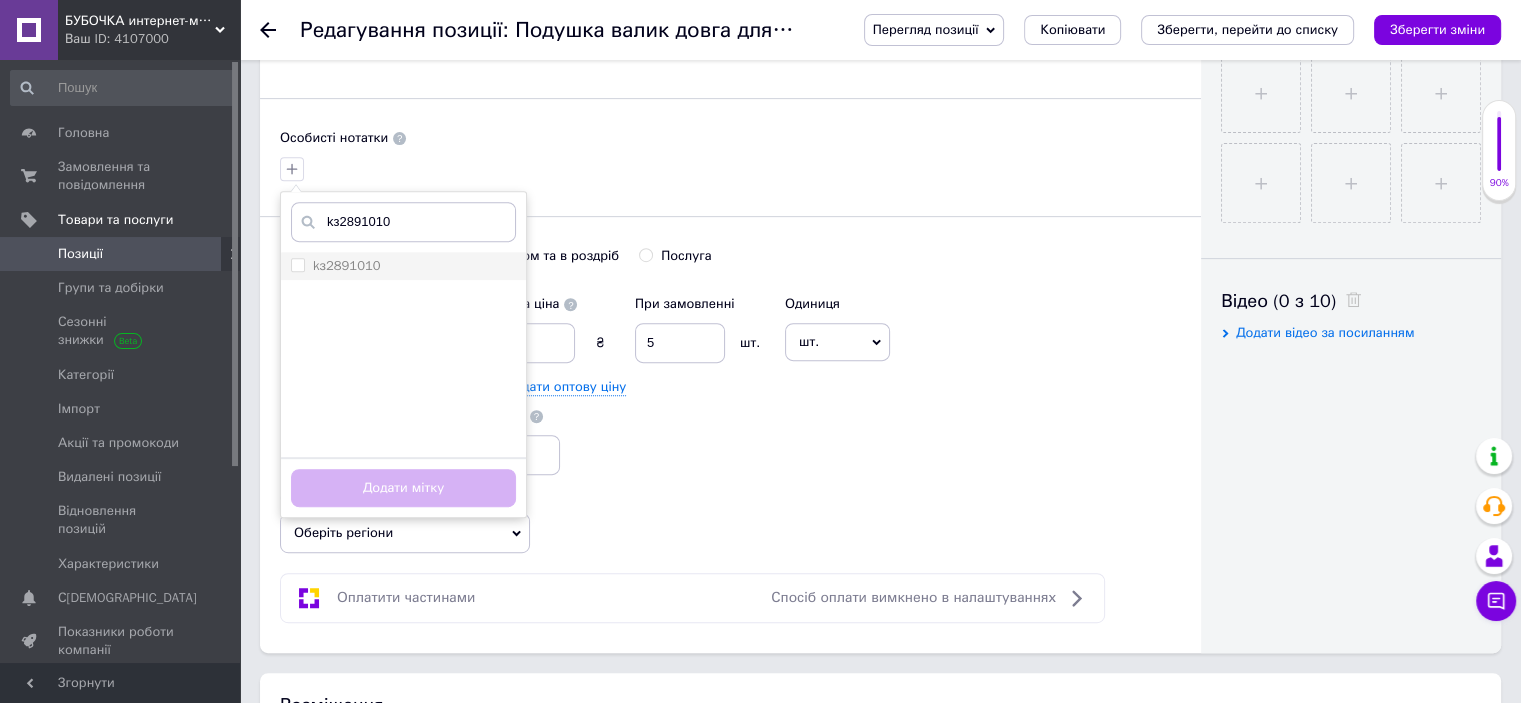 type on "kз2891010" 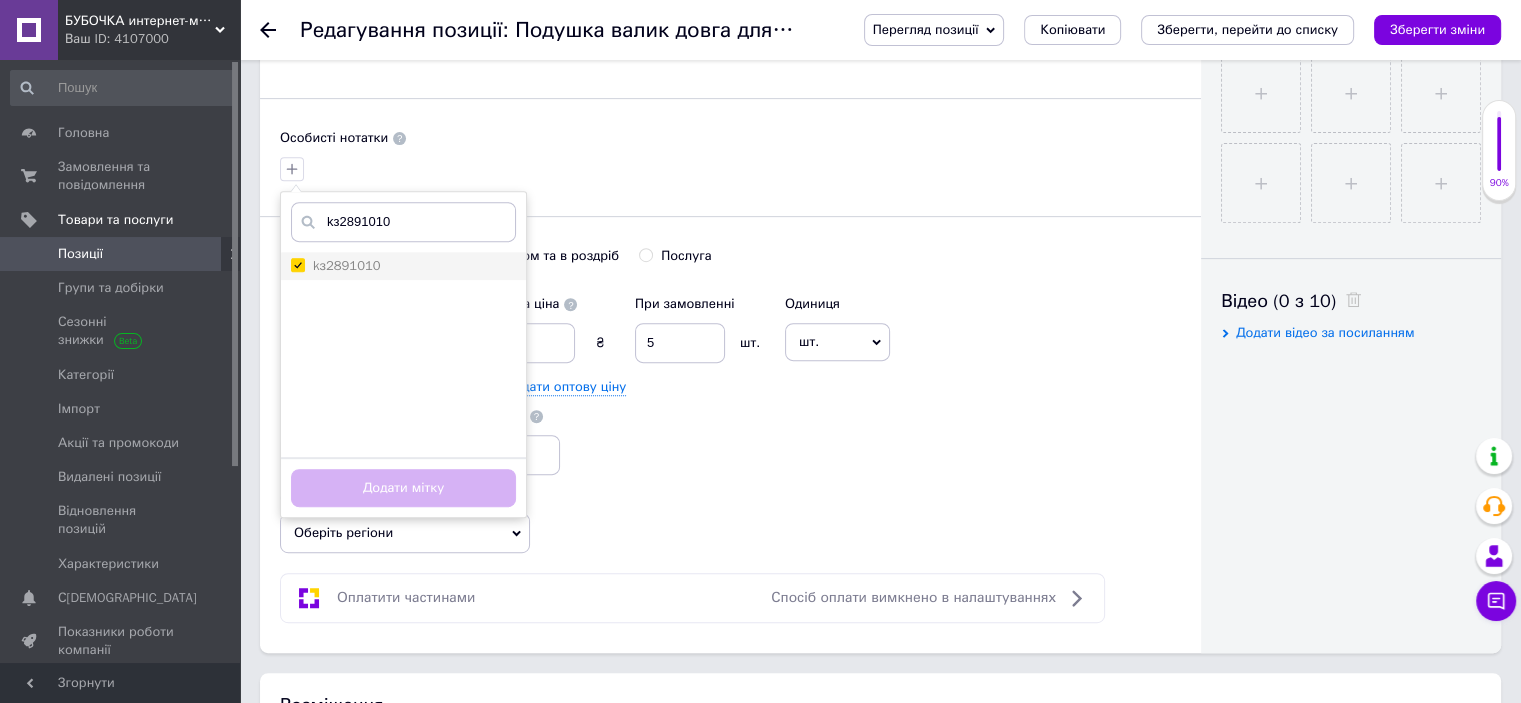click on "kз2891010" at bounding box center (297, 264) 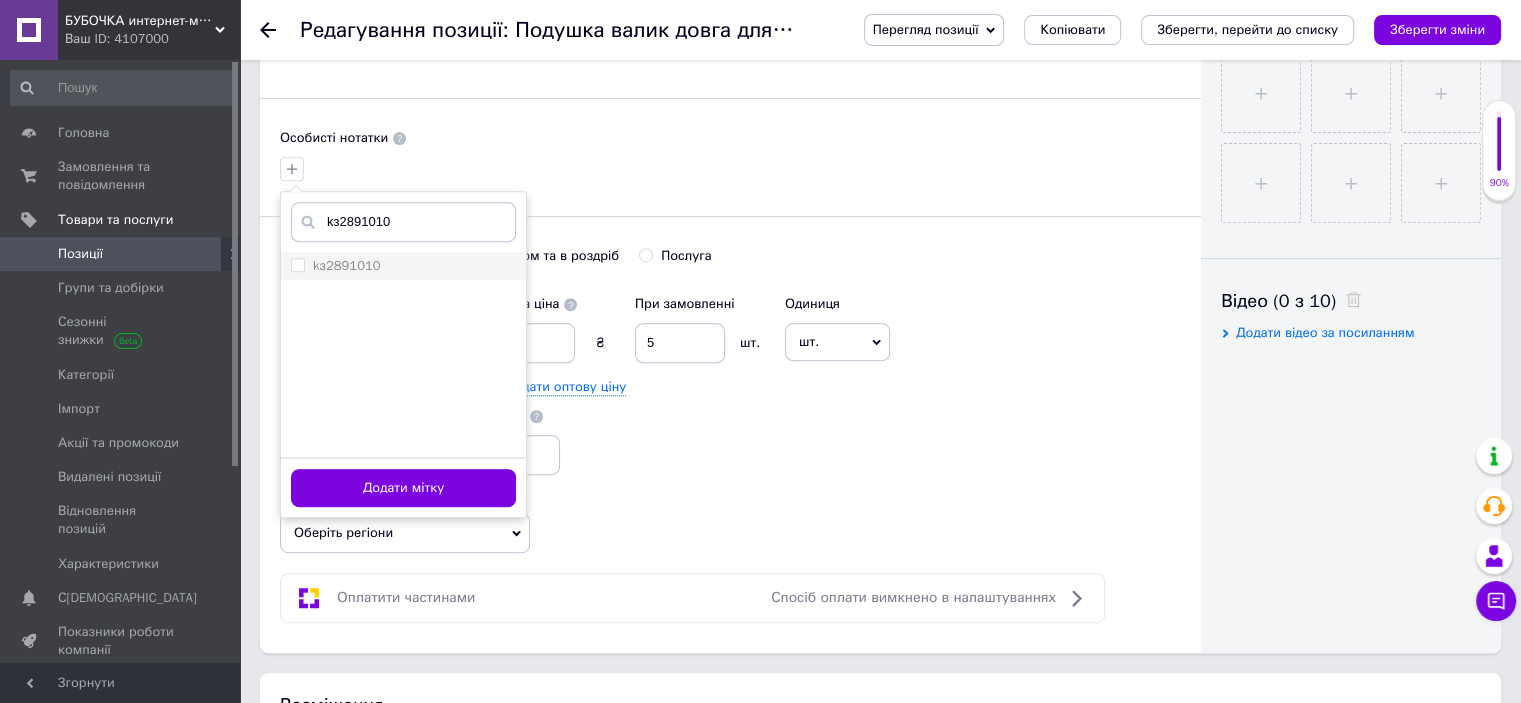 click on "kз2891010" at bounding box center [297, 264] 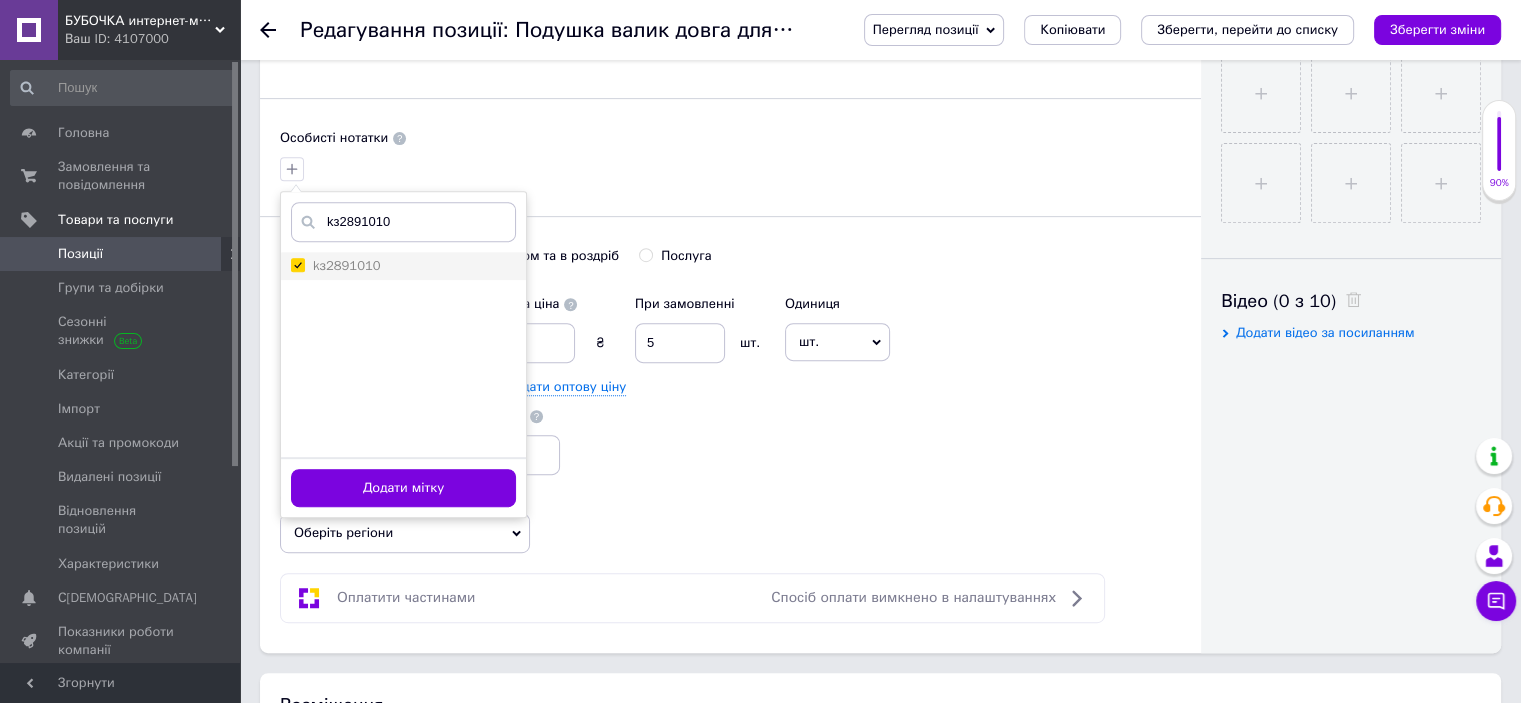 checkbox on "true" 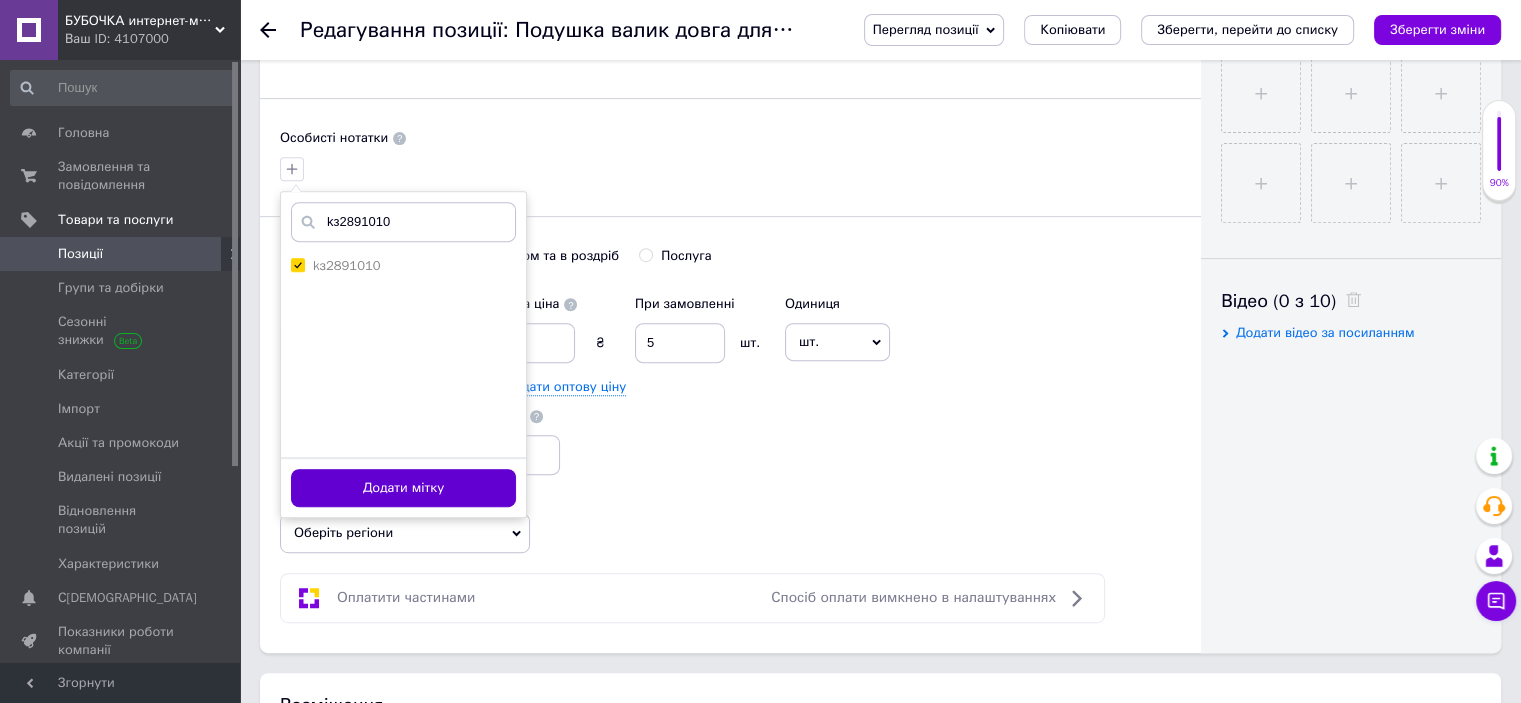 click on "Додати мітку" at bounding box center [403, 488] 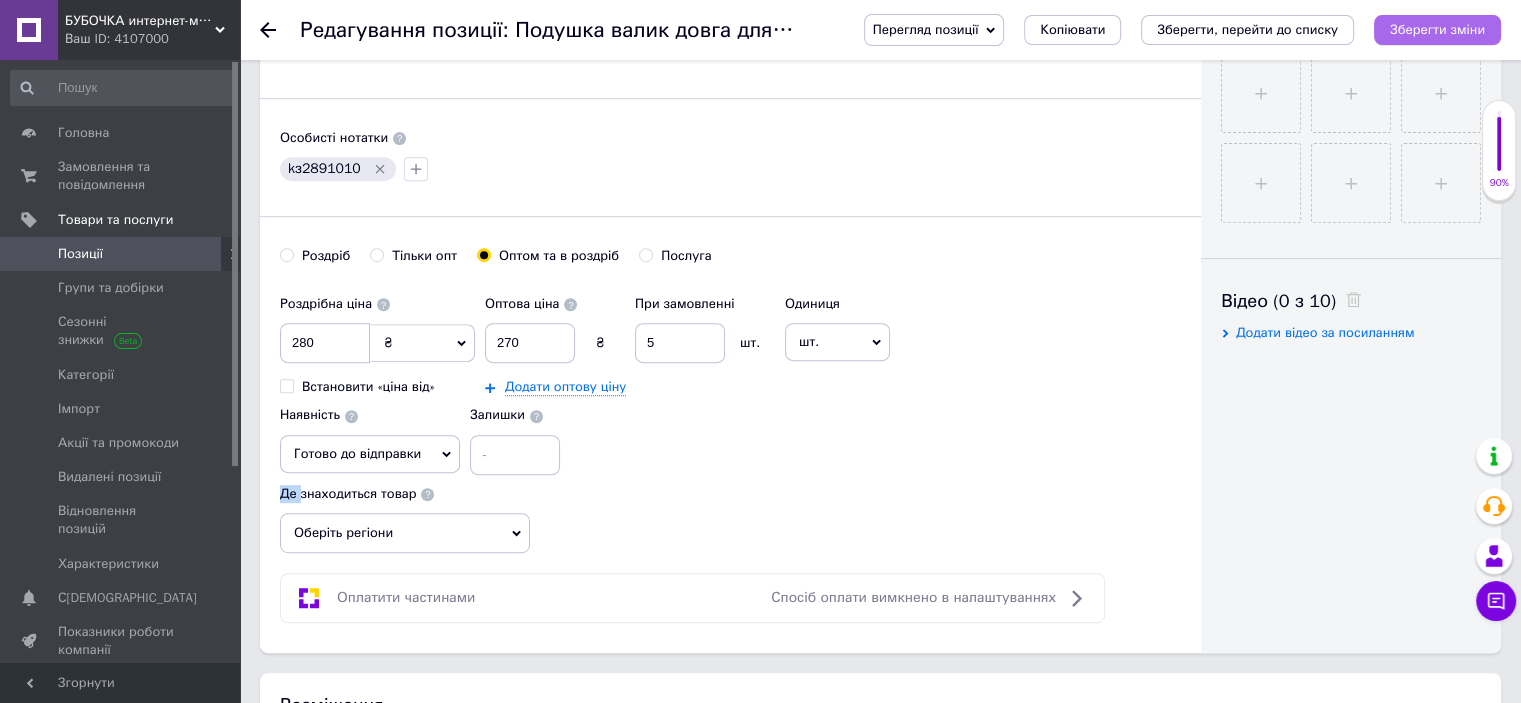 click on "Зберегти зміни" at bounding box center (1437, 29) 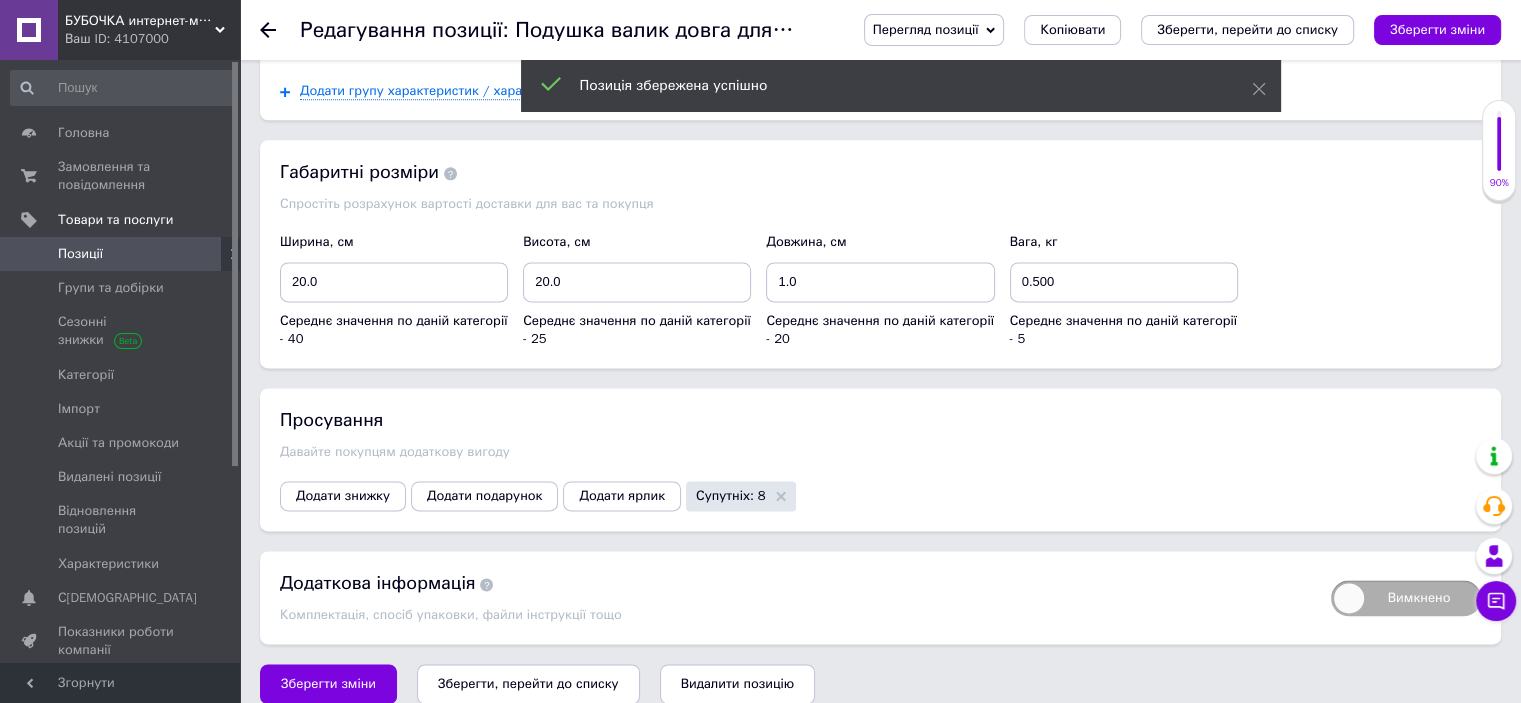scroll, scrollTop: 2605, scrollLeft: 0, axis: vertical 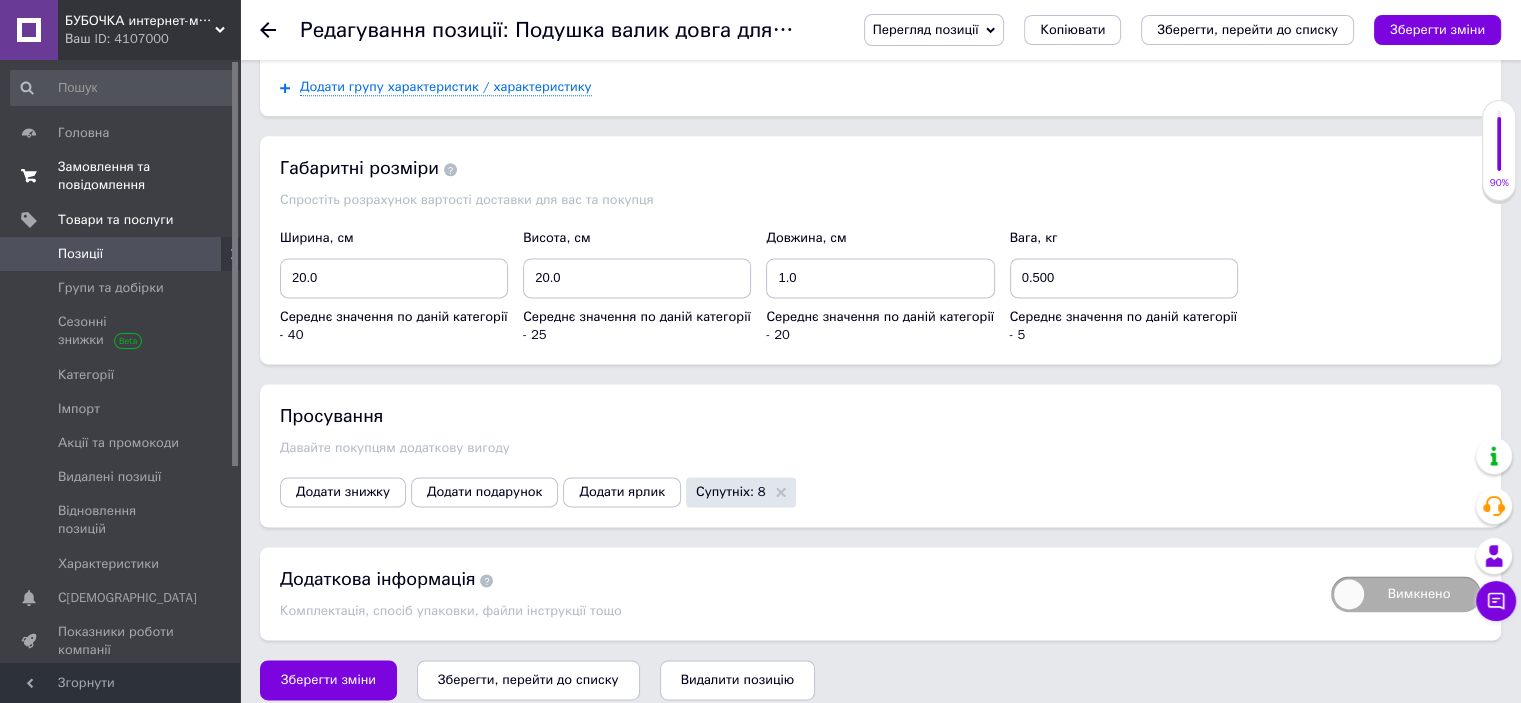 click on "Замовлення та повідомлення" at bounding box center [121, 176] 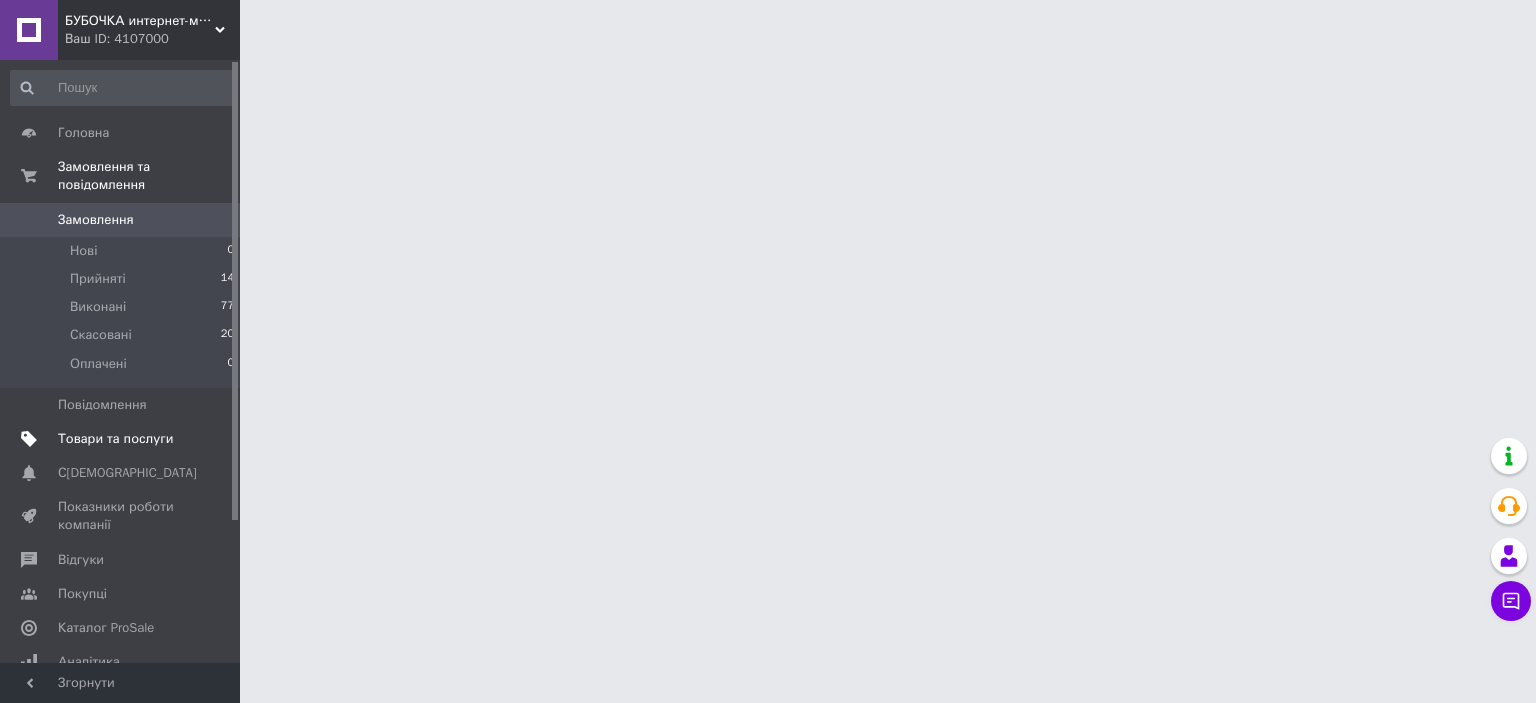 click on "Товари та послуги" at bounding box center (115, 439) 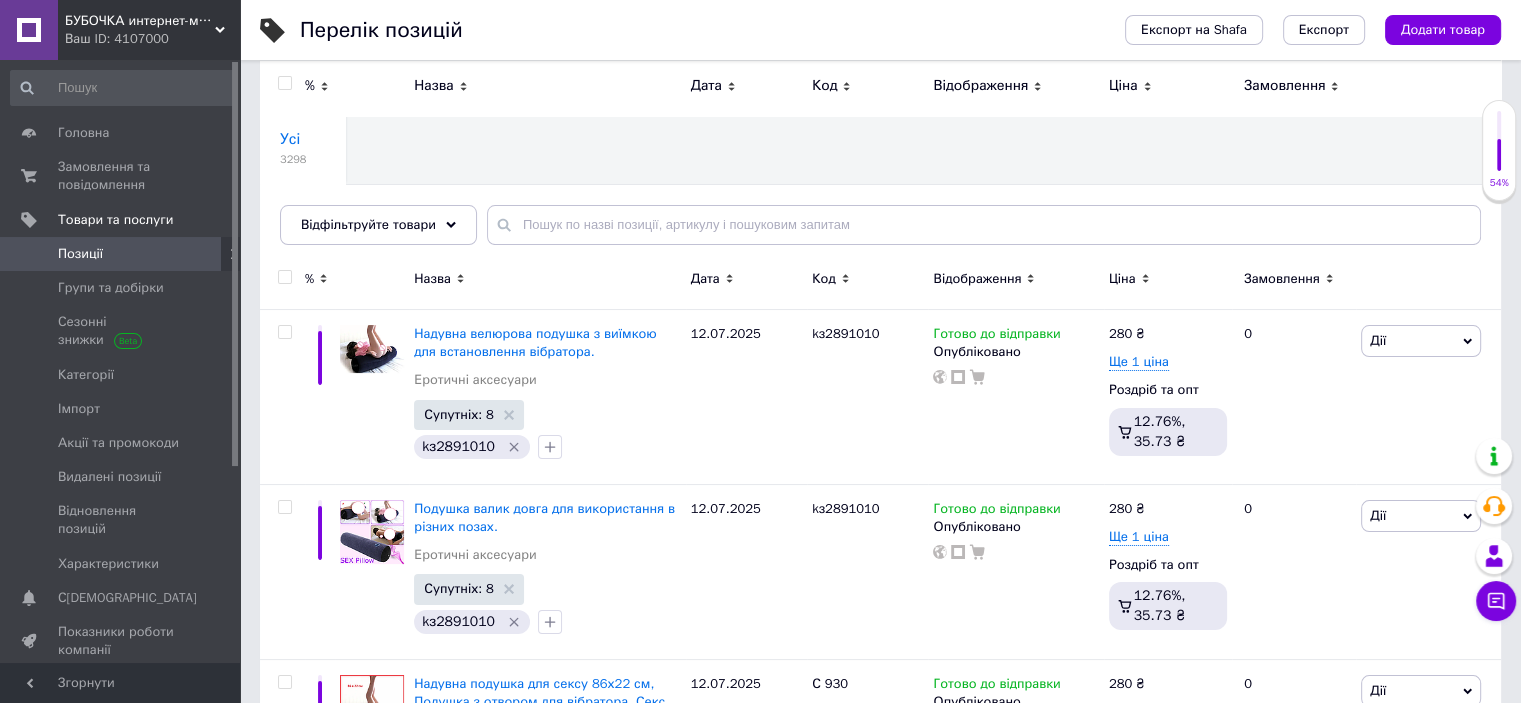 scroll, scrollTop: 71, scrollLeft: 0, axis: vertical 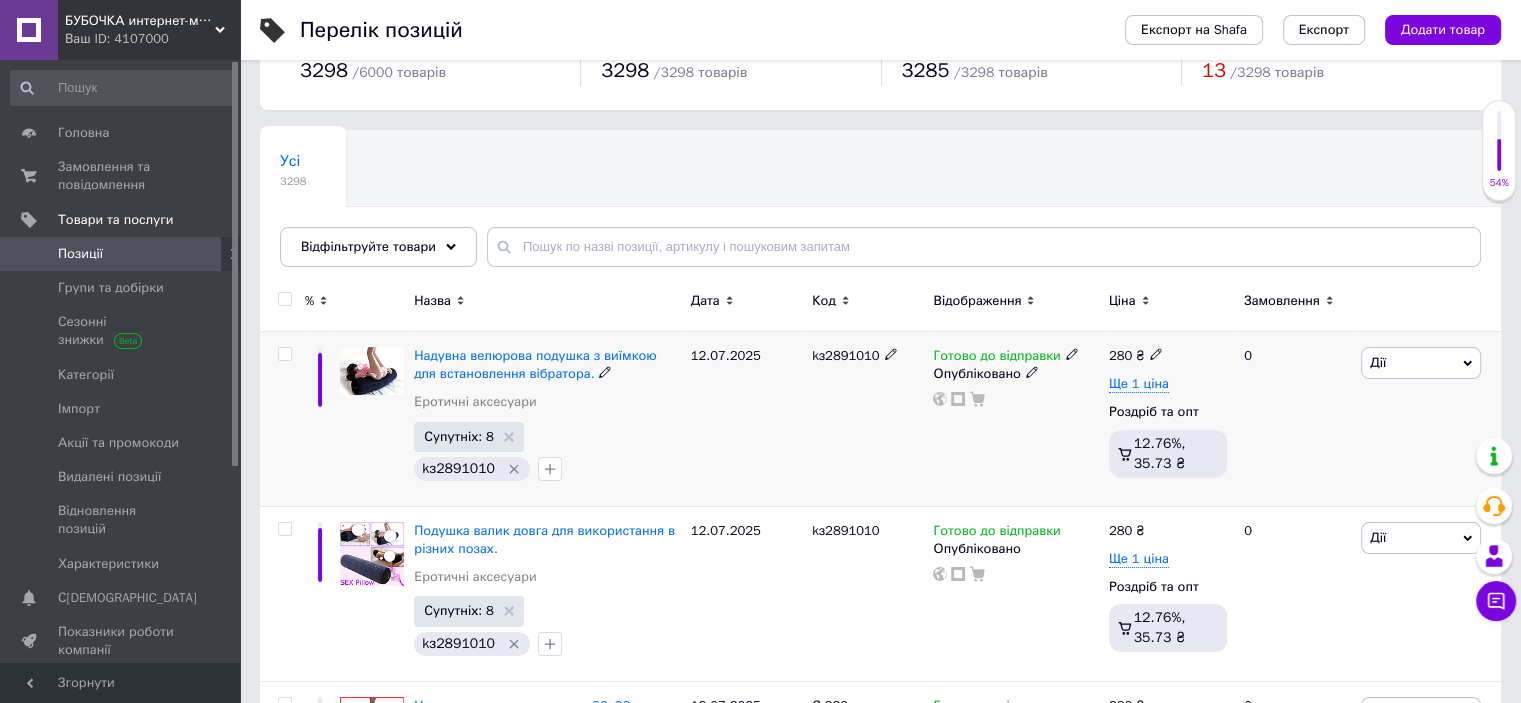 click on "Дії" at bounding box center (1421, 363) 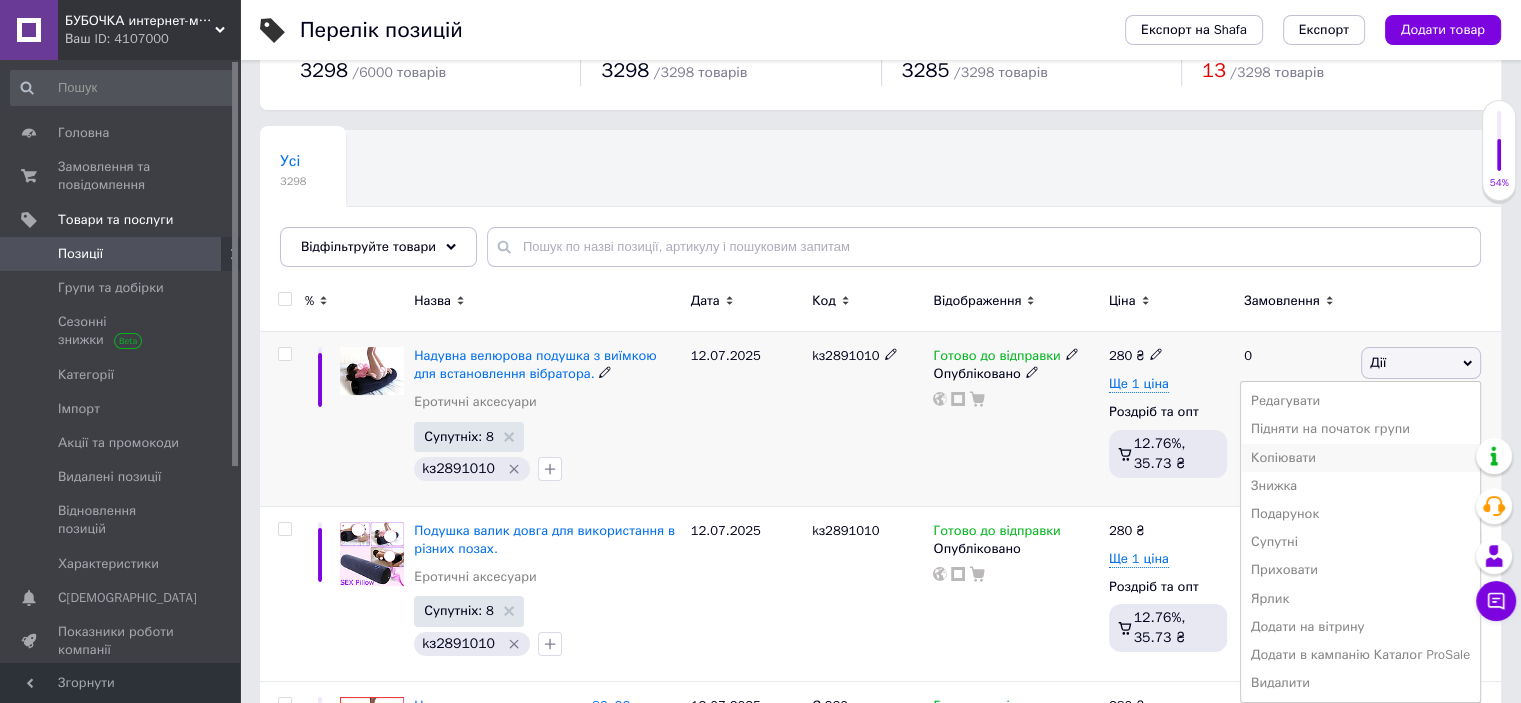 click on "Копіювати" at bounding box center (1360, 458) 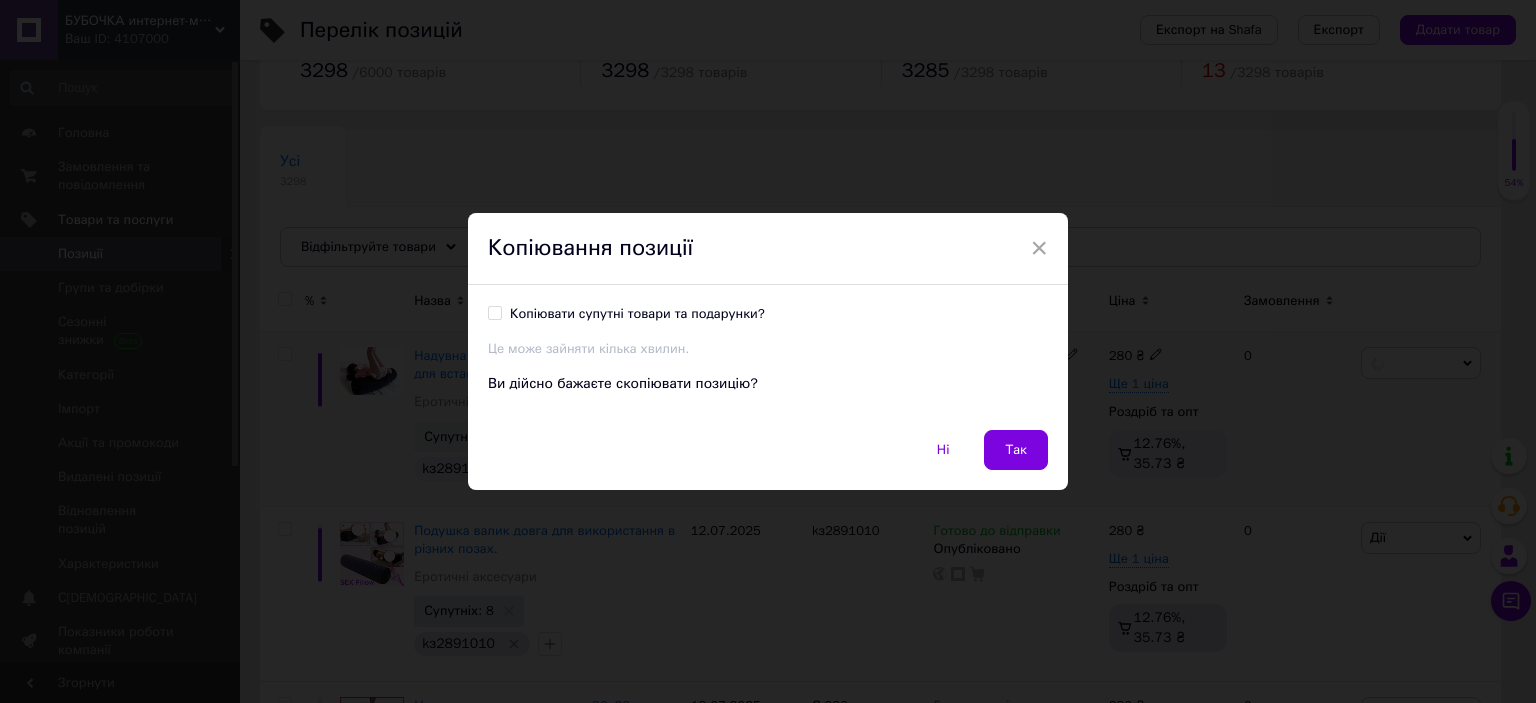 click on "Копіювати супутні товари та подарунки?" at bounding box center (494, 312) 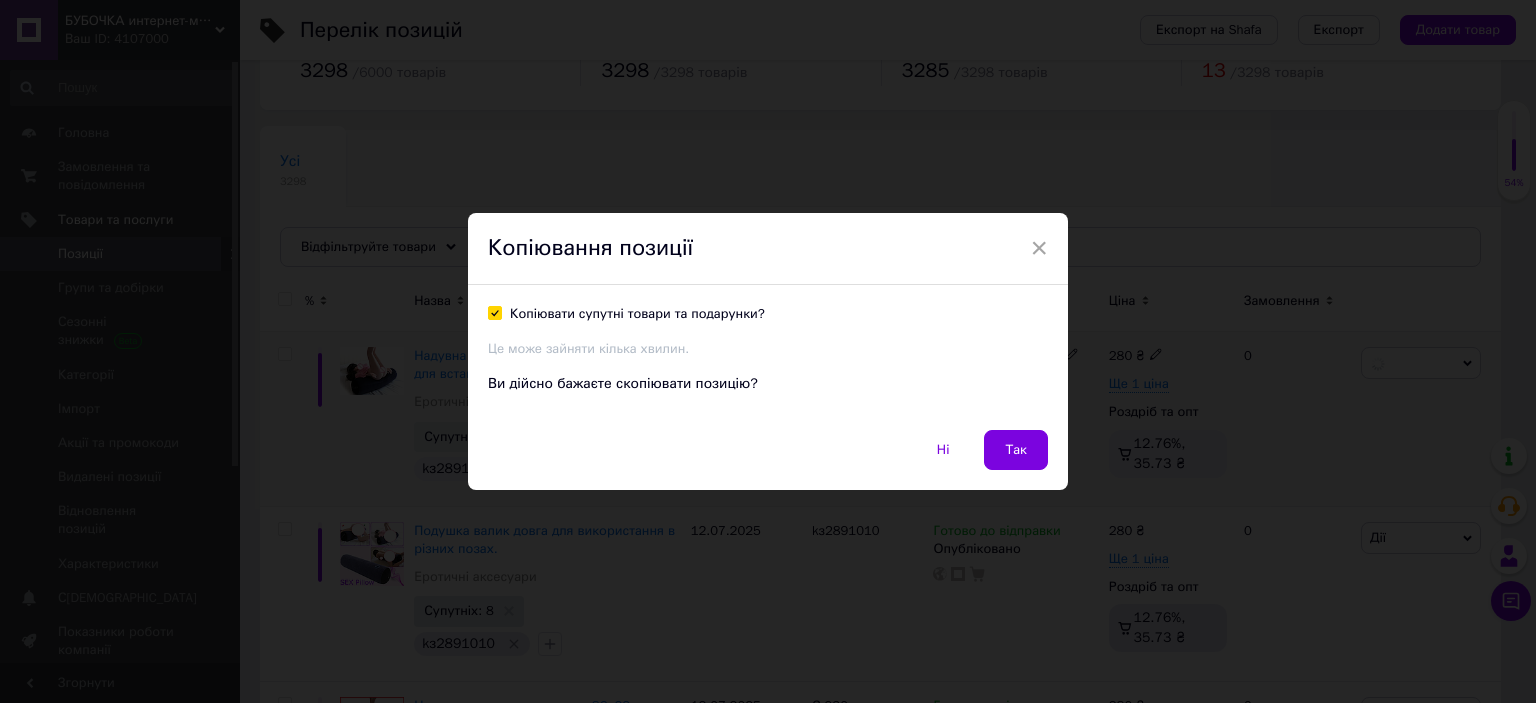 checkbox on "true" 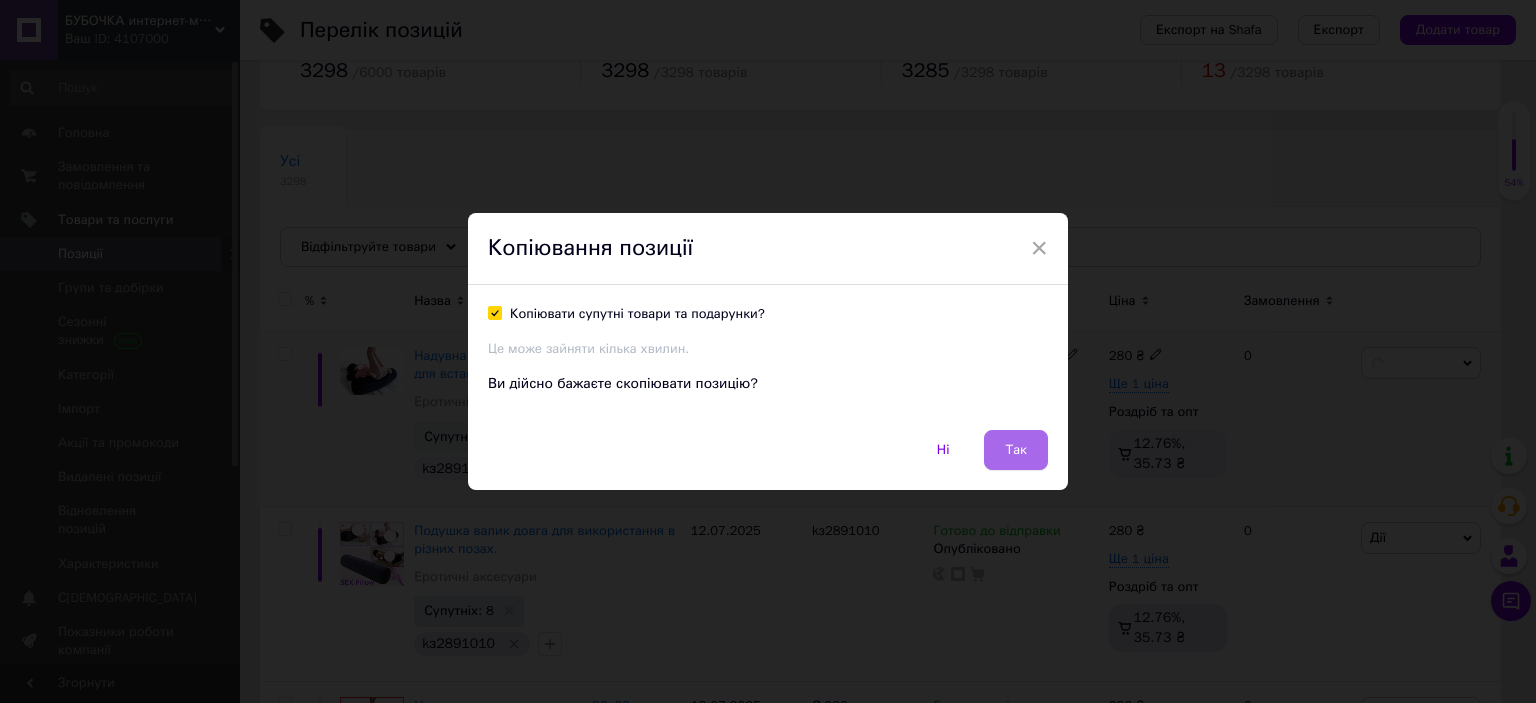 click on "Так" at bounding box center (1016, 450) 